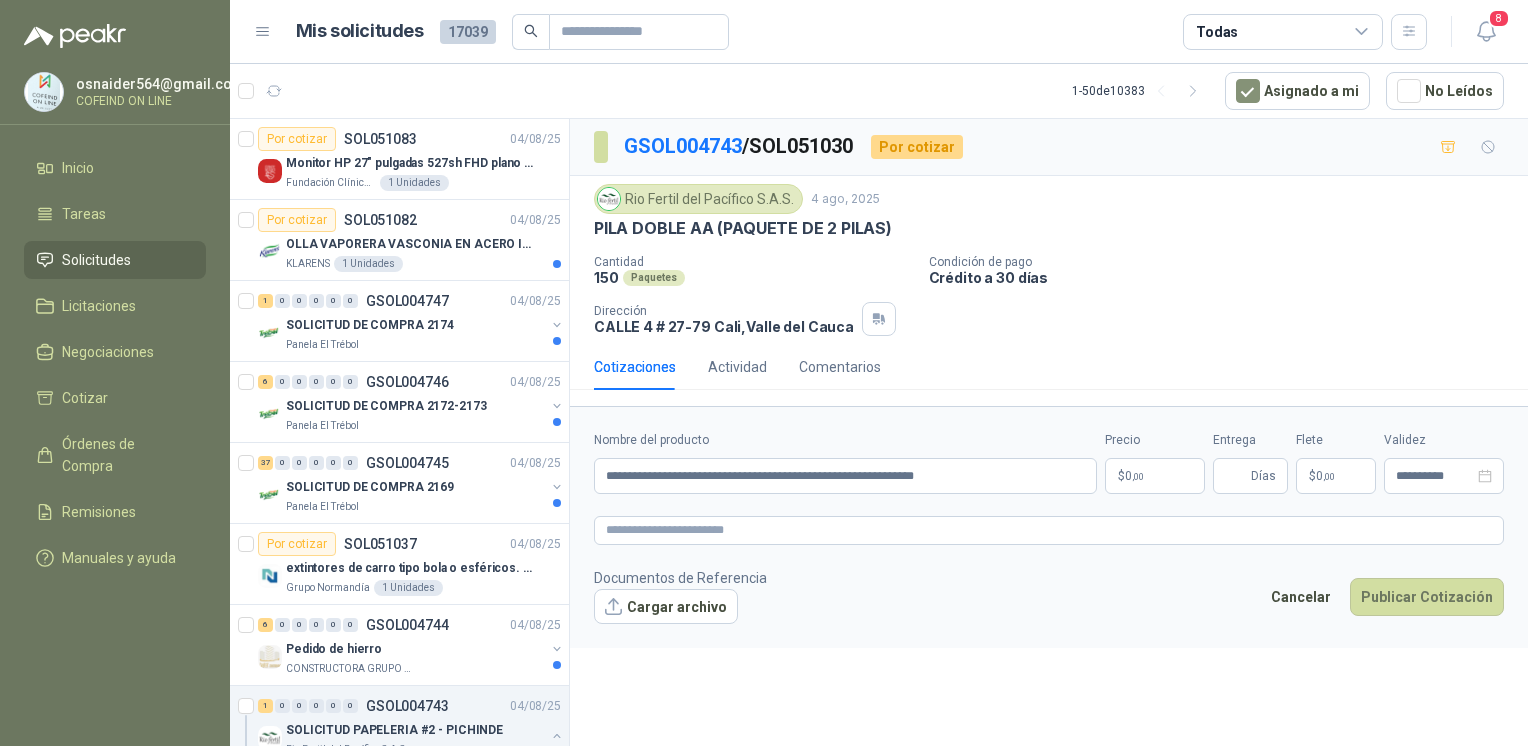 scroll, scrollTop: 0, scrollLeft: 0, axis: both 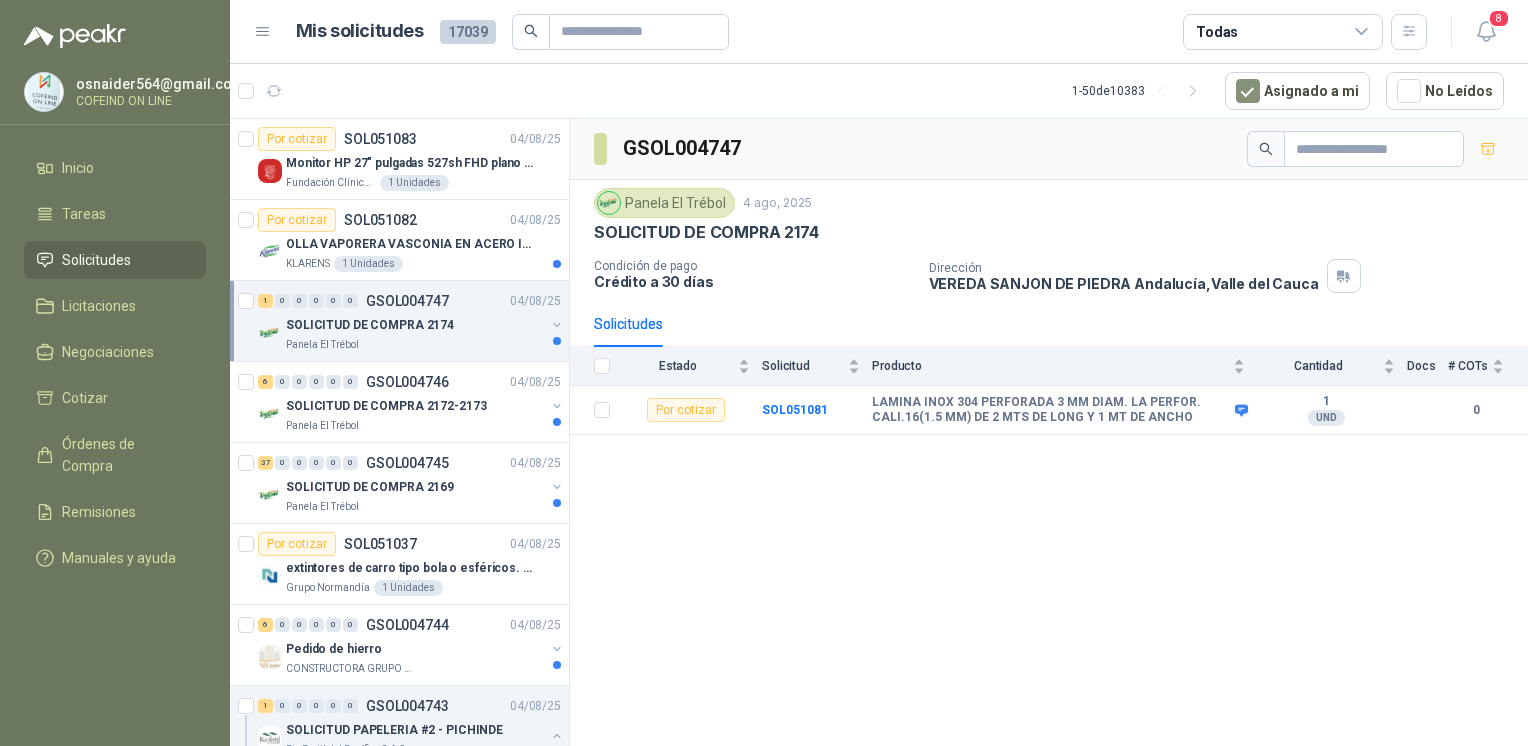 click on "SOLICITUD DE COMPRA 2172-2173" at bounding box center (386, 406) 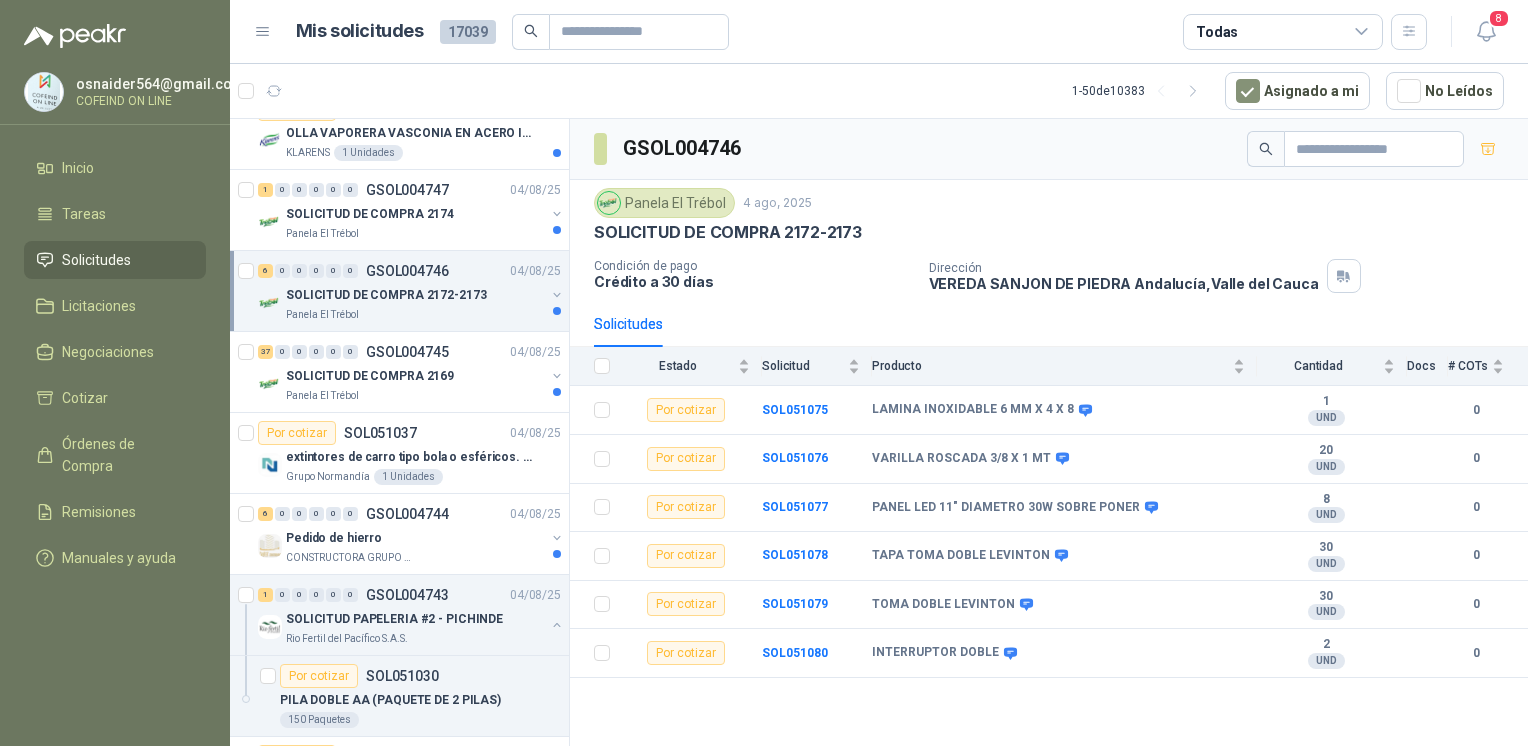 scroll, scrollTop: 112, scrollLeft: 0, axis: vertical 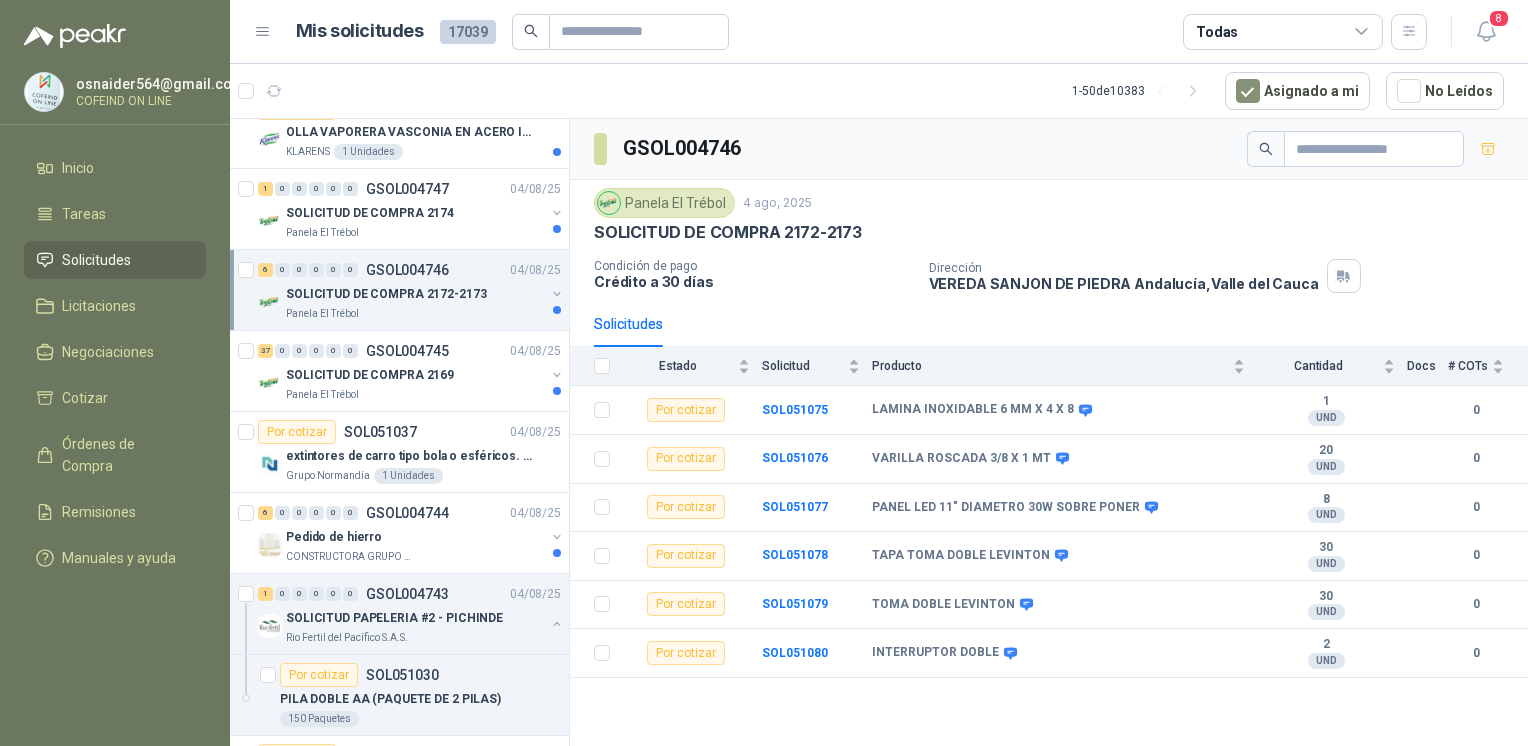 click on "1   Unidades" at bounding box center [408, 476] 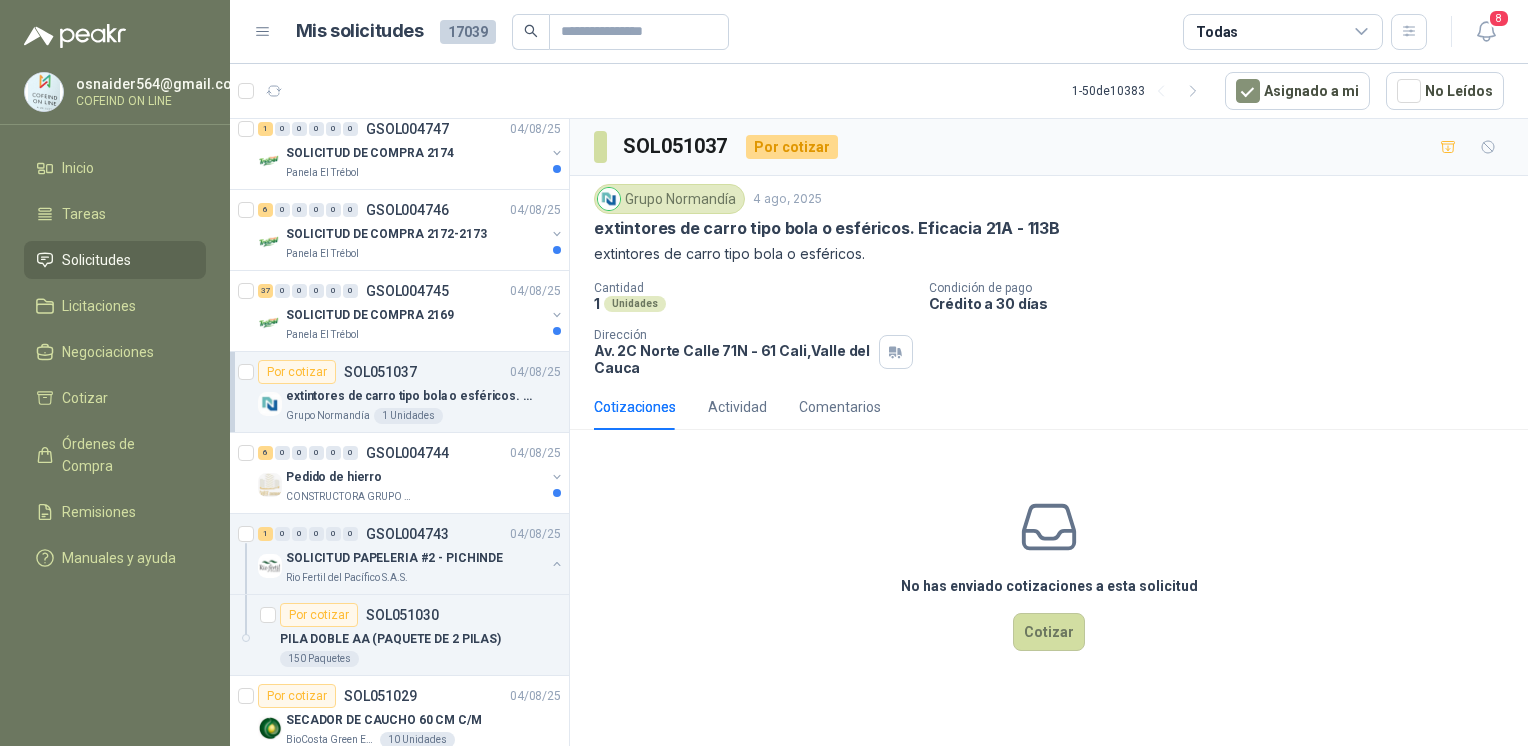 scroll, scrollTop: 175, scrollLeft: 0, axis: vertical 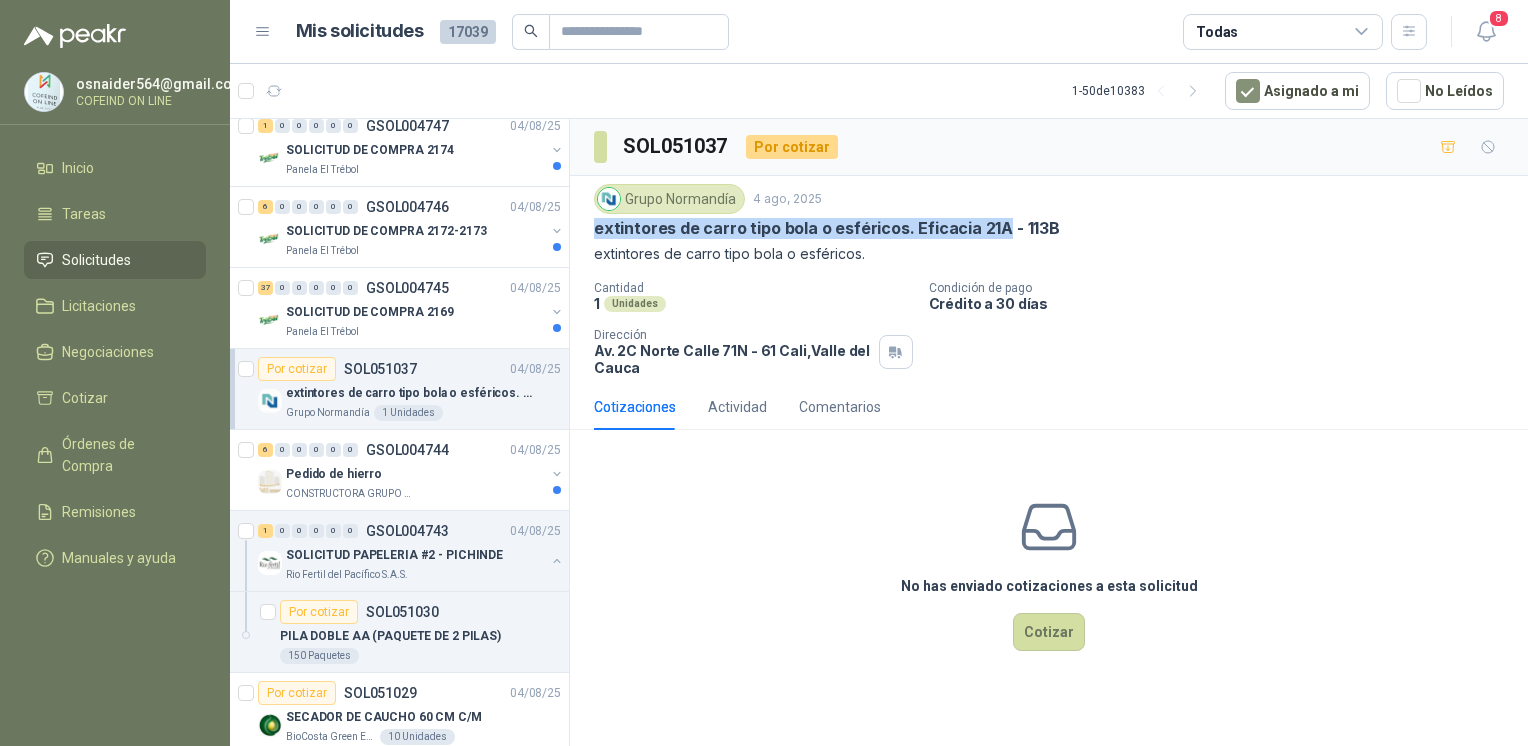drag, startPoint x: 591, startPoint y: 222, endPoint x: 998, endPoint y: 224, distance: 407.0049 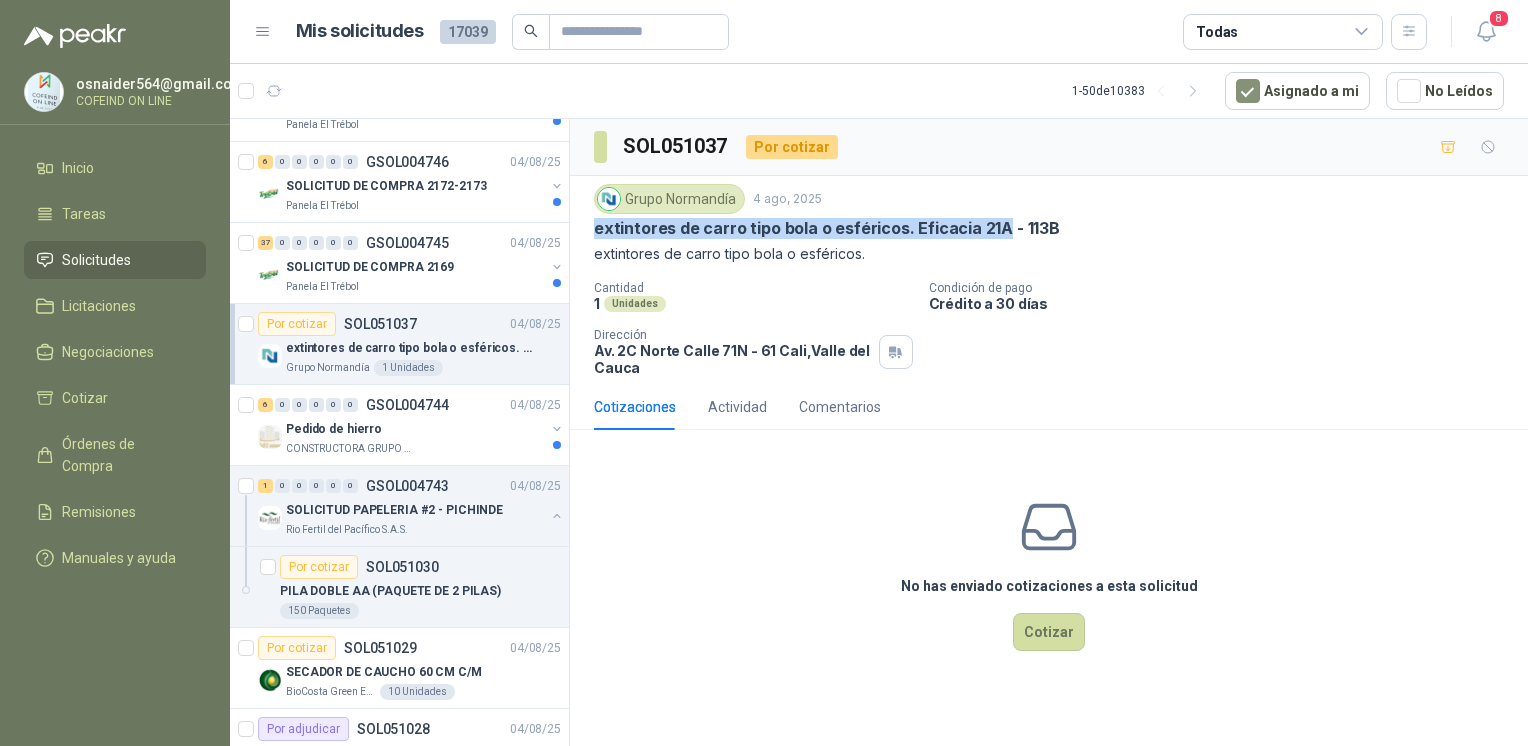 scroll, scrollTop: 224, scrollLeft: 0, axis: vertical 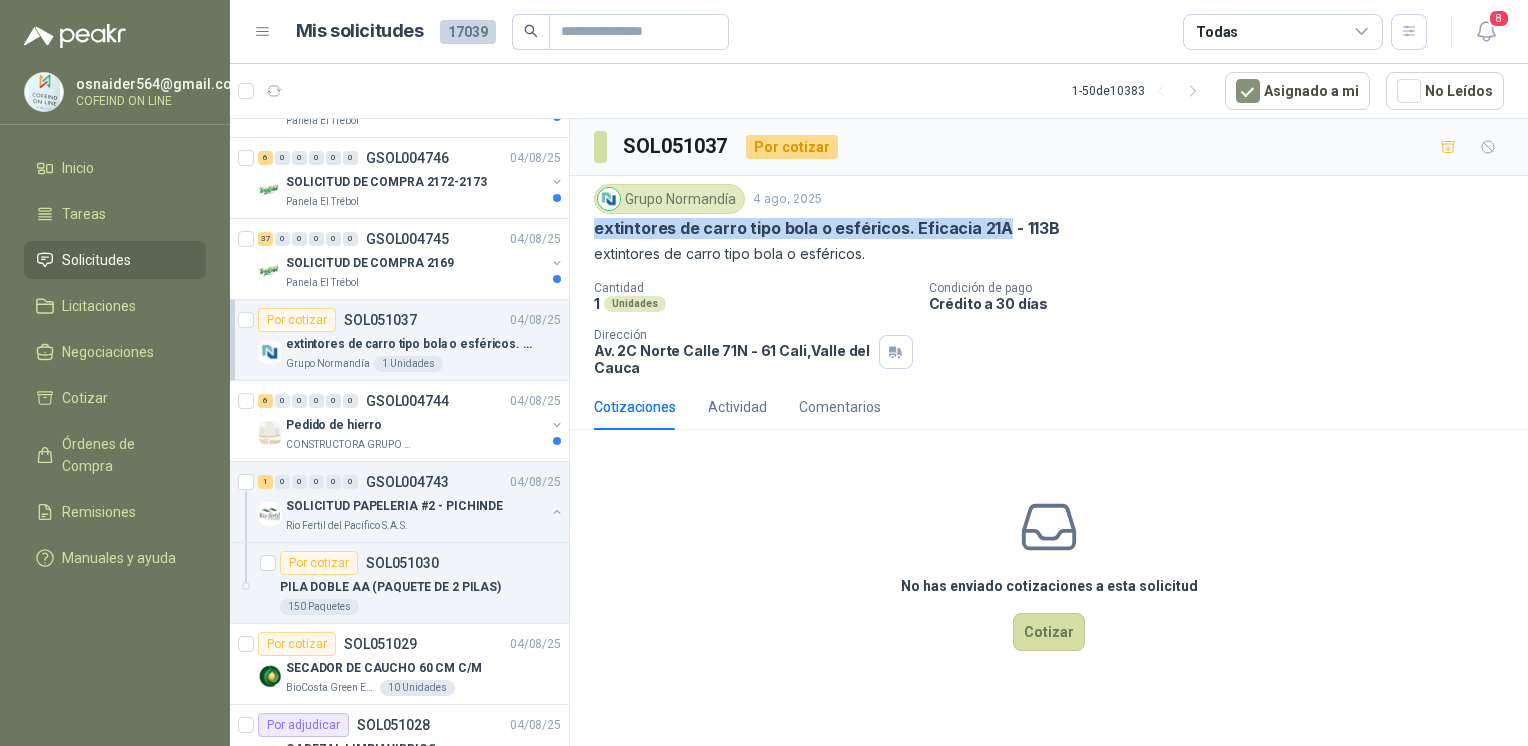 click on "Pedido de hierro" at bounding box center [334, 425] 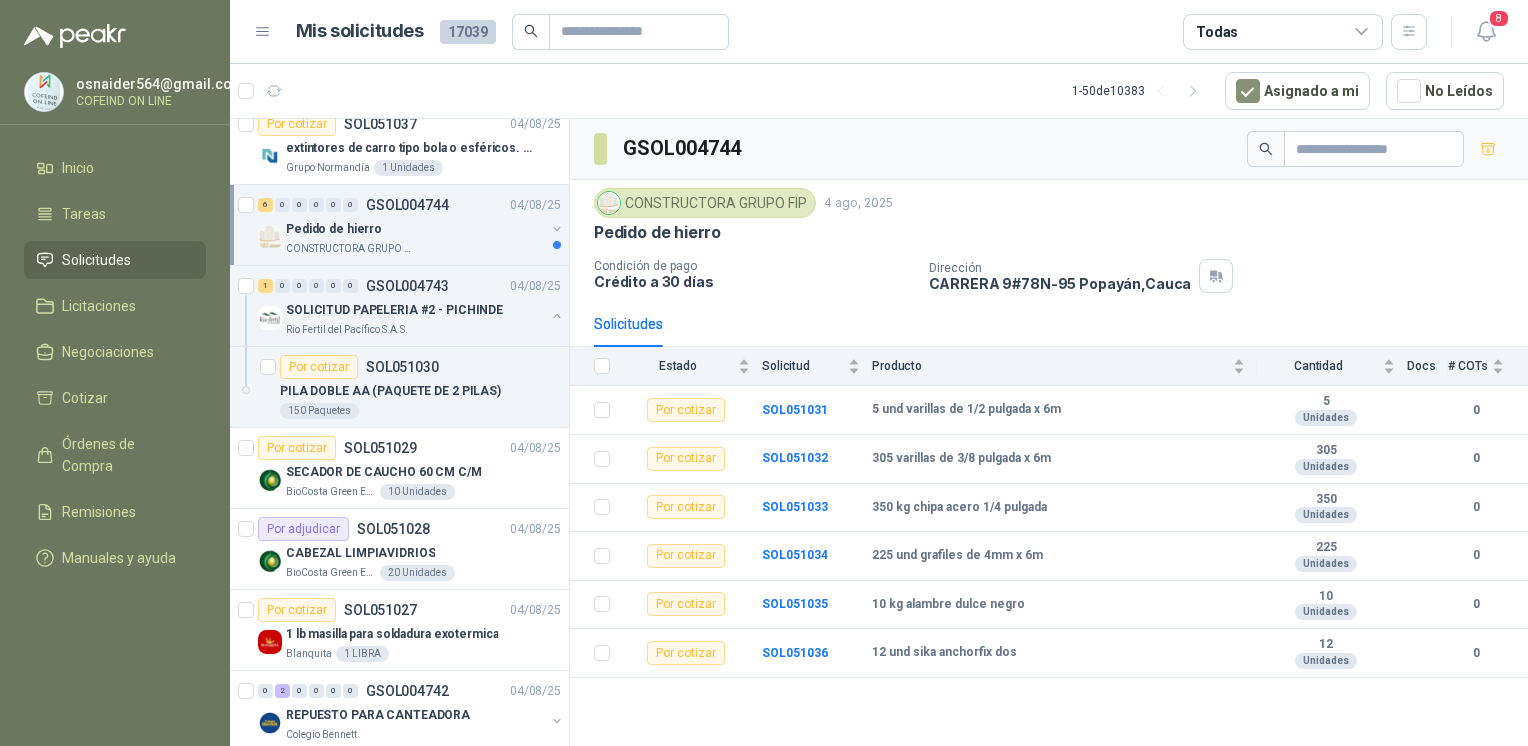 scroll, scrollTop: 423, scrollLeft: 0, axis: vertical 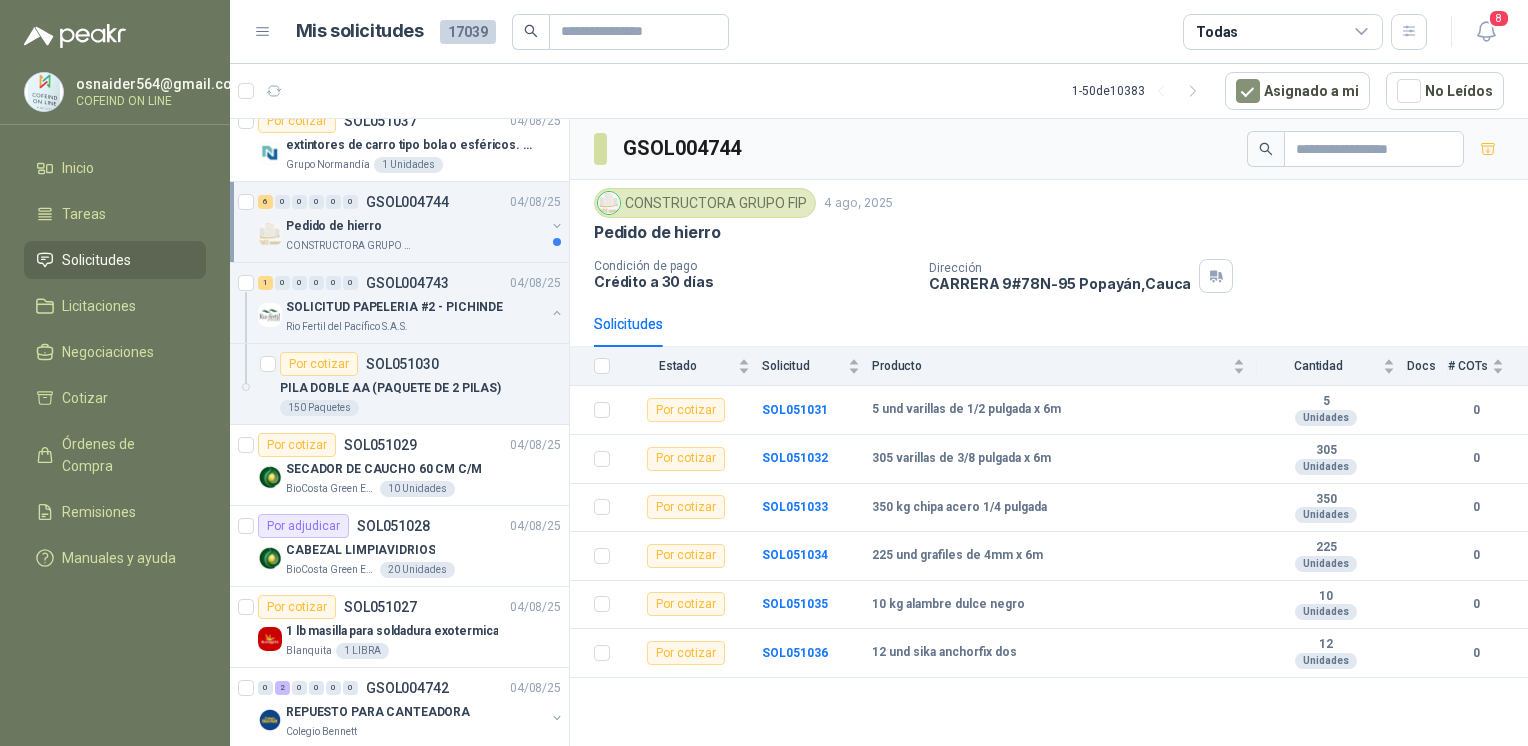 click on "PILA DOBLE AA (PAQUETE DE 2 PILAS)" at bounding box center [420, 388] 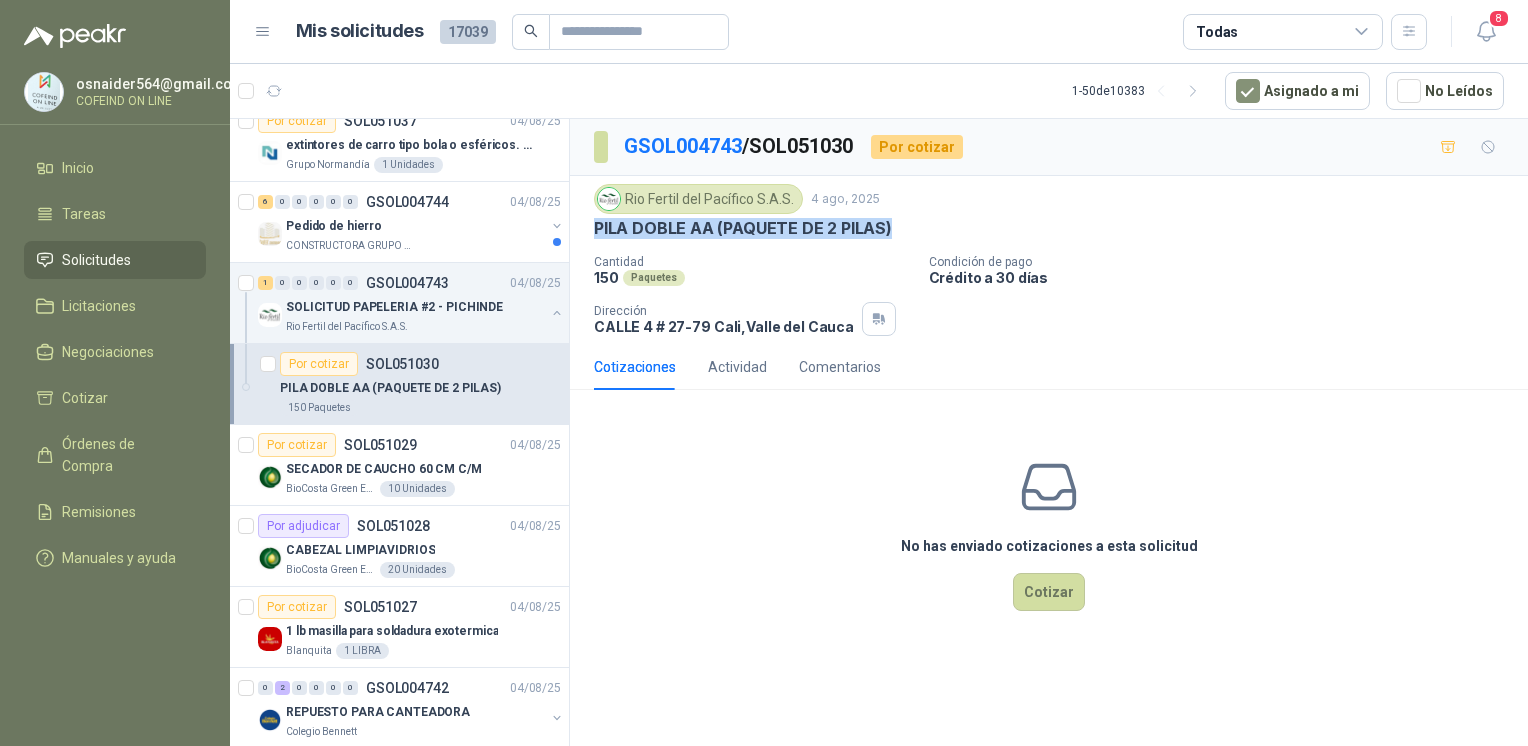 drag, startPoint x: 892, startPoint y: 230, endPoint x: 581, endPoint y: 226, distance: 311.02573 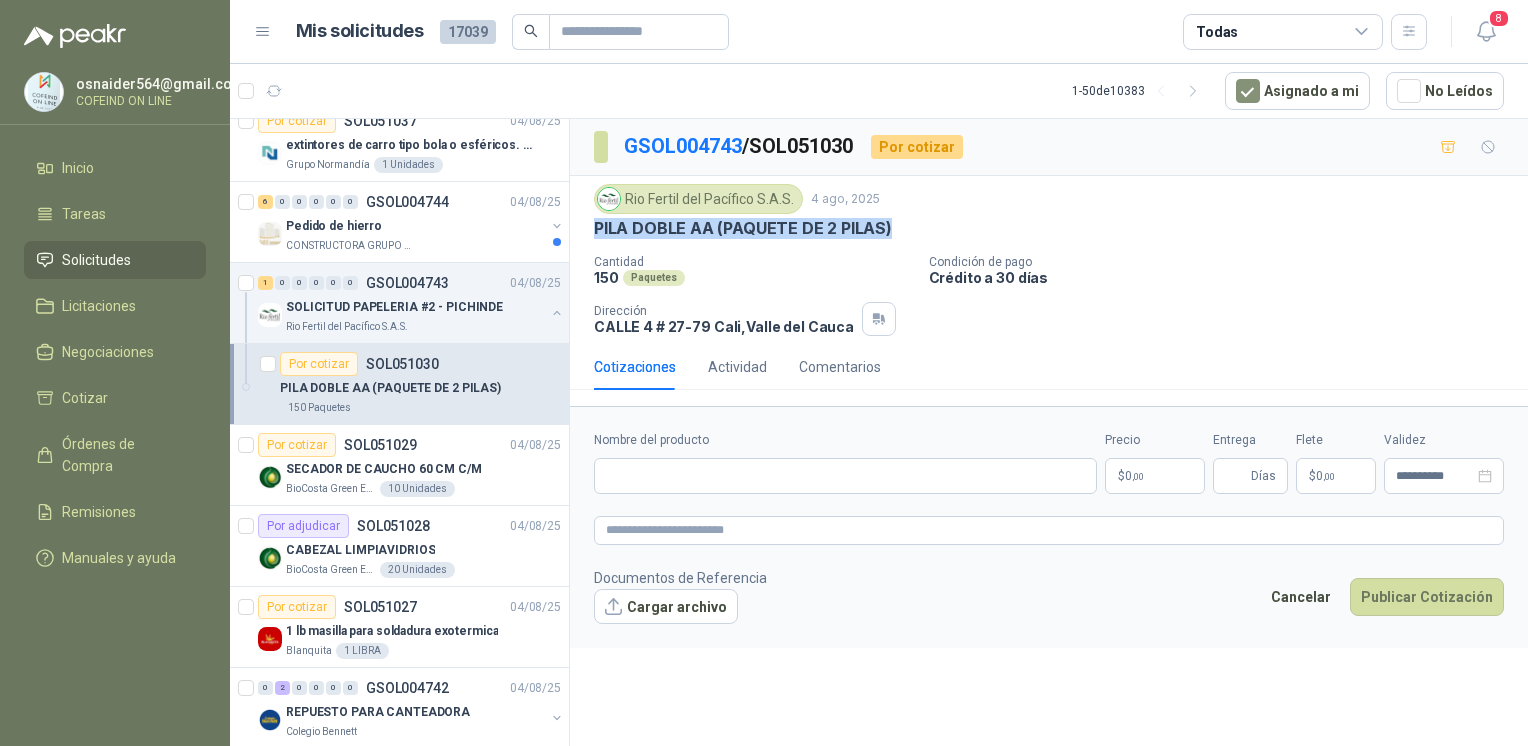 type 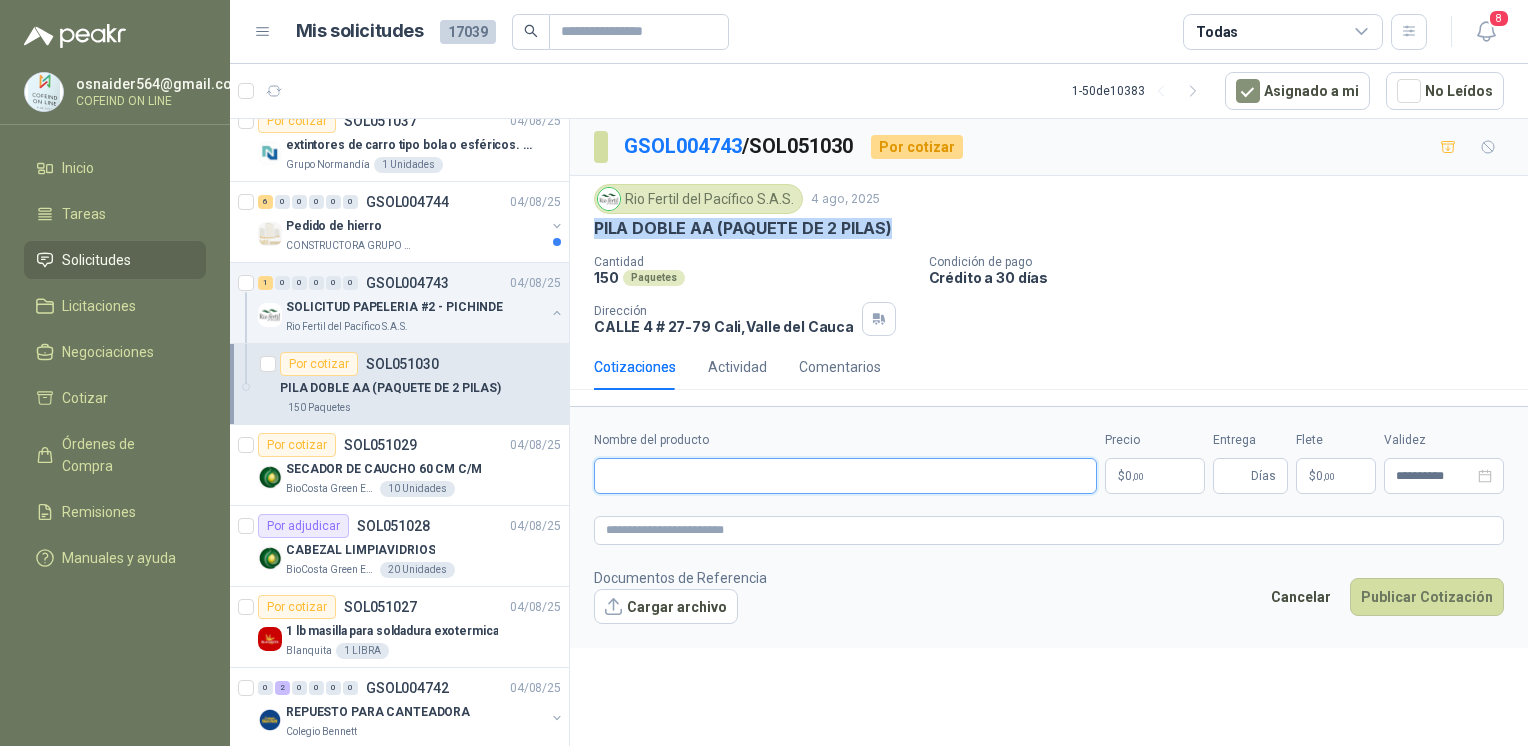 click on "Nombre del producto" at bounding box center [845, 476] 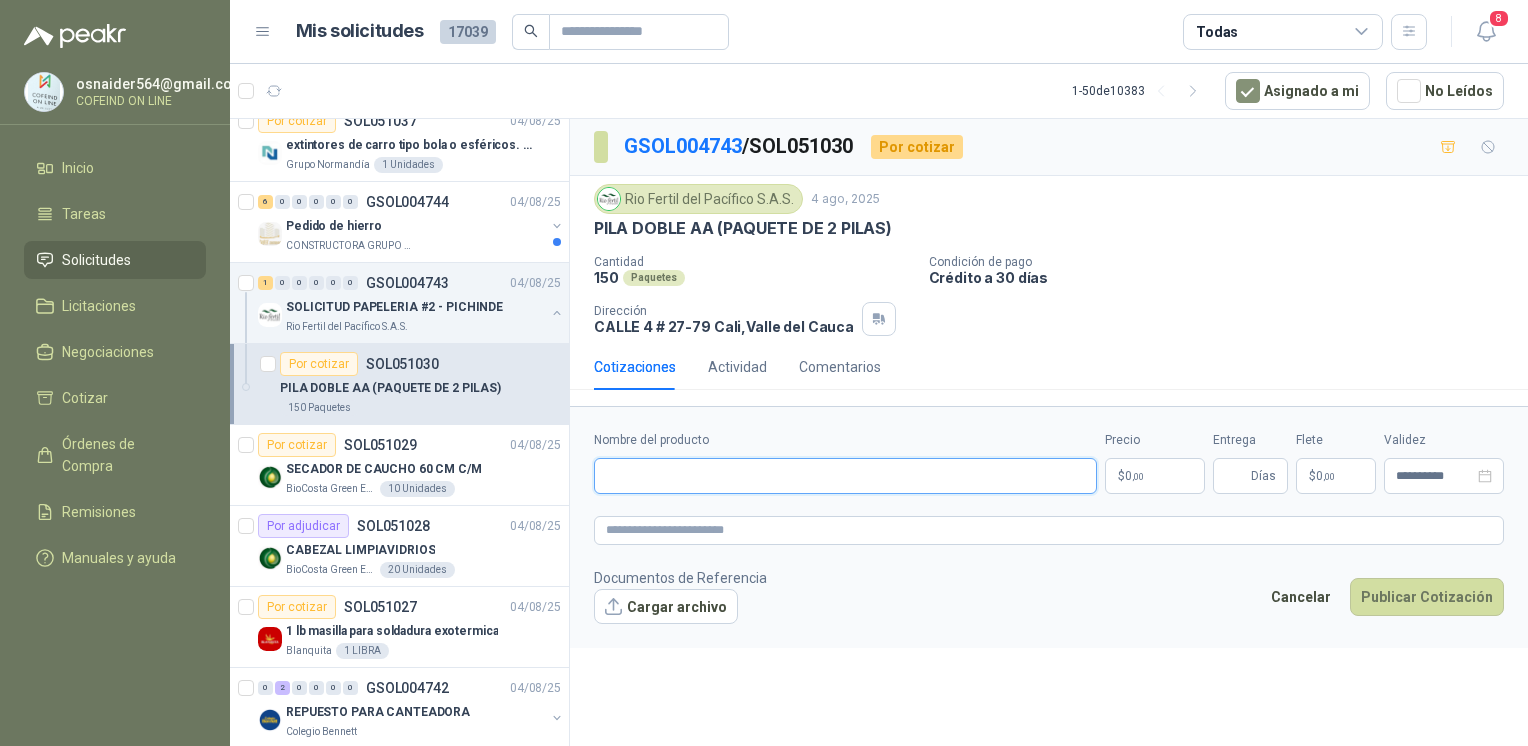 paste on "**********" 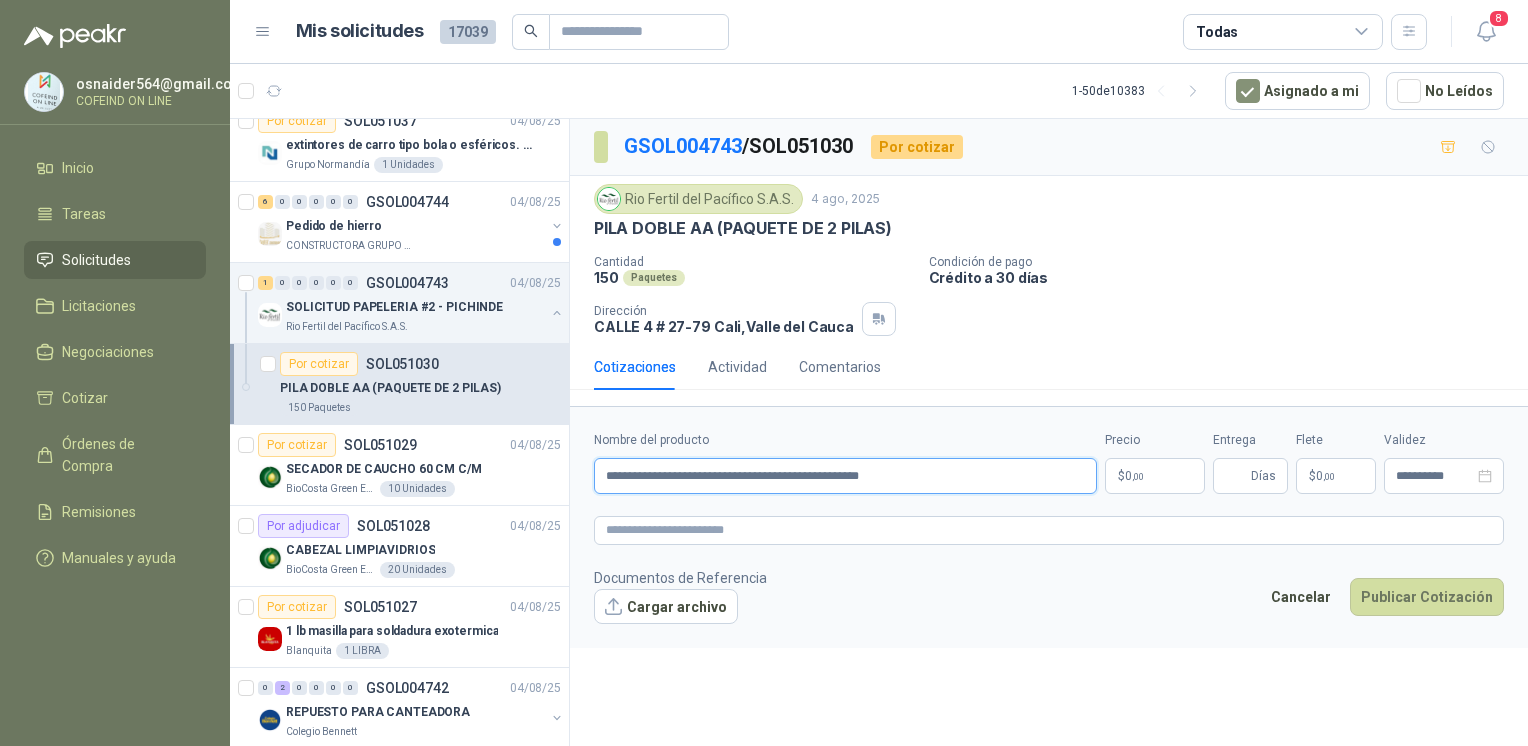 type on "**********" 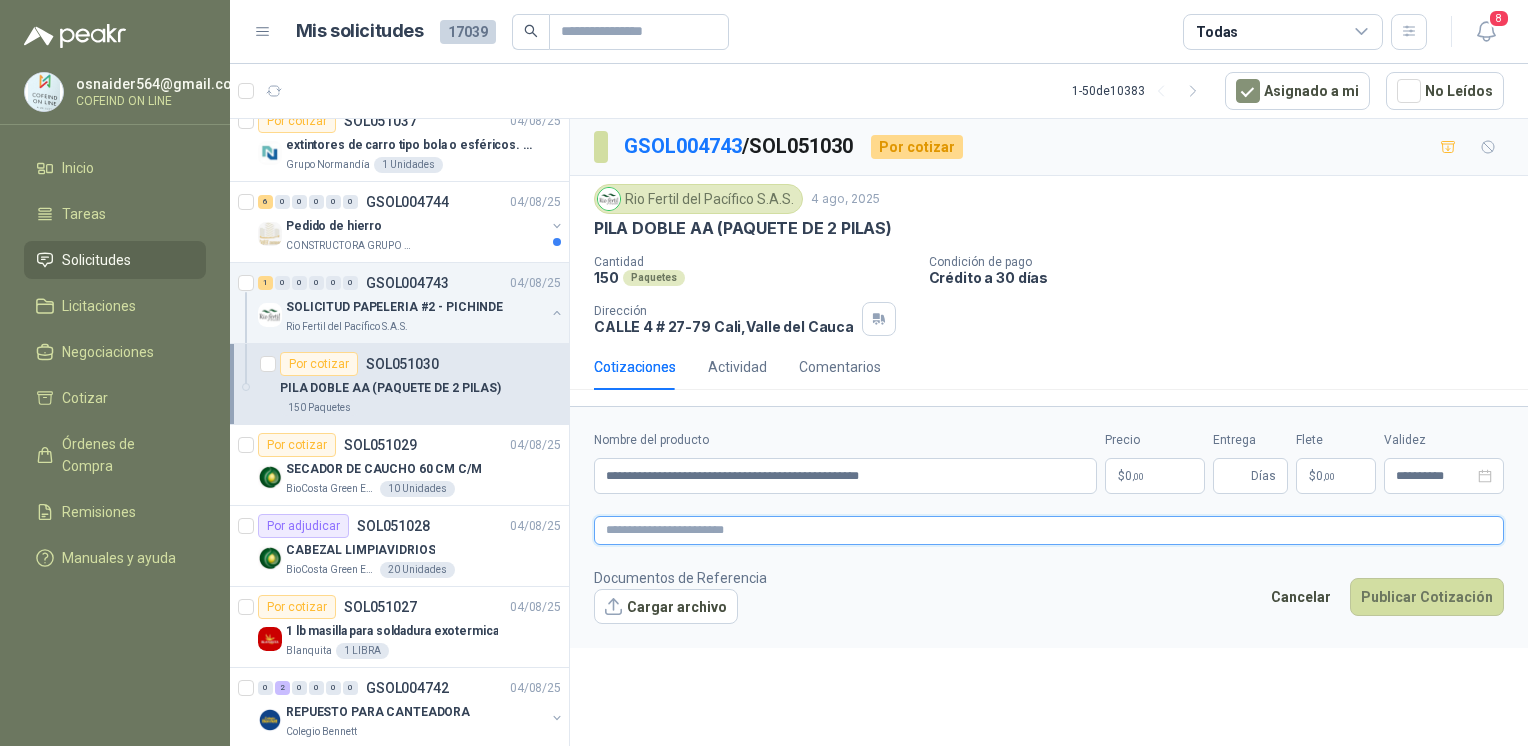 click at bounding box center [1049, 530] 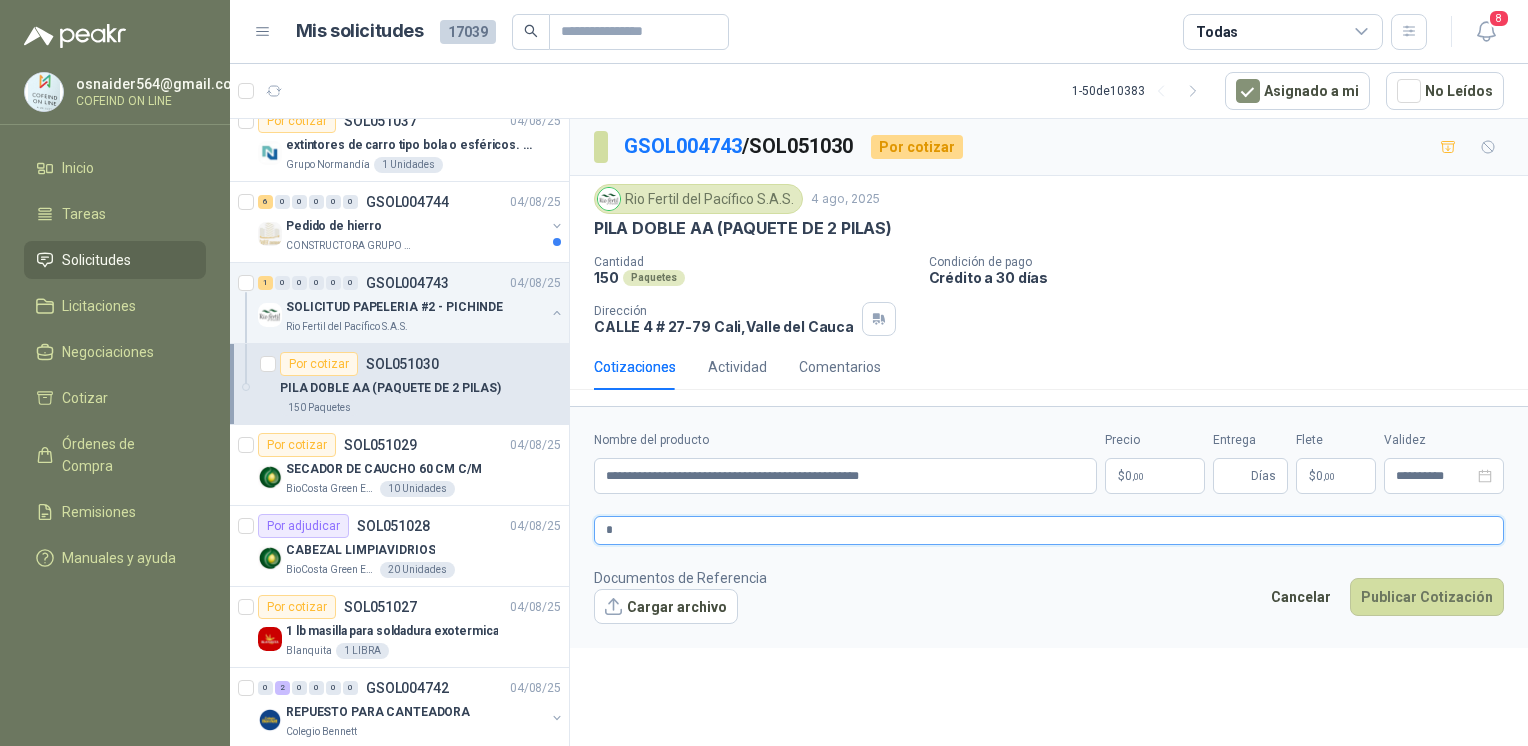type 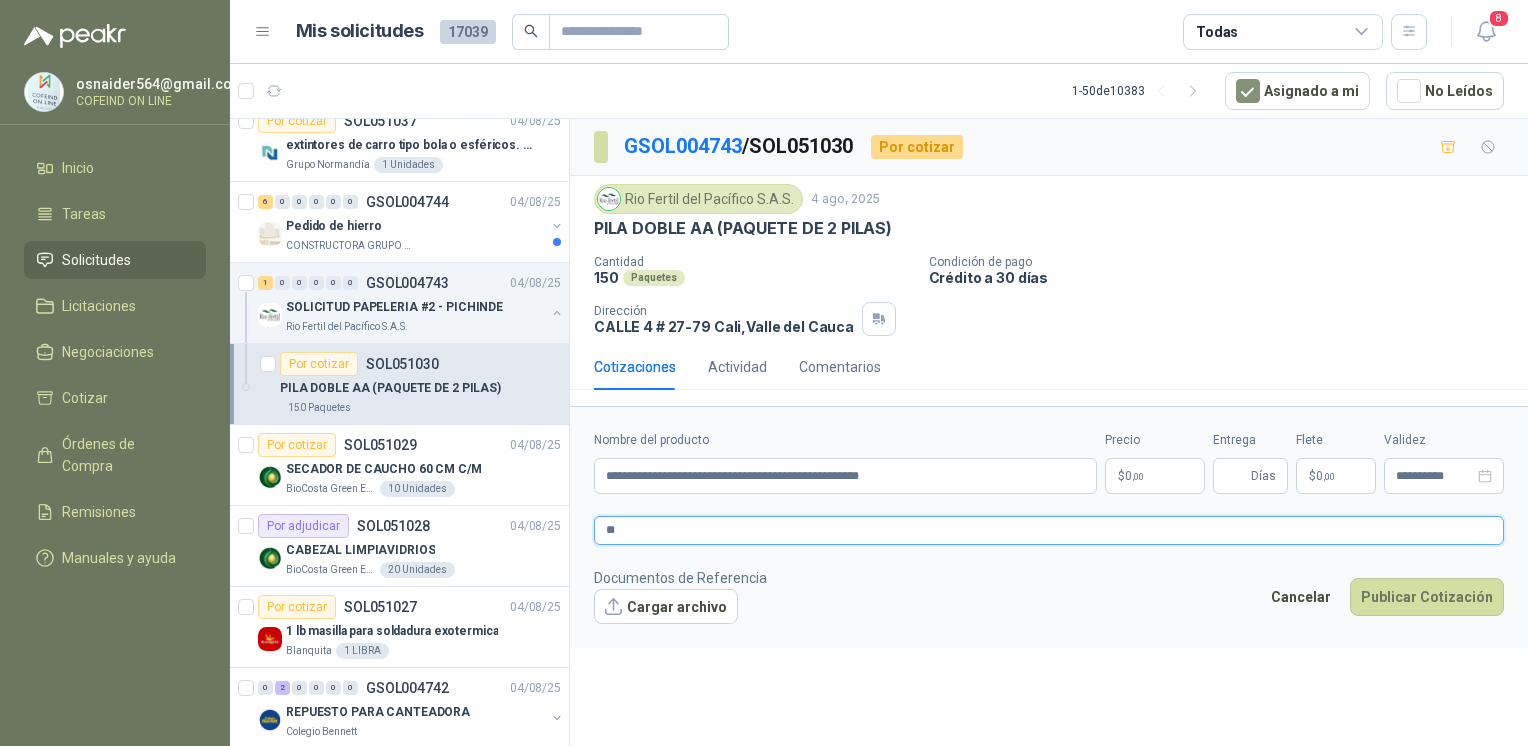 type 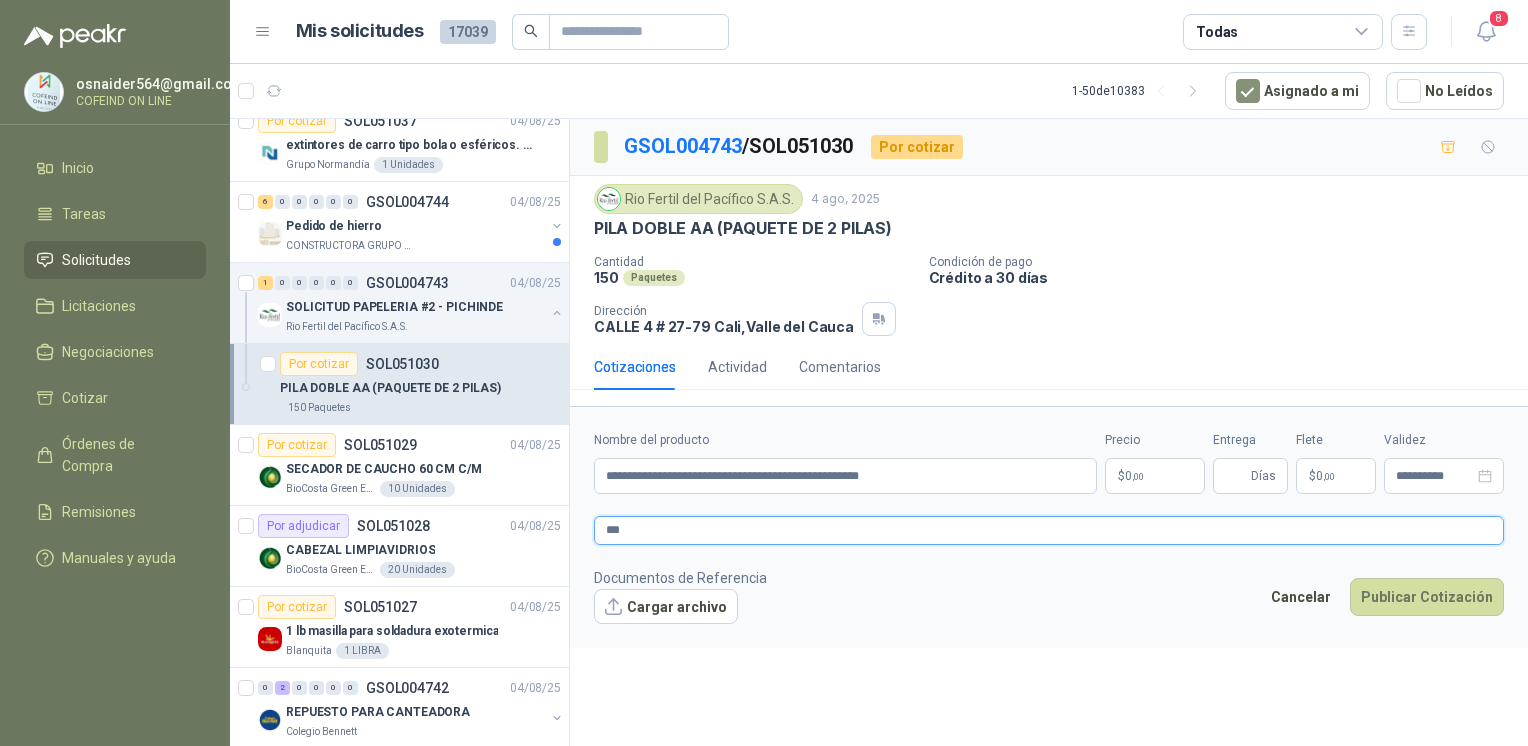 type 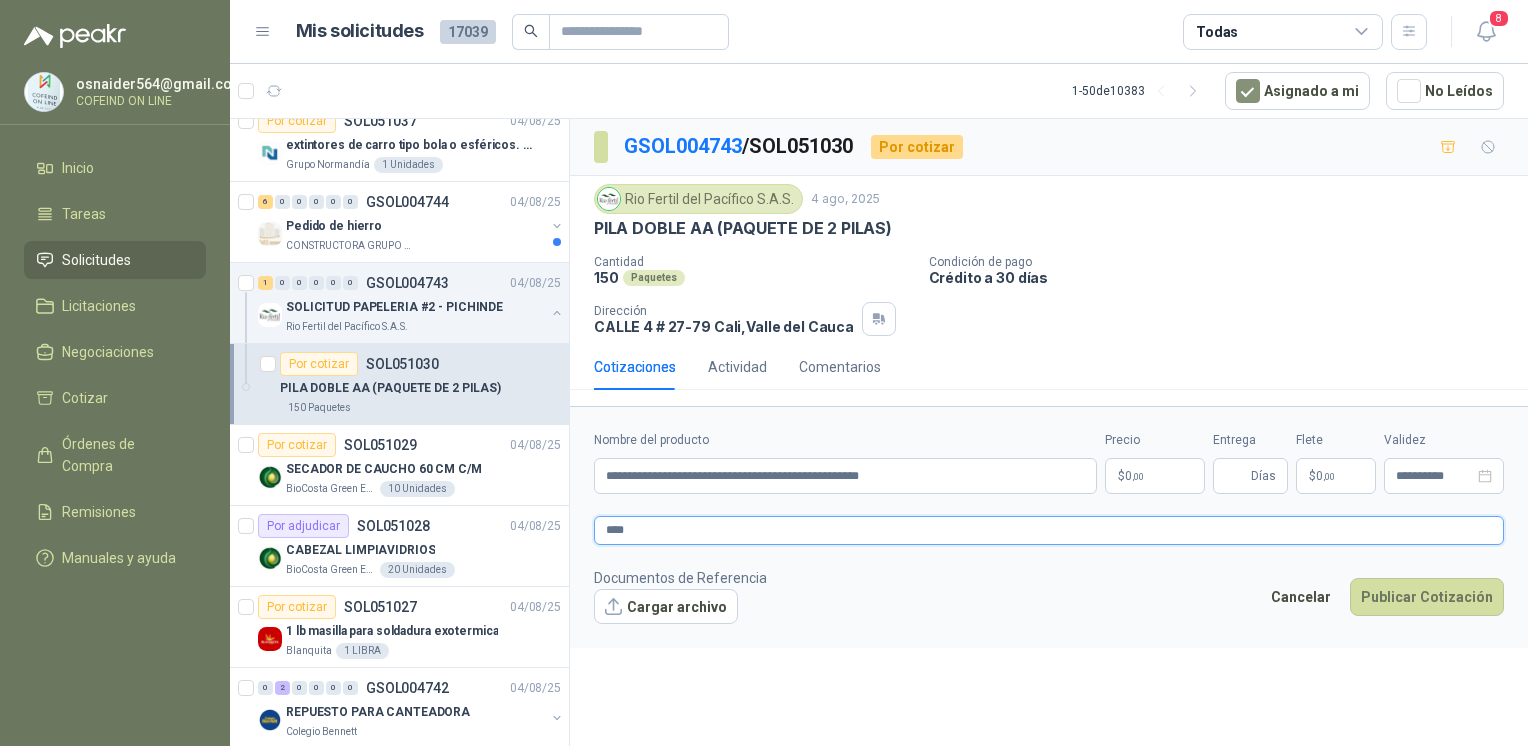 type 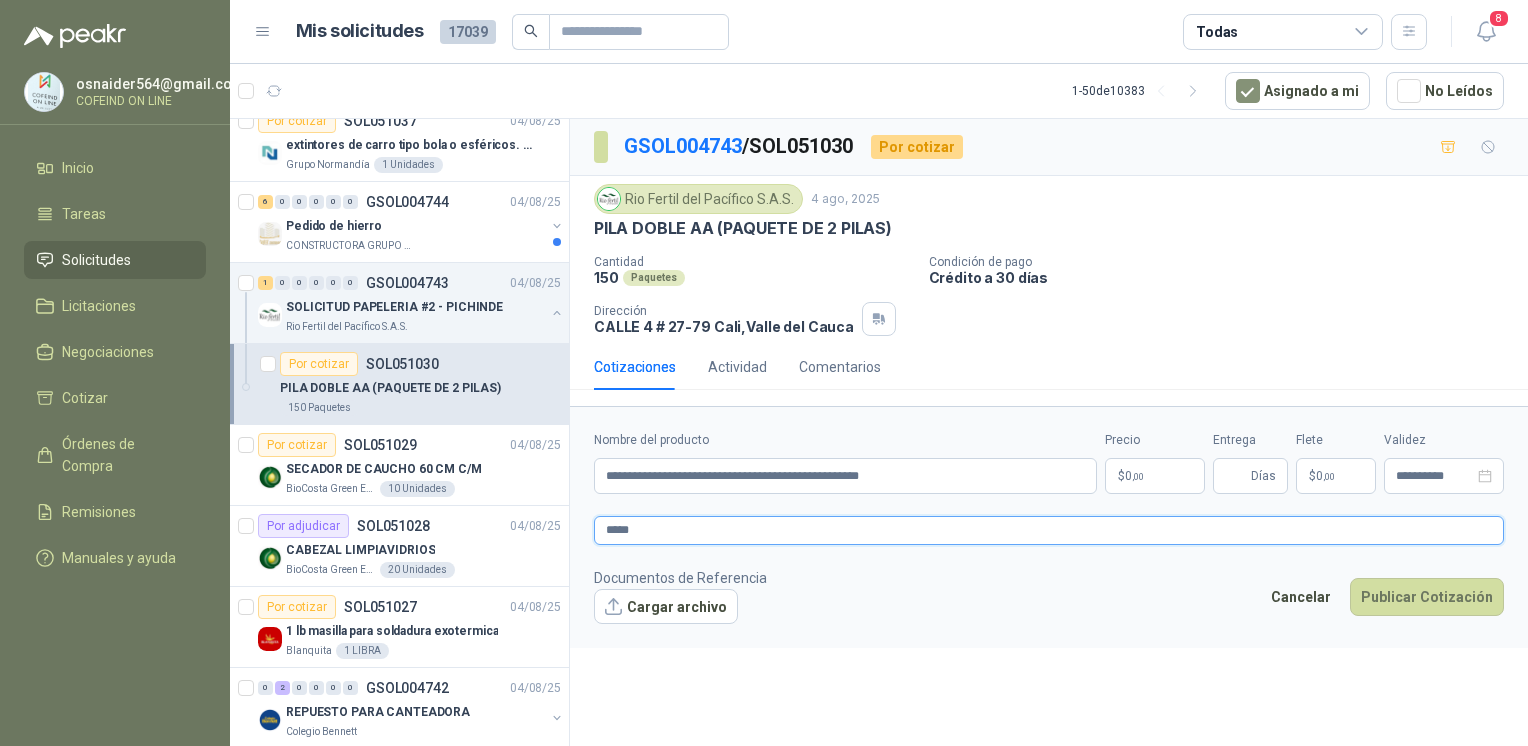 type 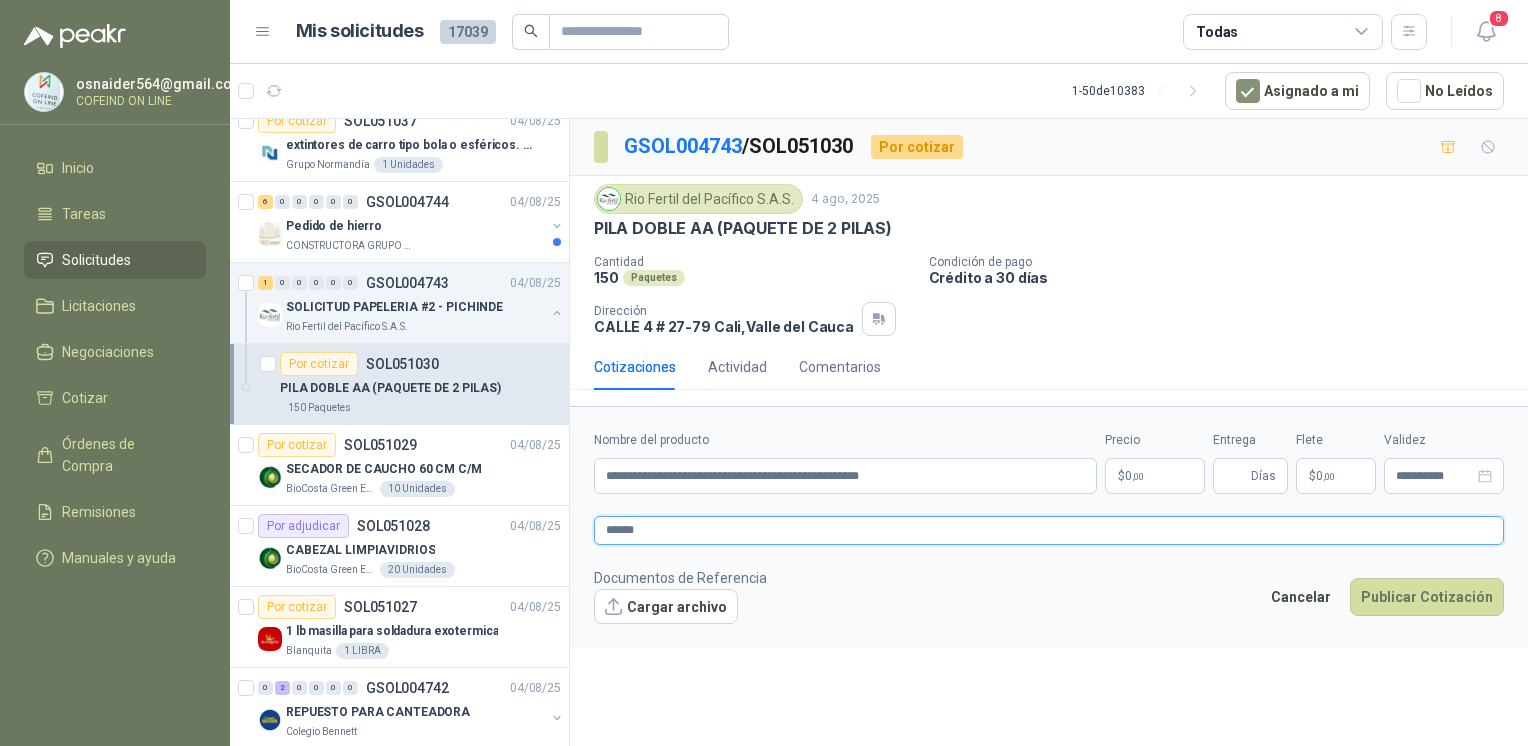 type 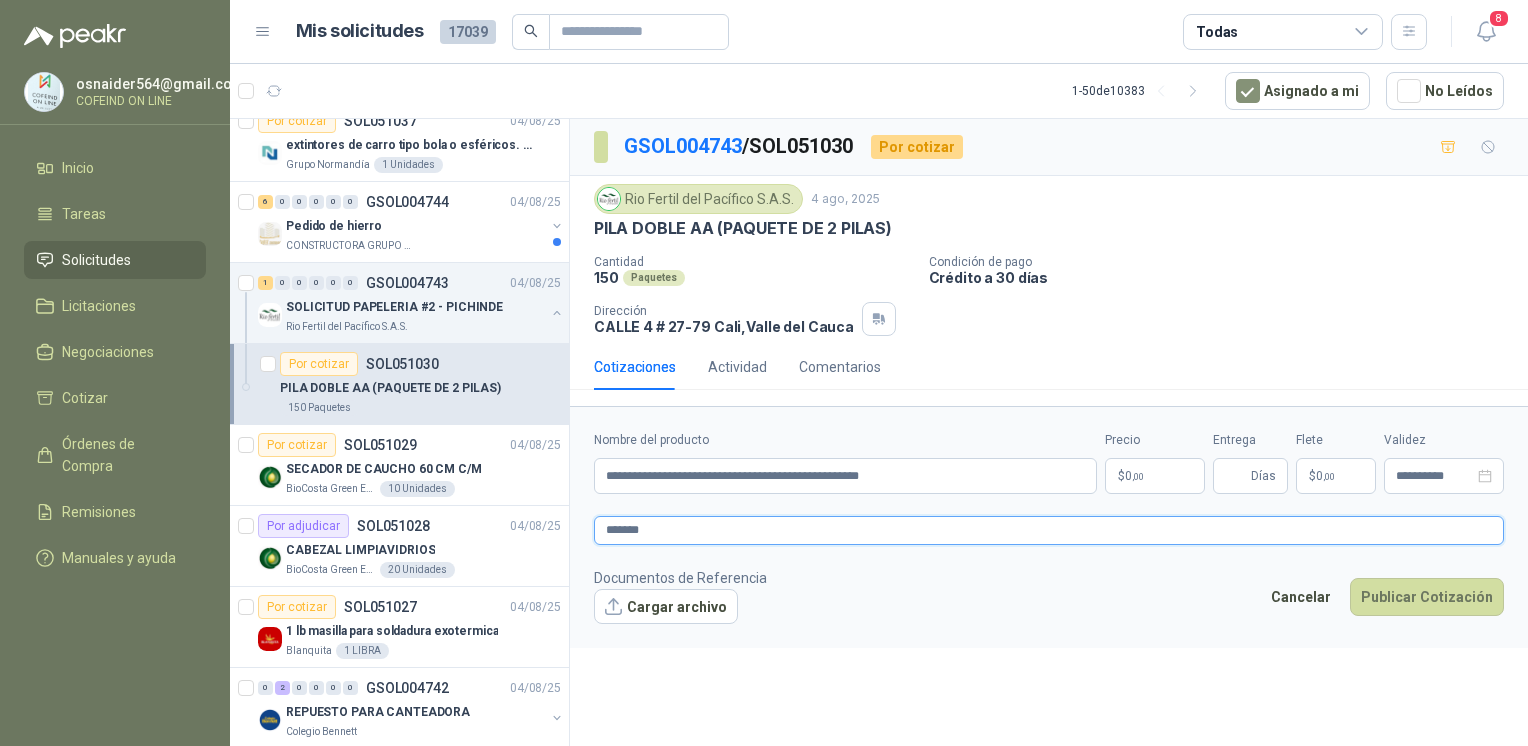 type 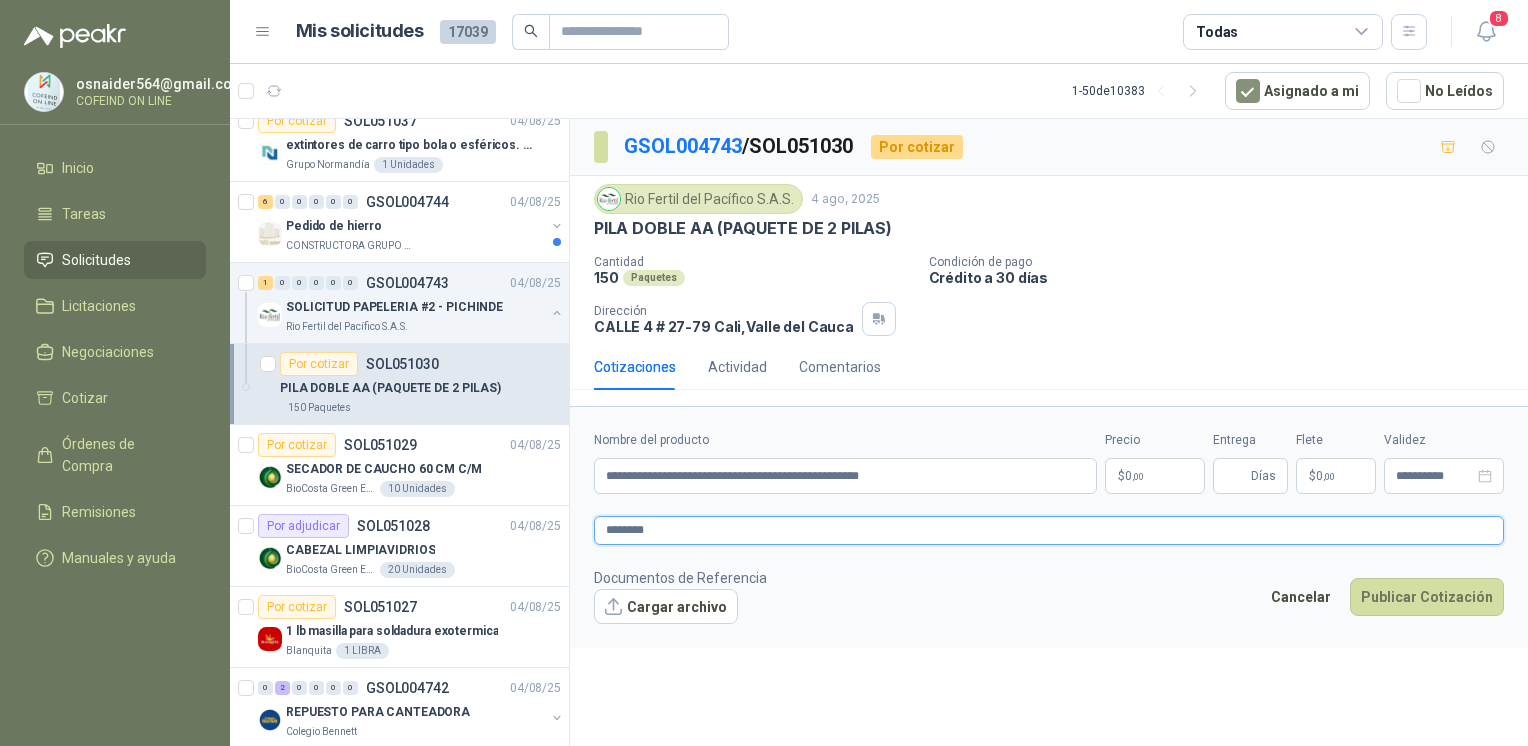 type 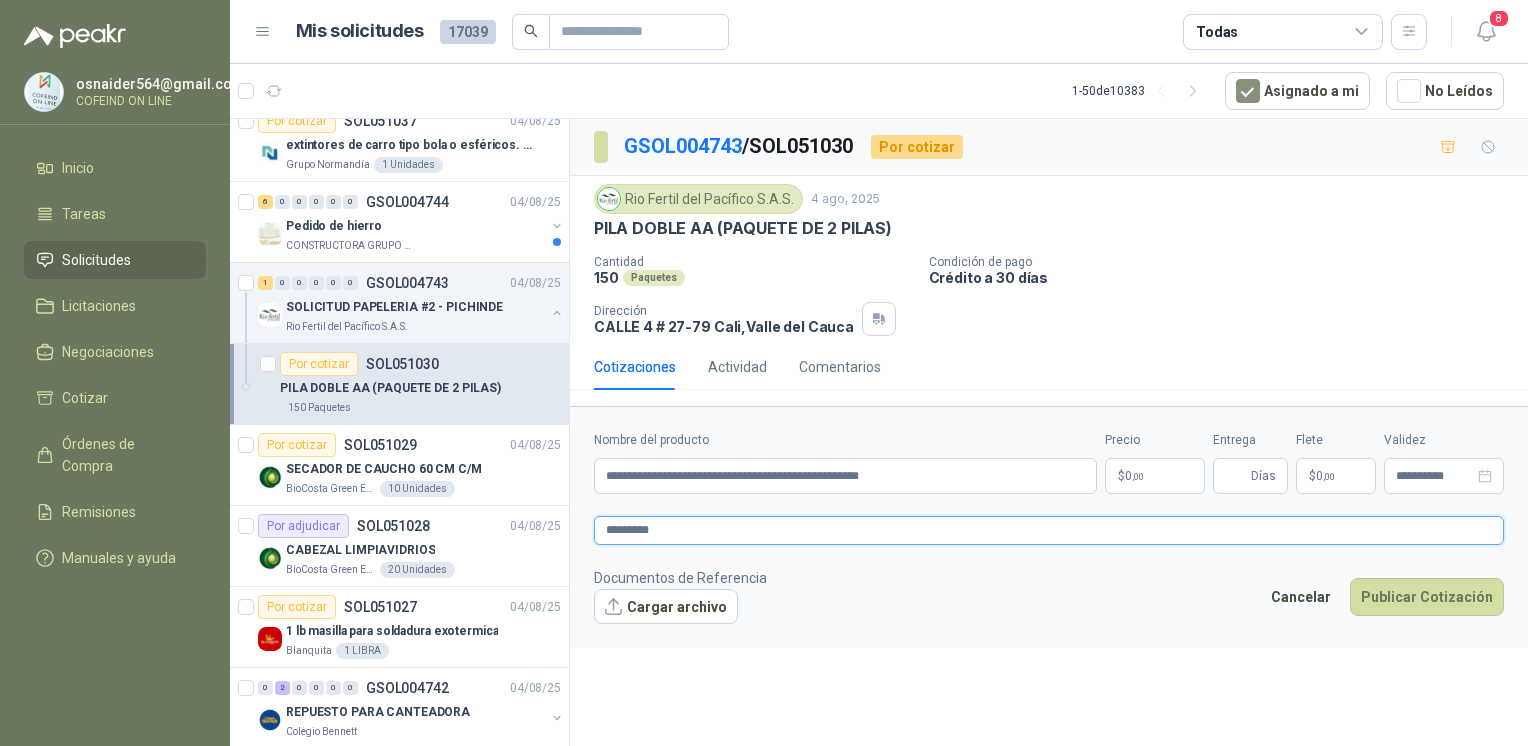 type 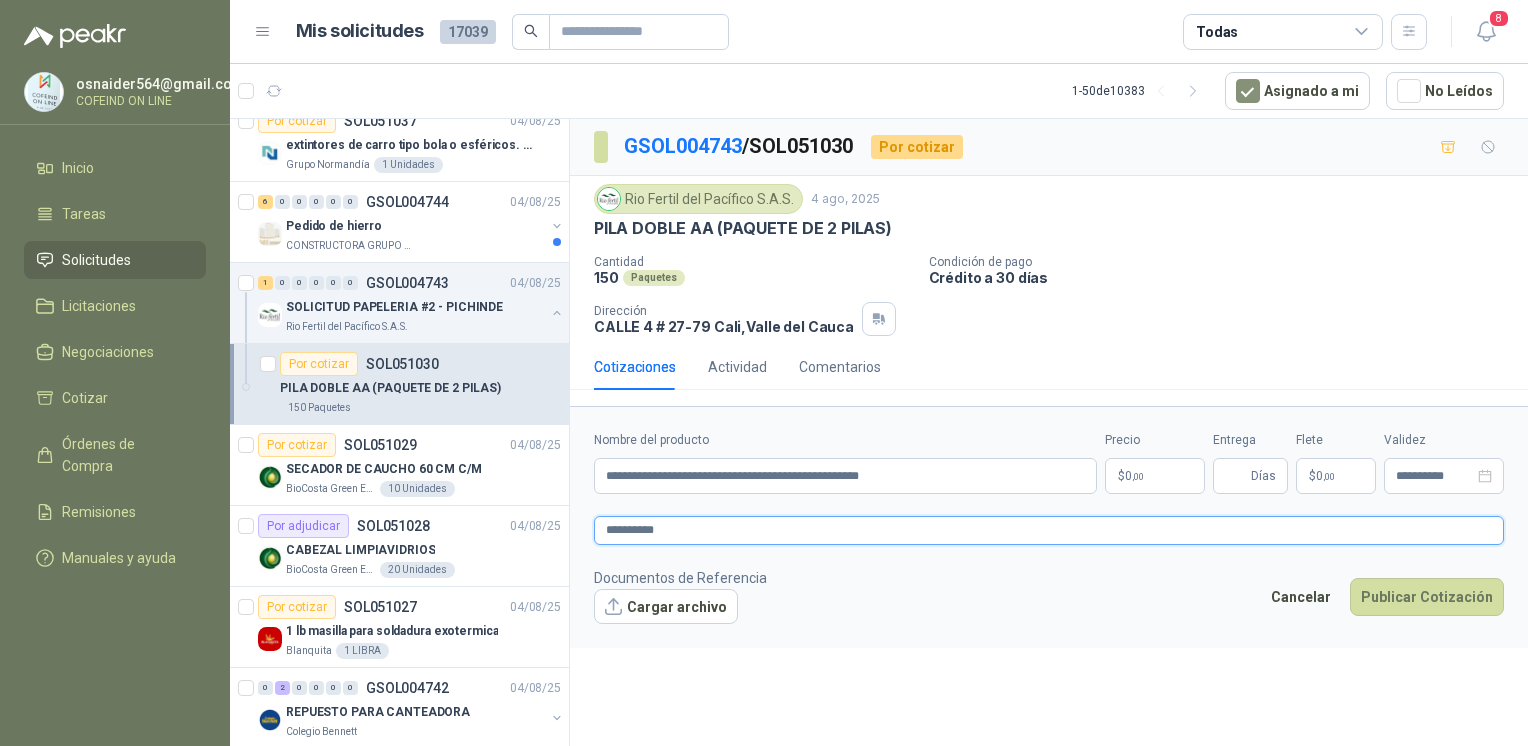 type 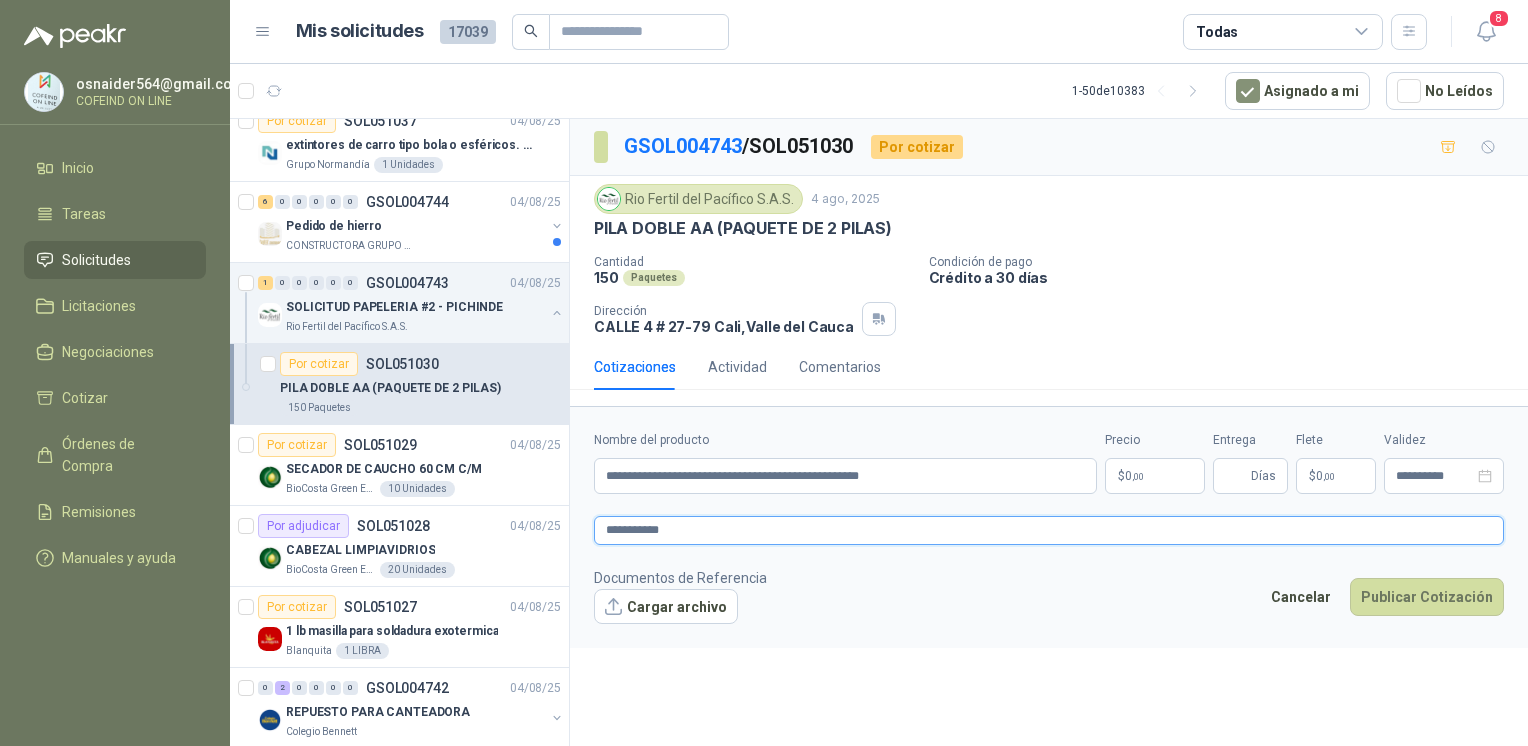 type 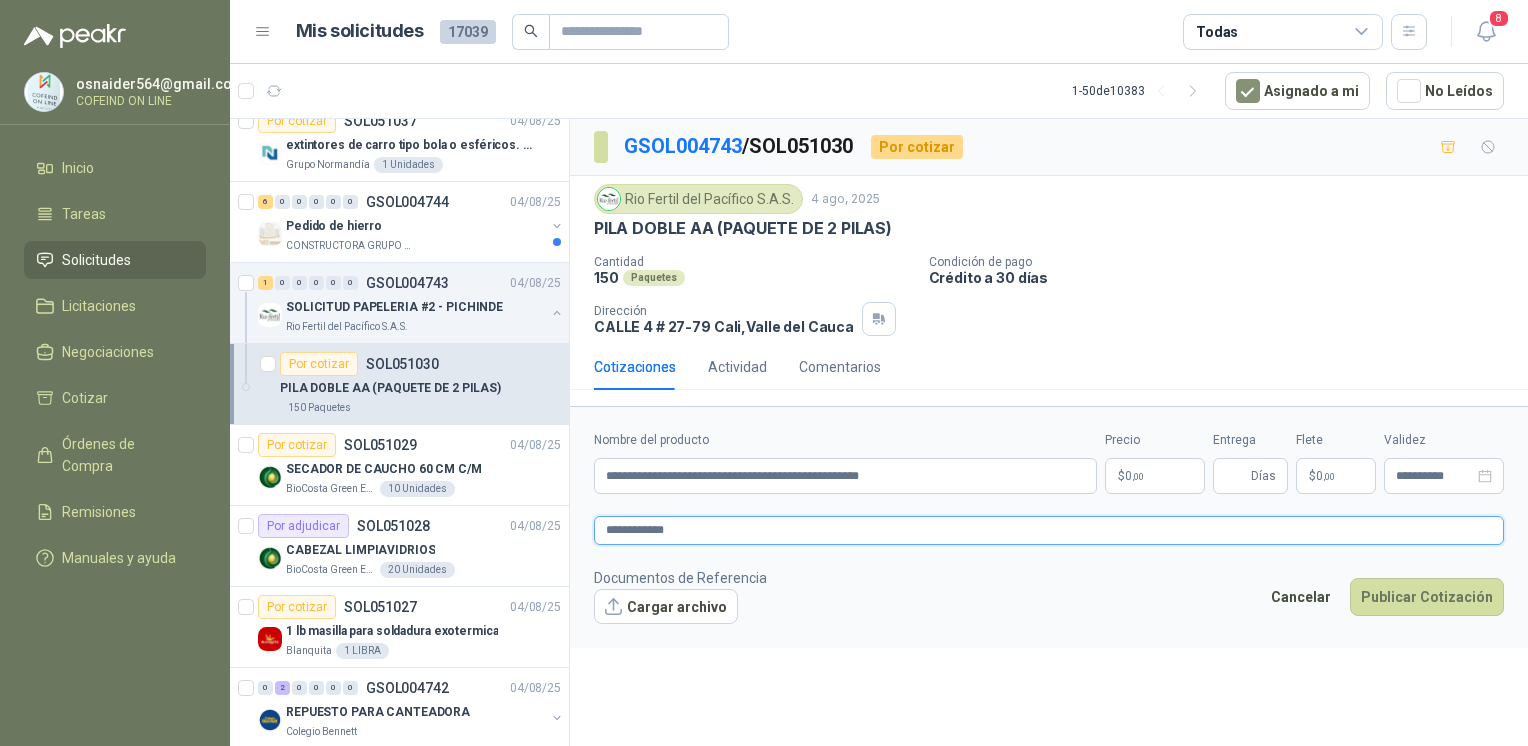type 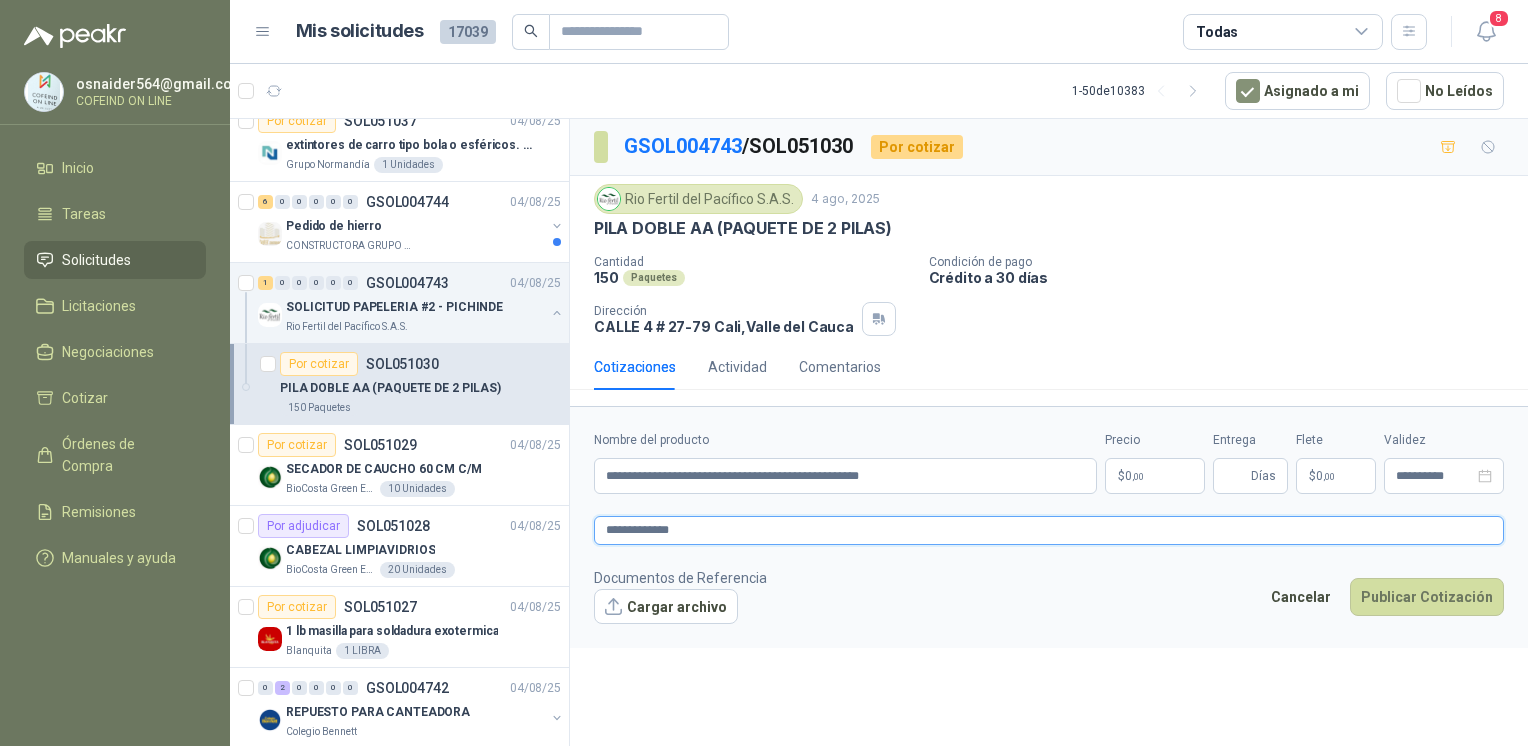 type on "**********" 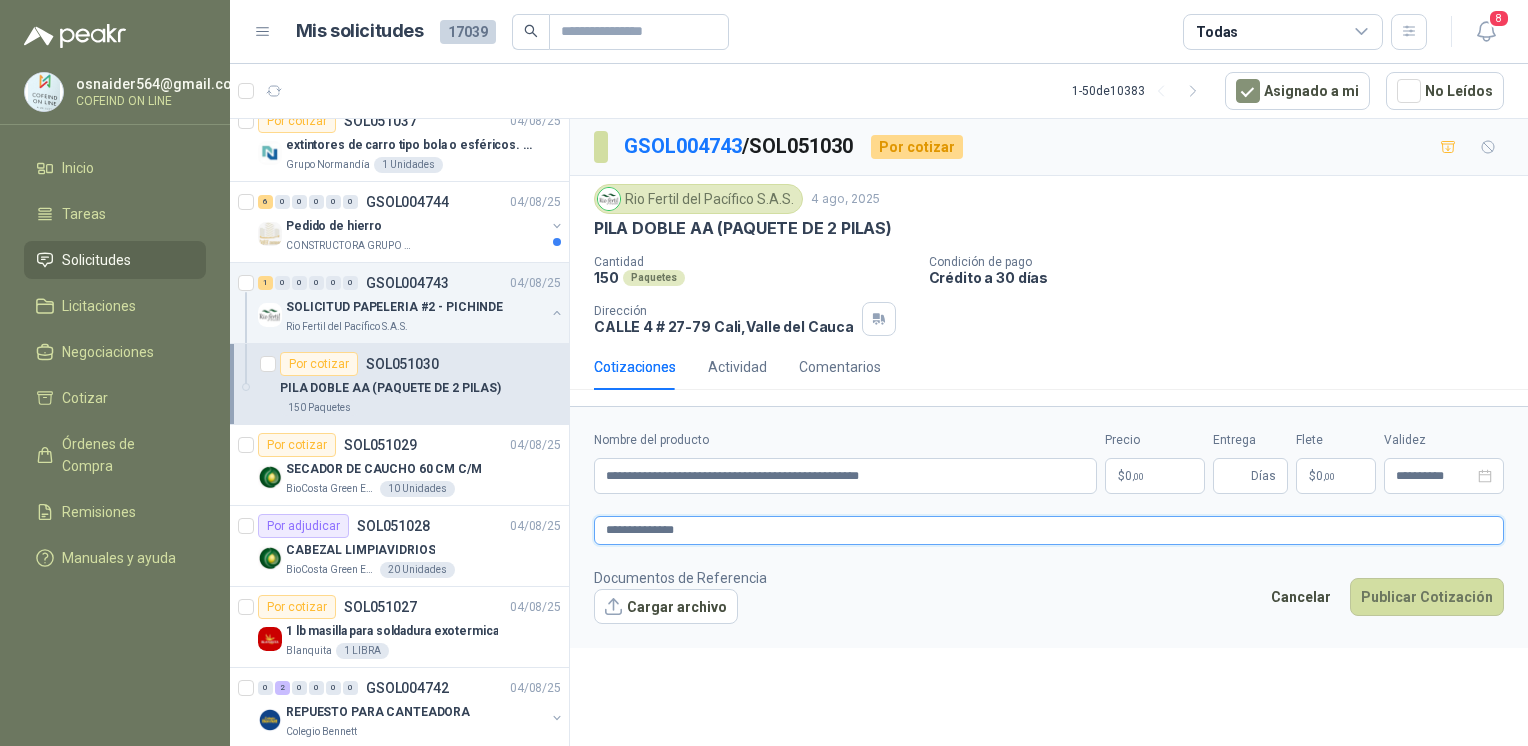 type 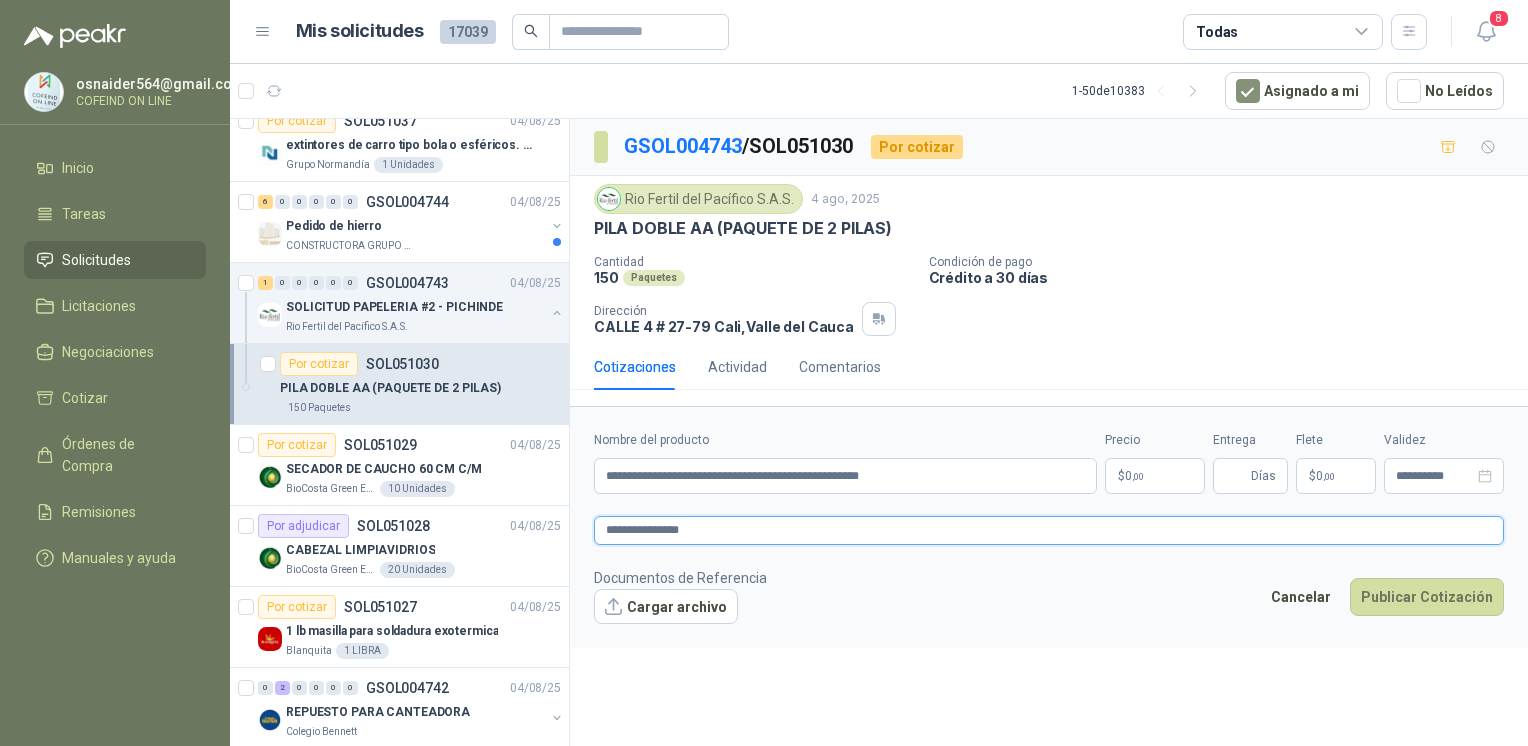 type 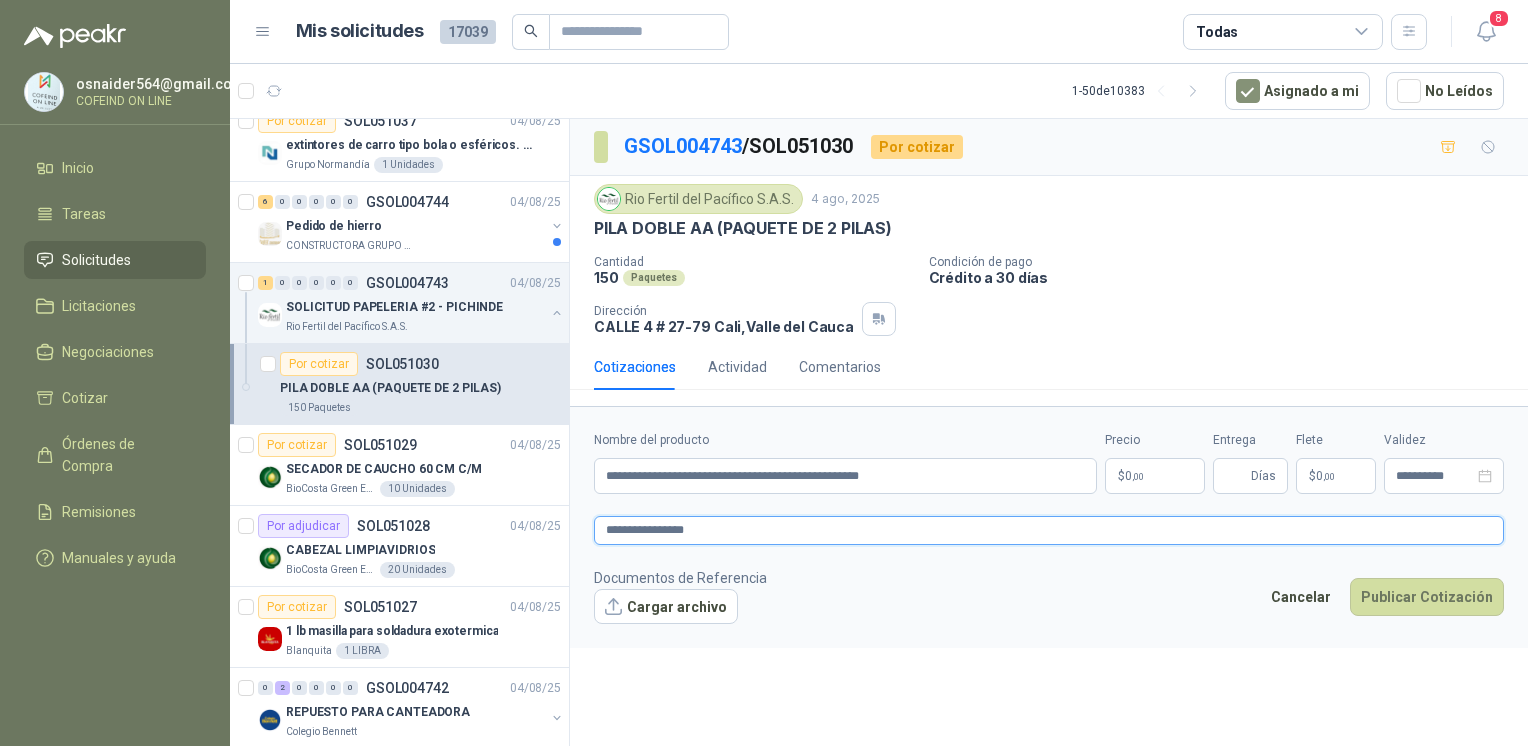 type 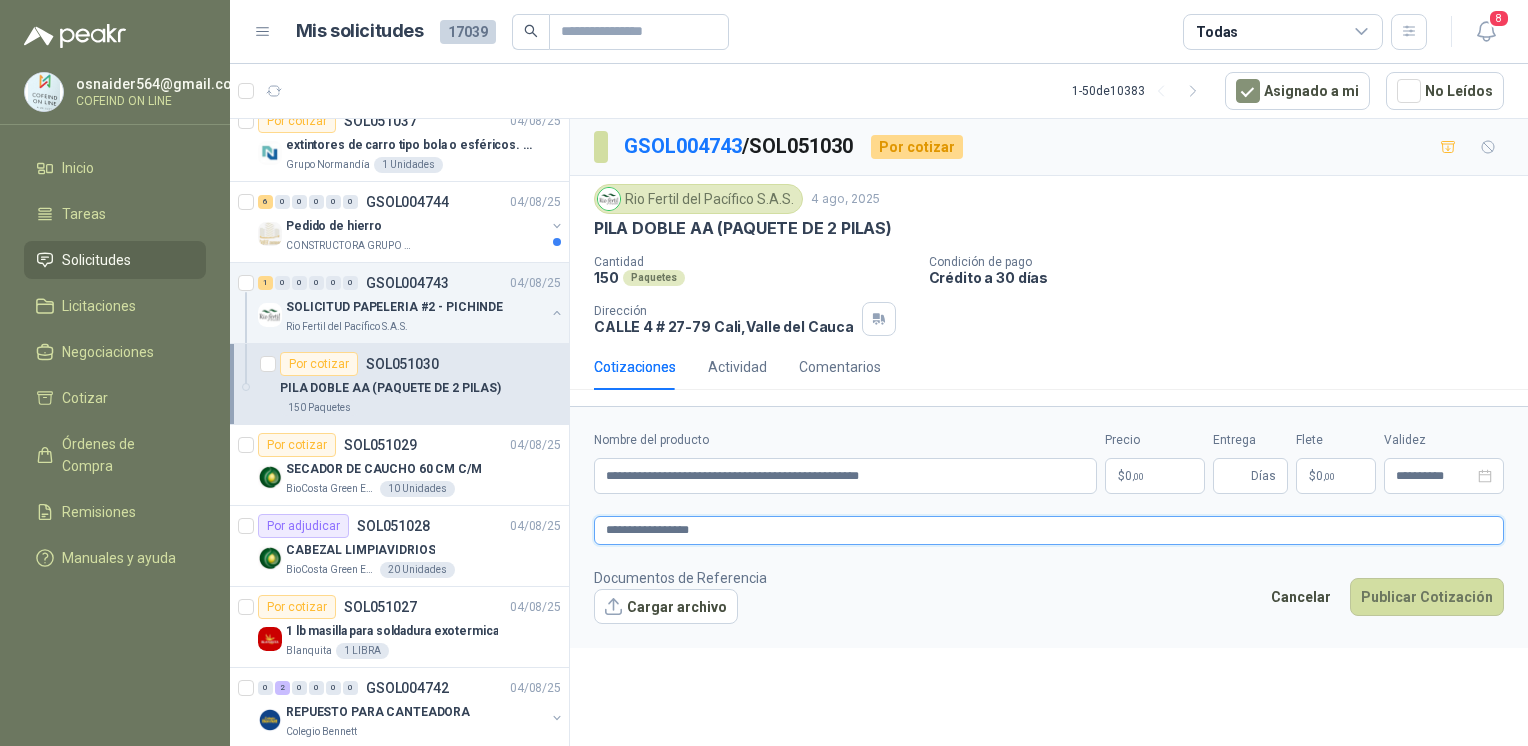 type 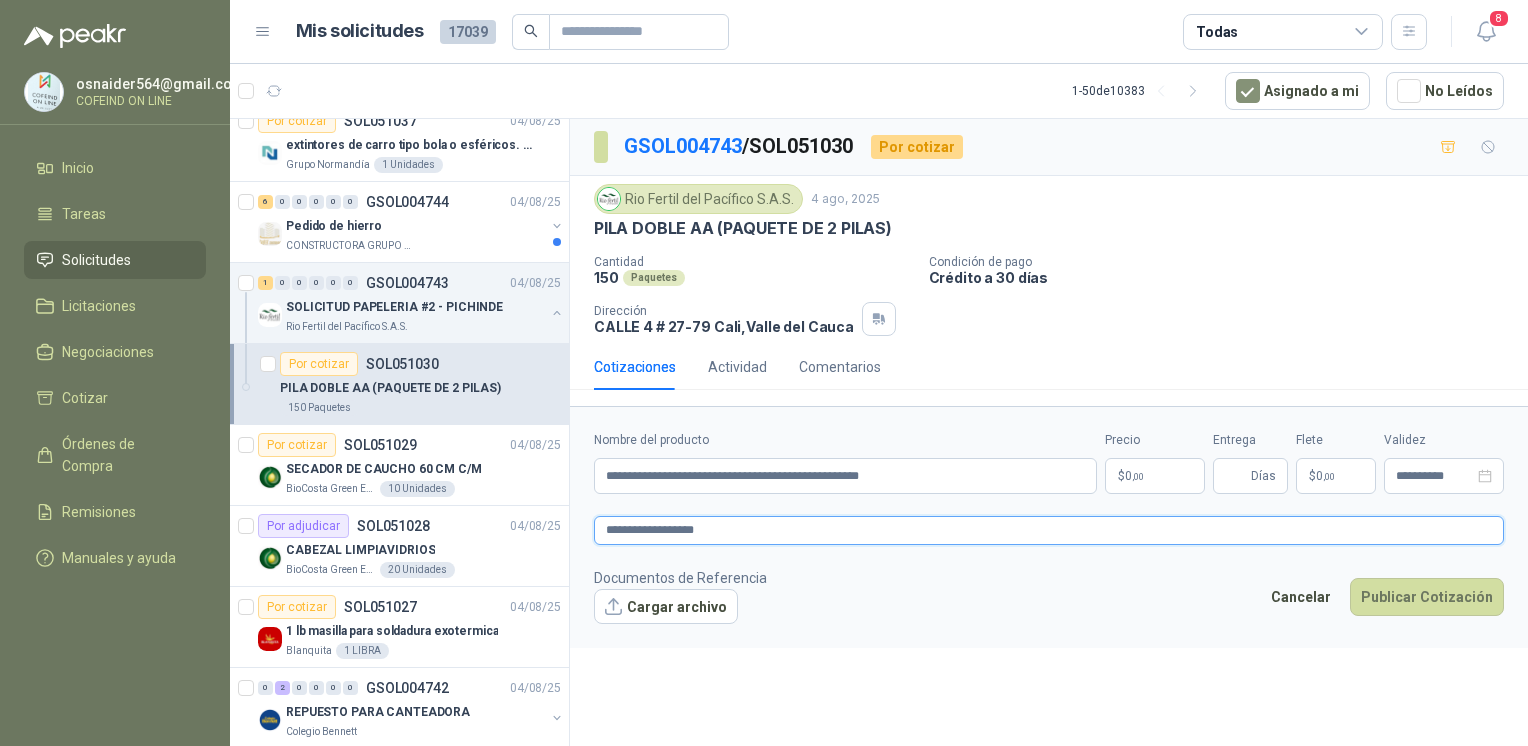 type 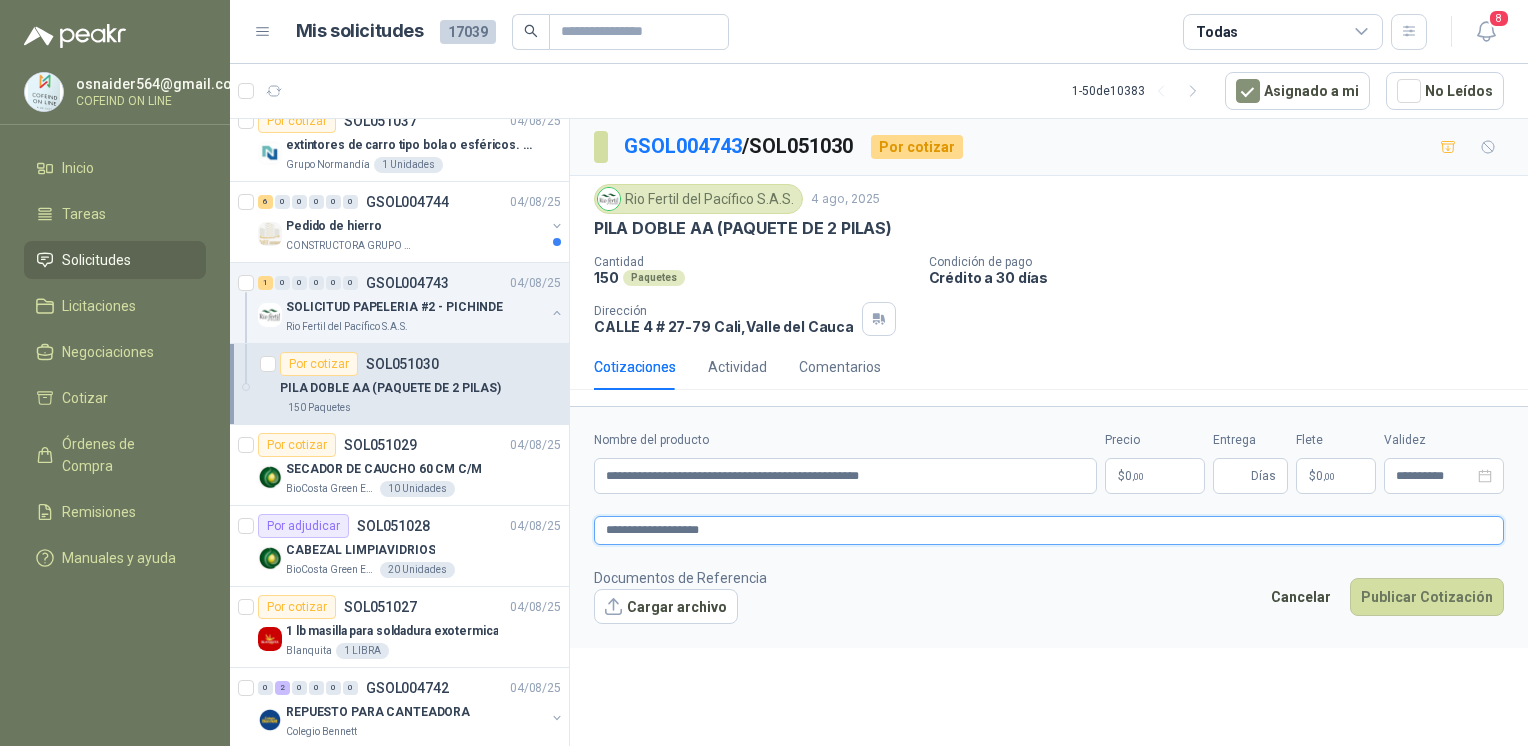 type 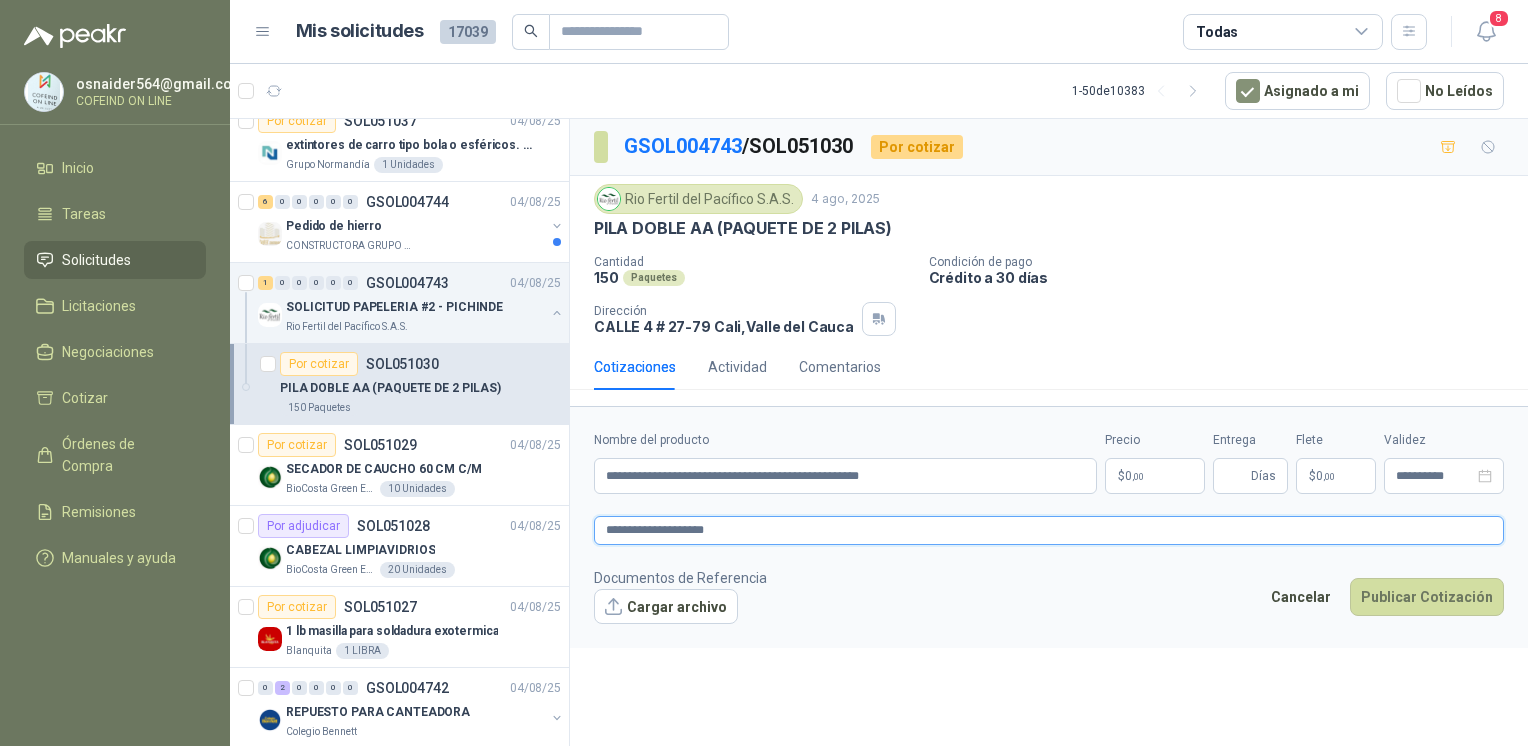 type 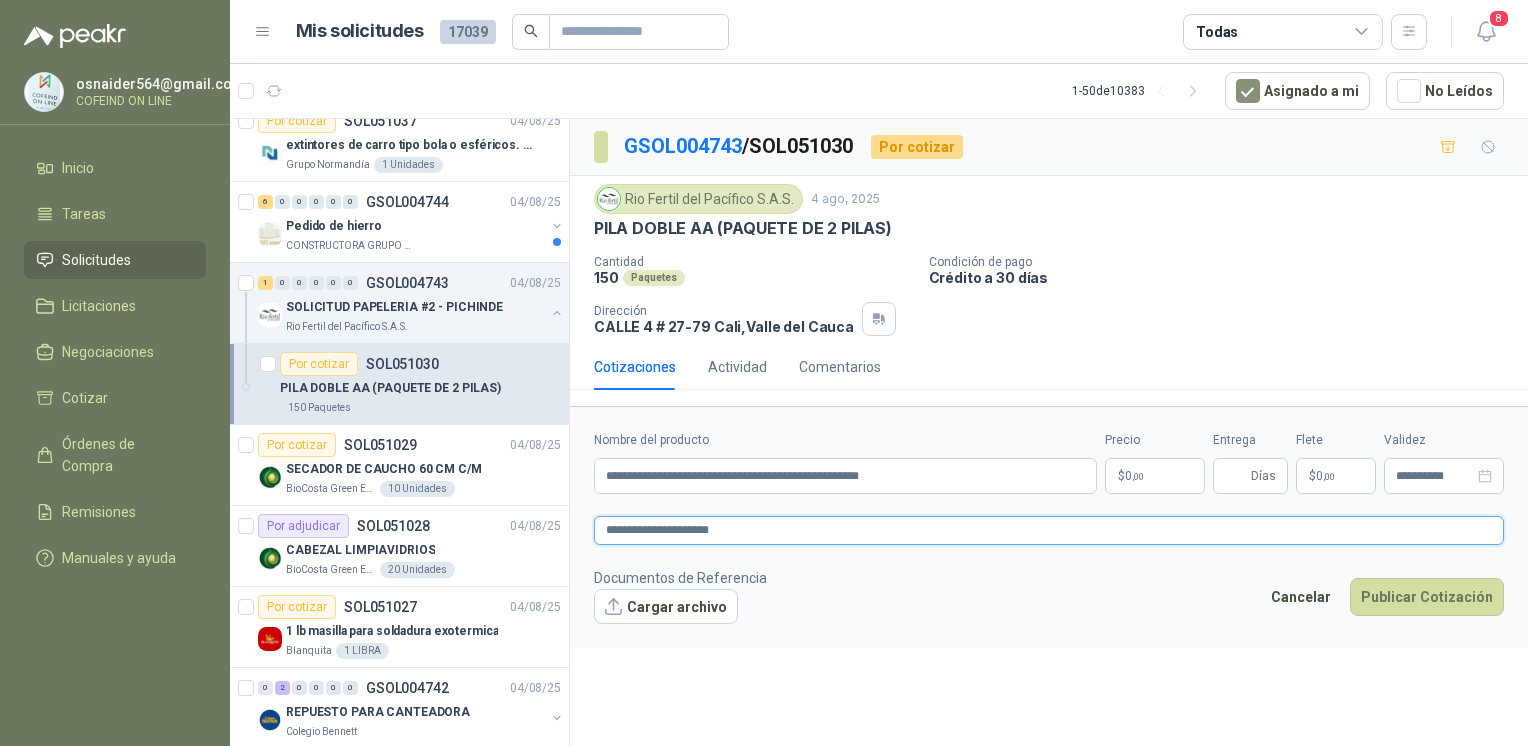 type 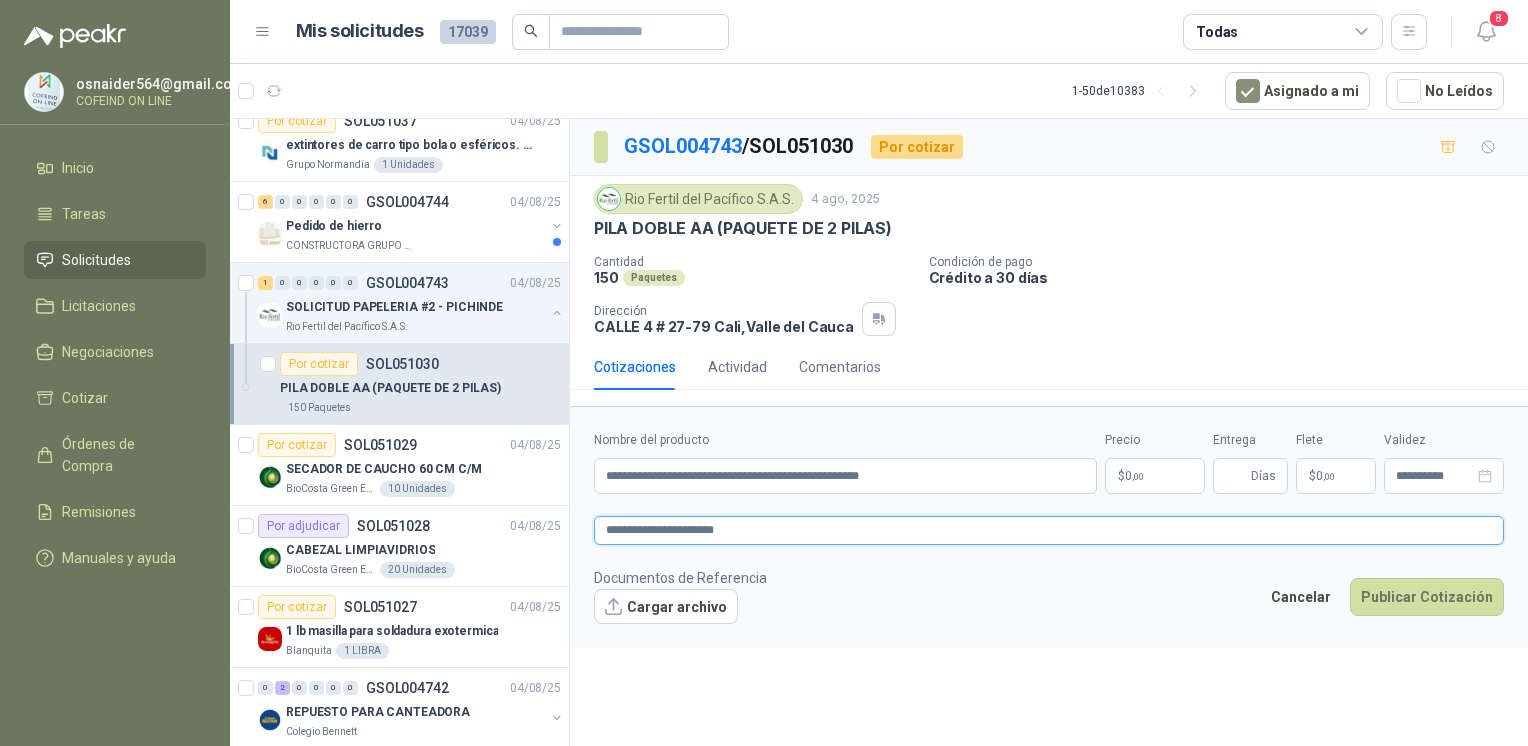 type 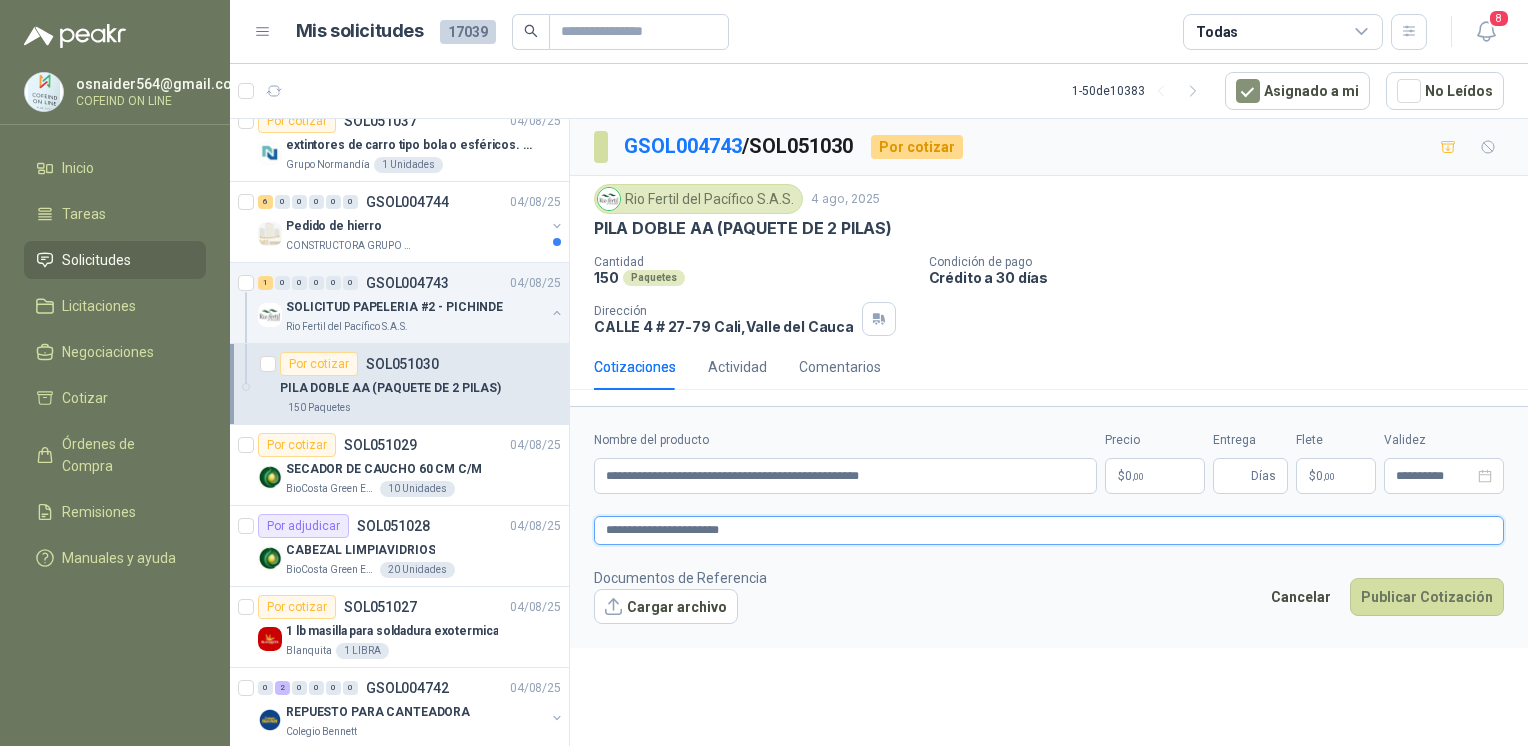 type 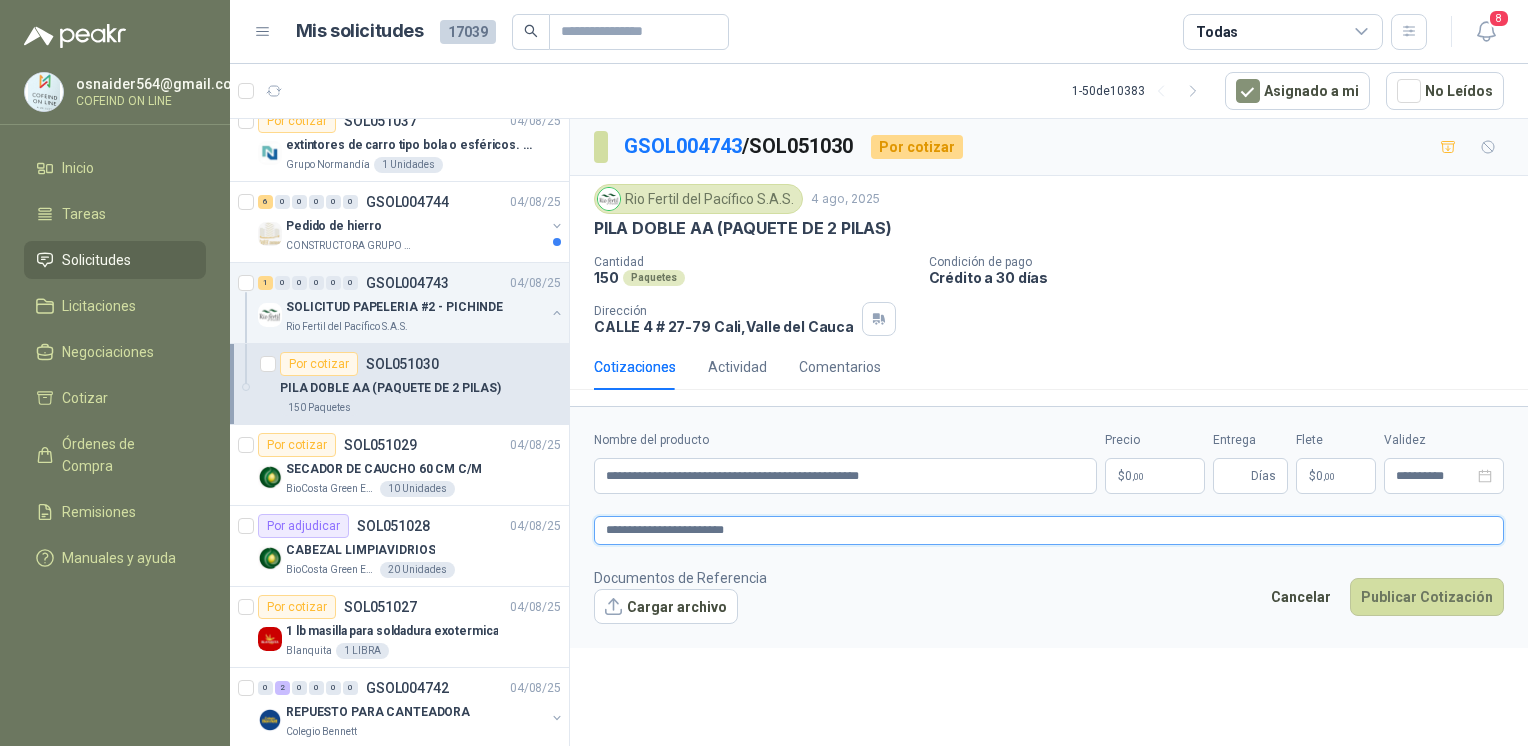 type 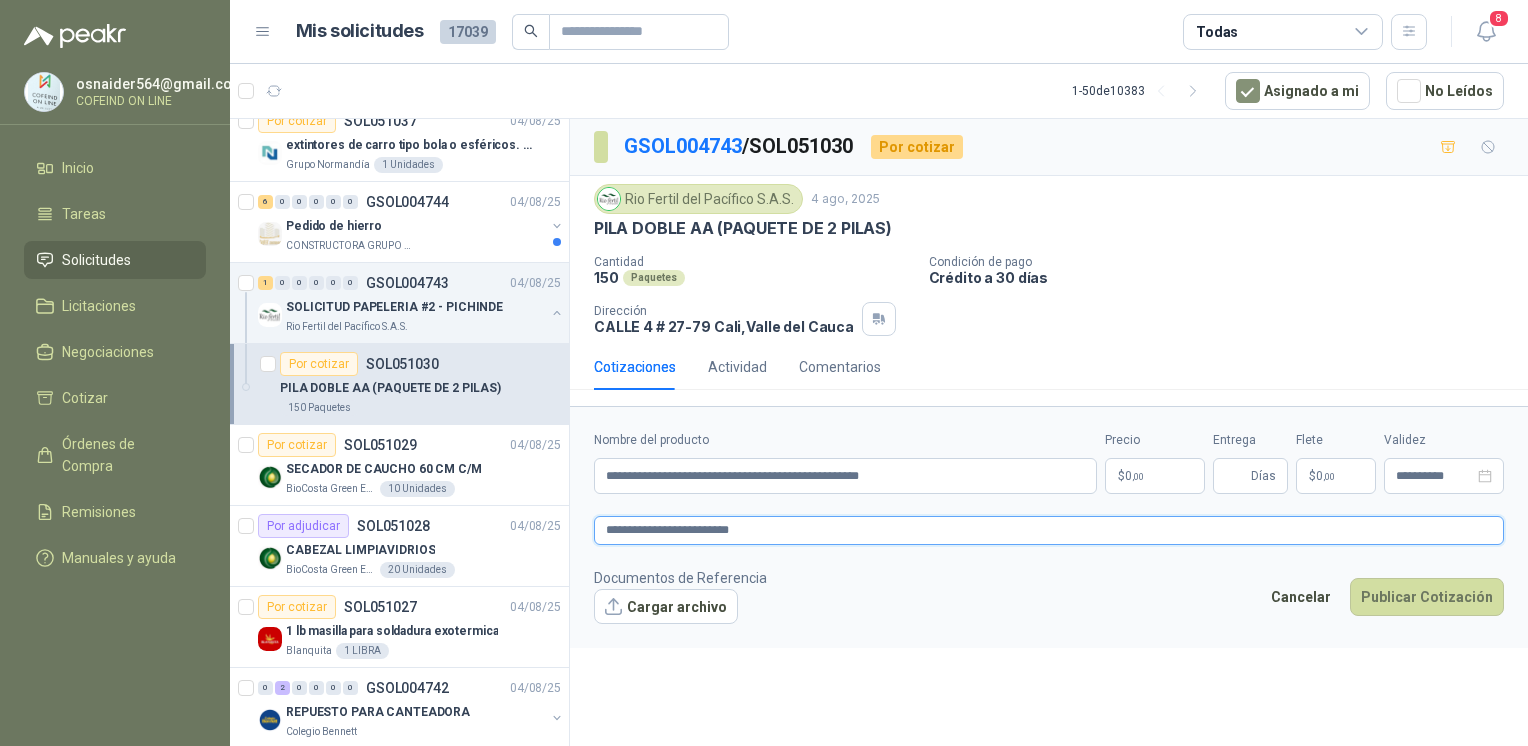 type 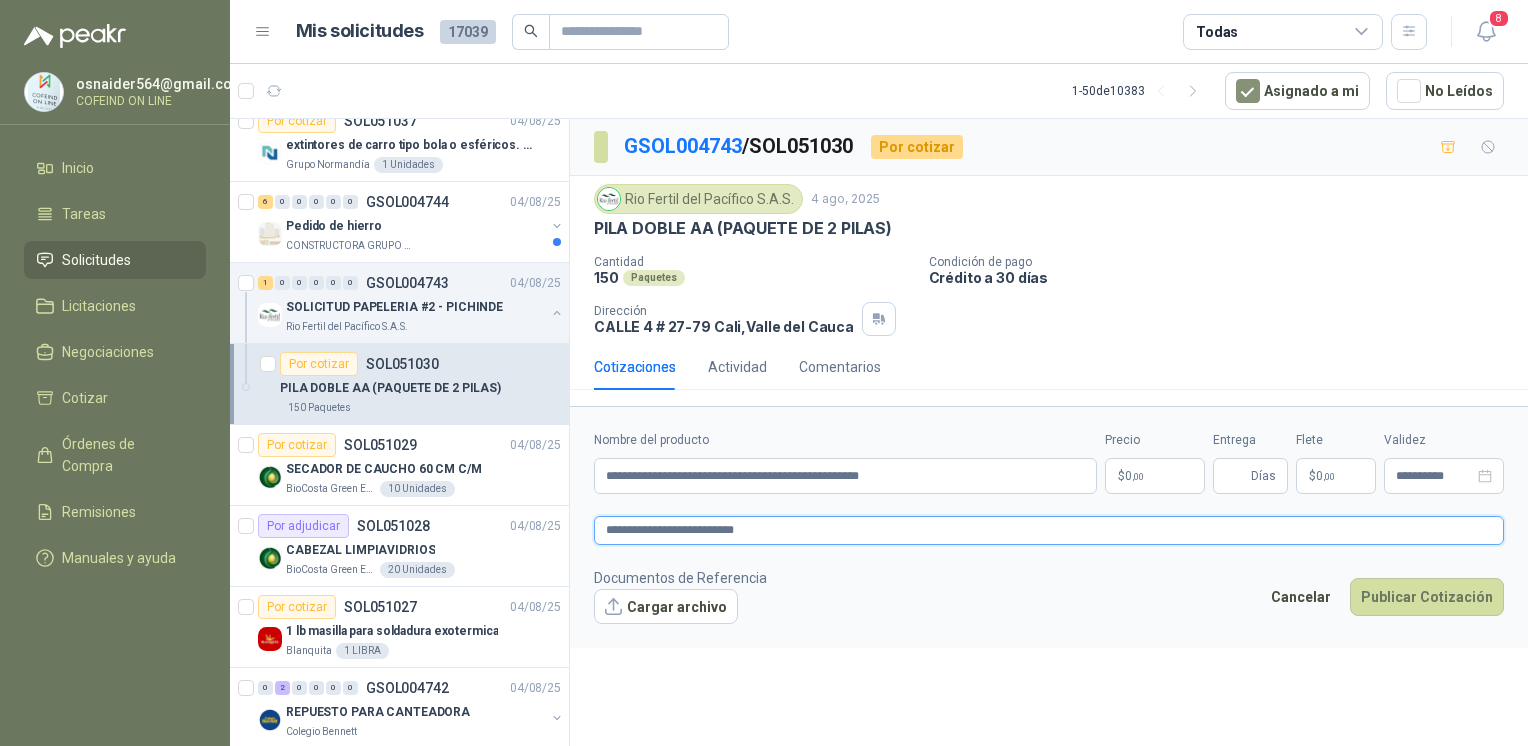 type 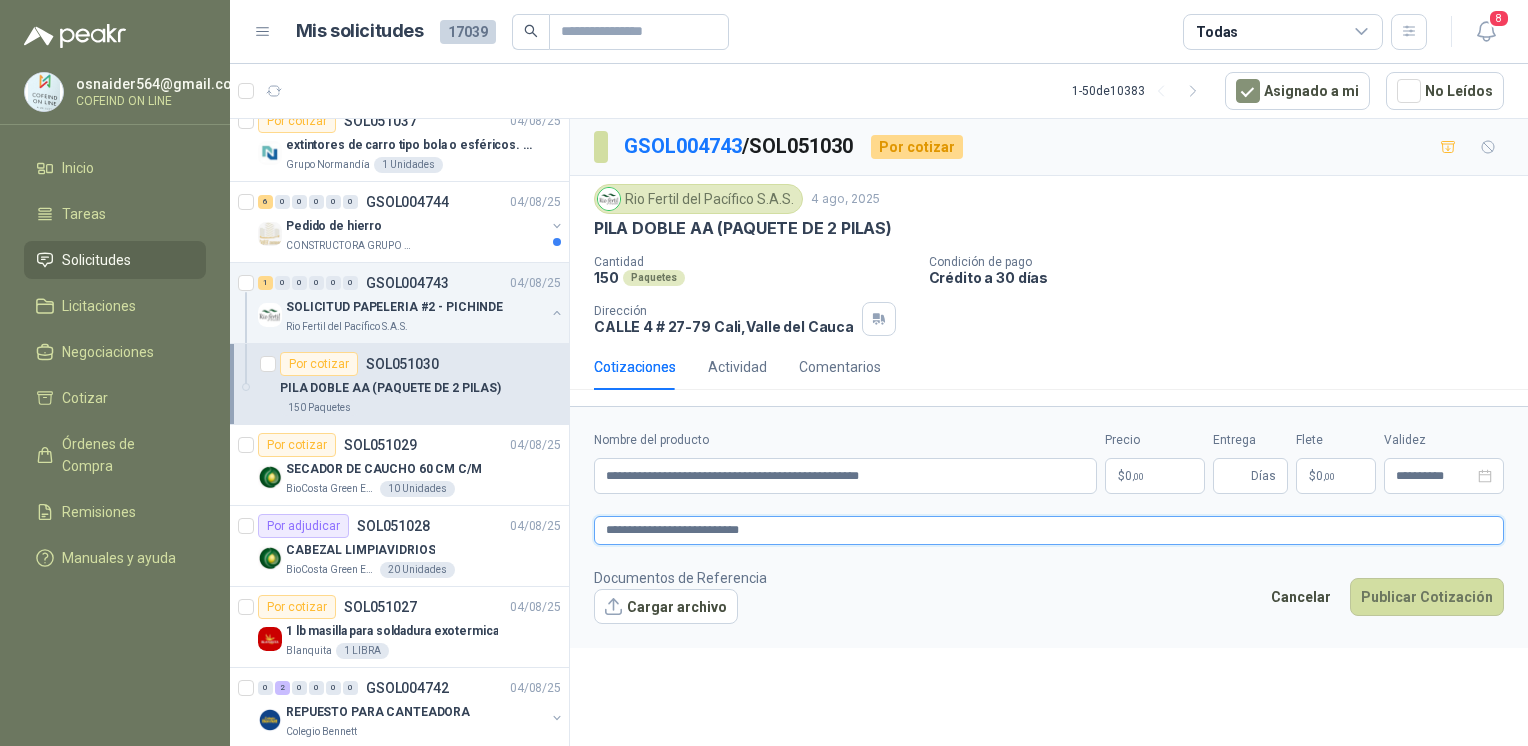 type 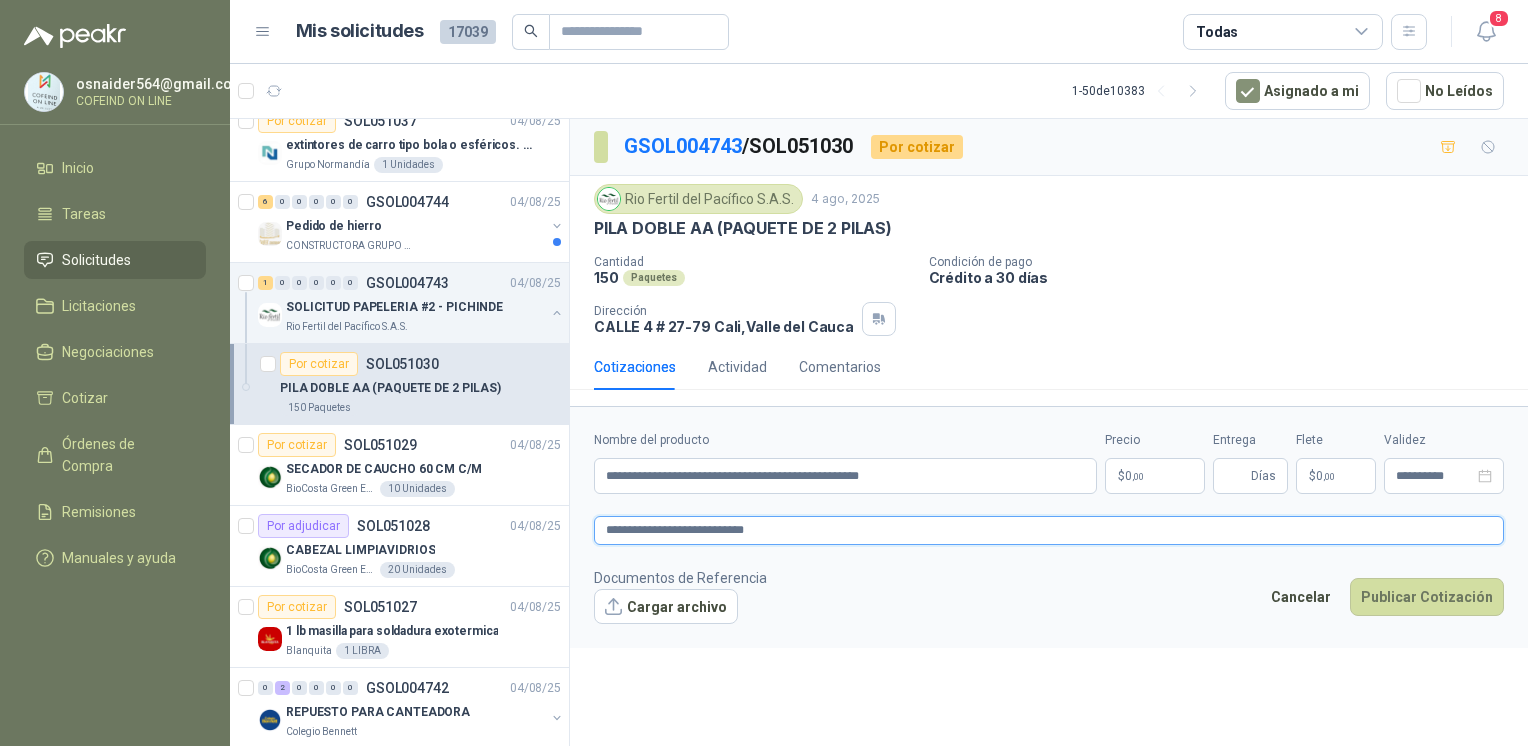type 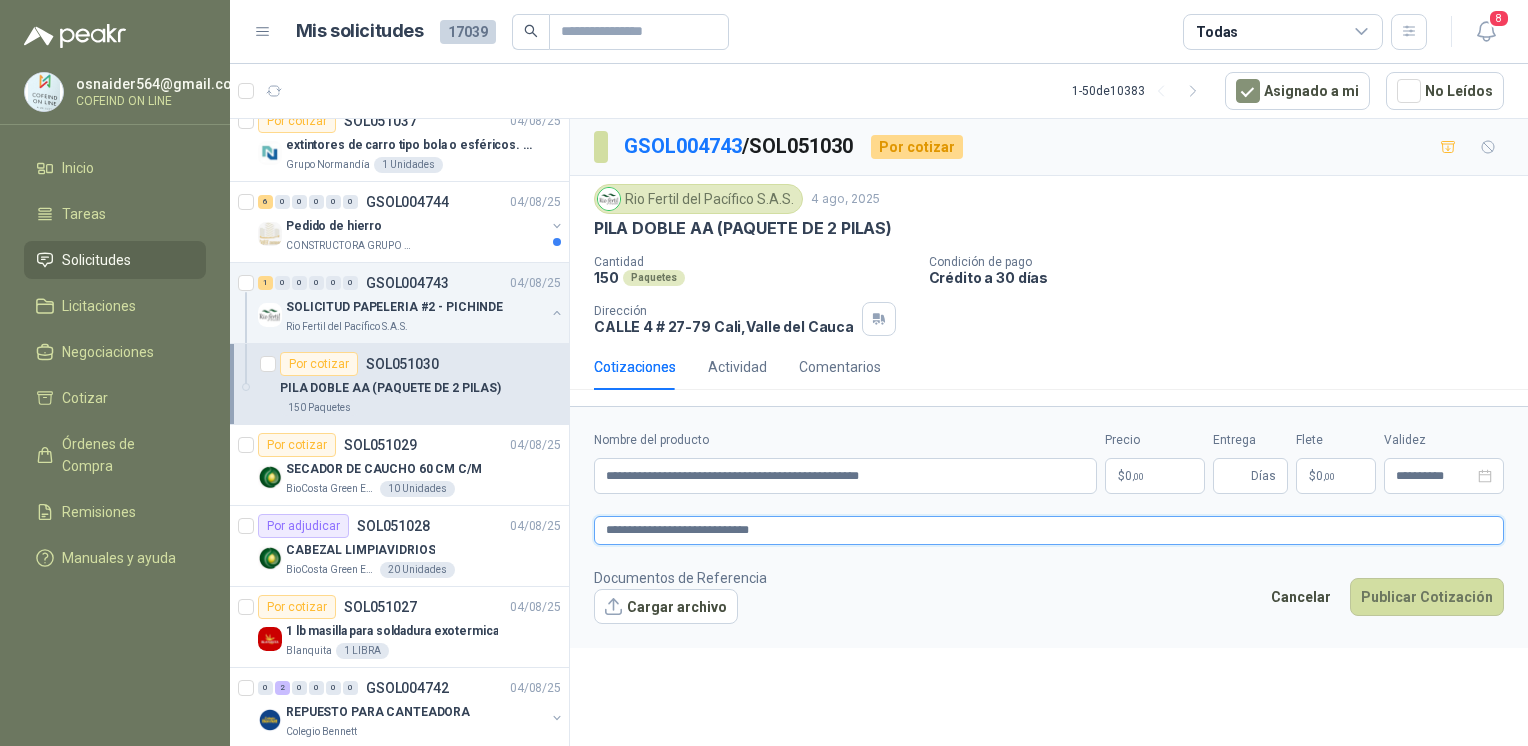 type 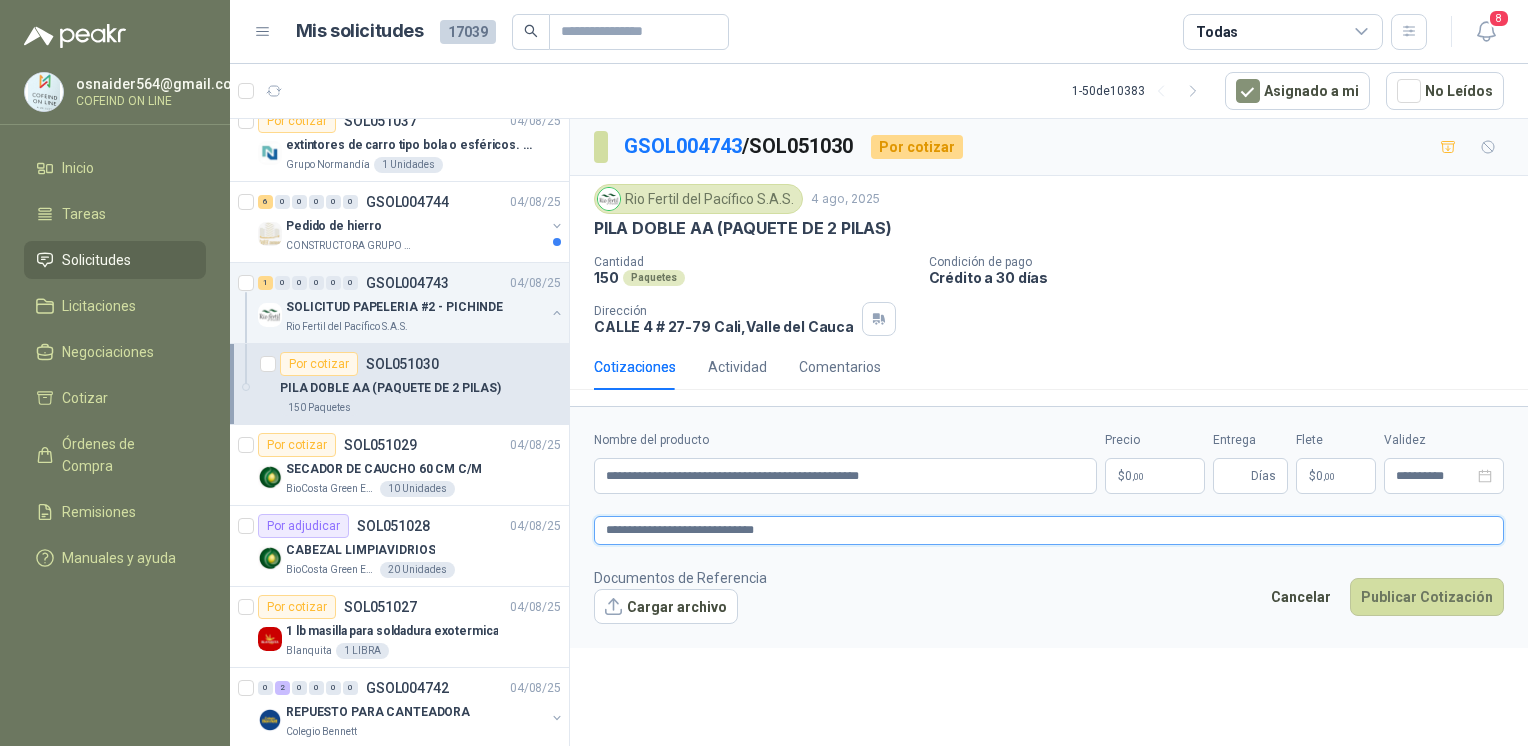 type 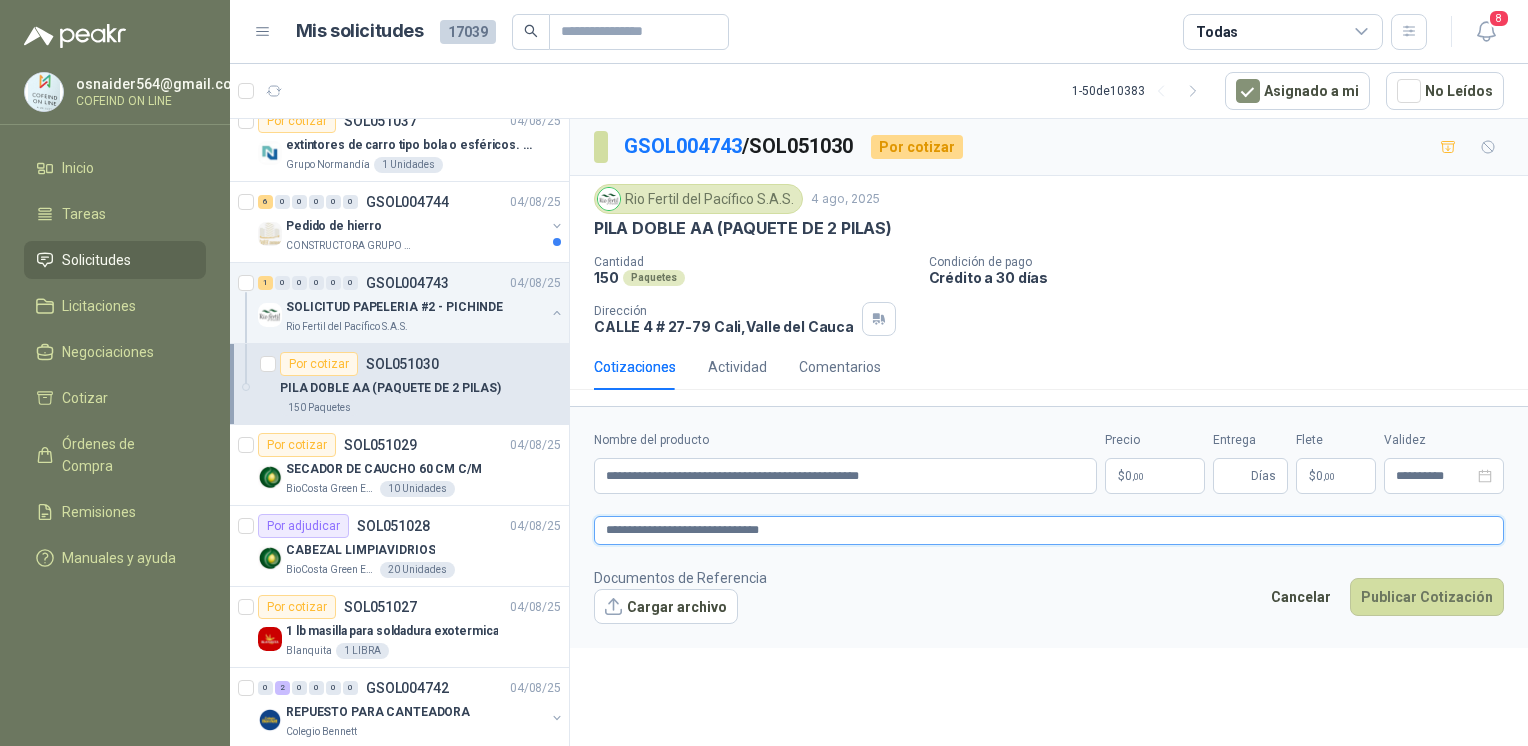 type 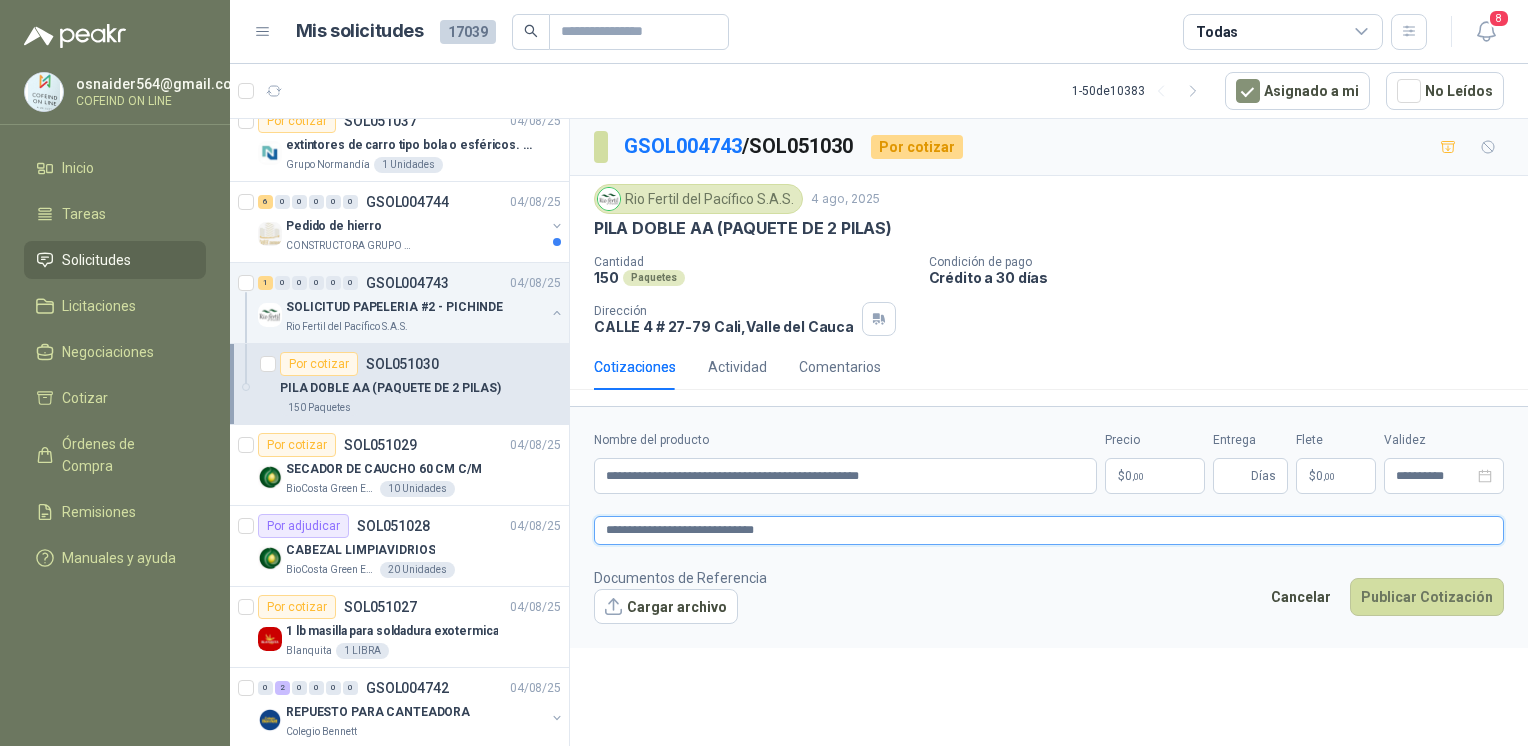 type 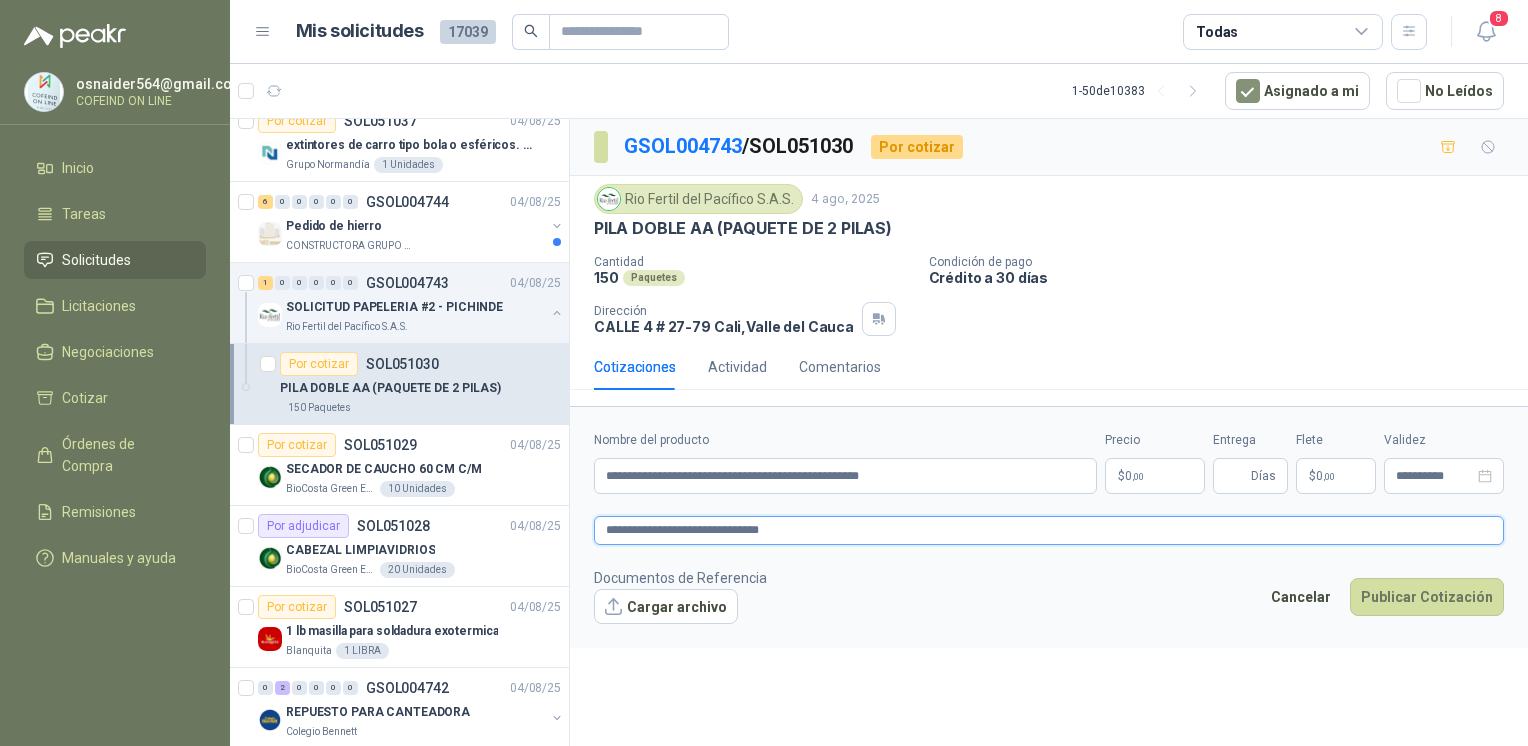 type 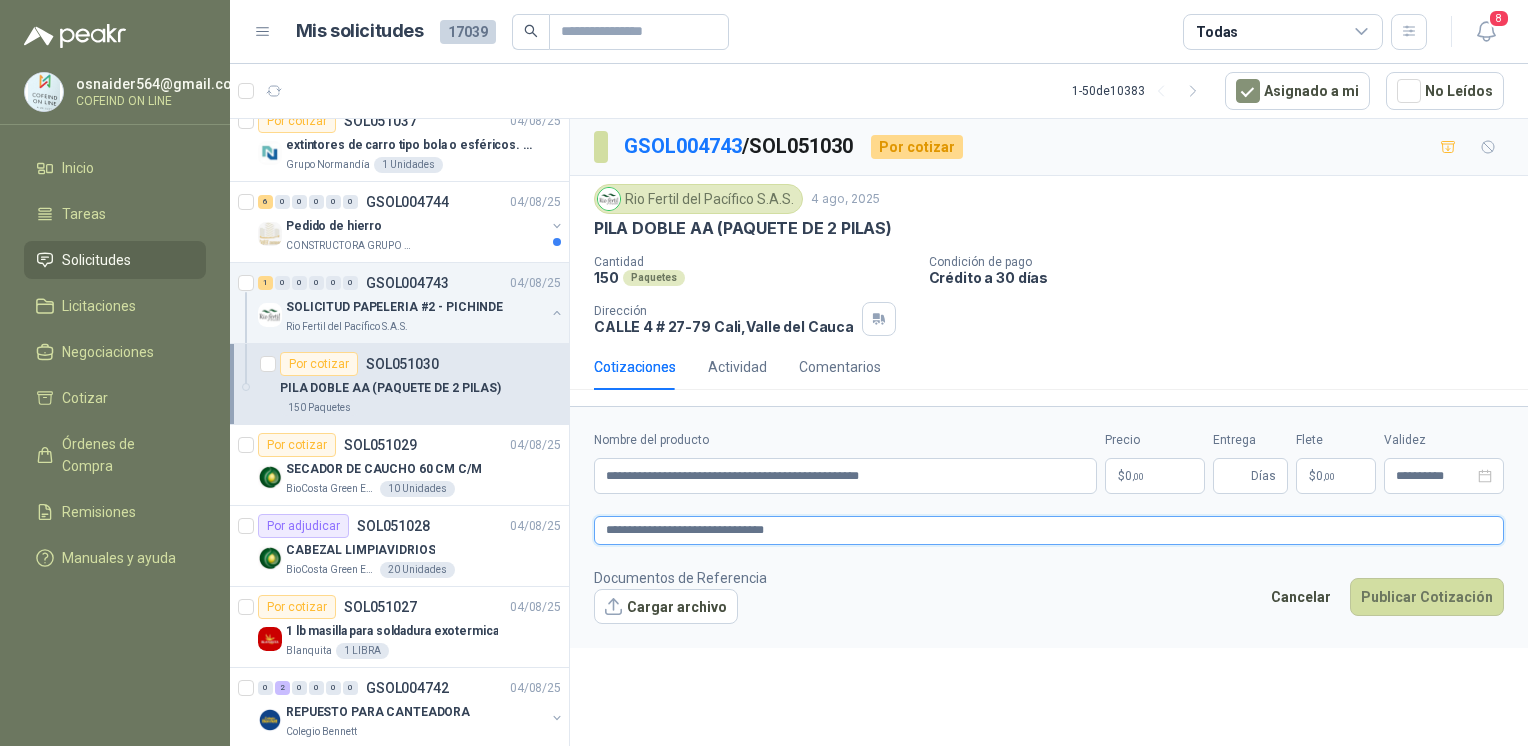type on "**********" 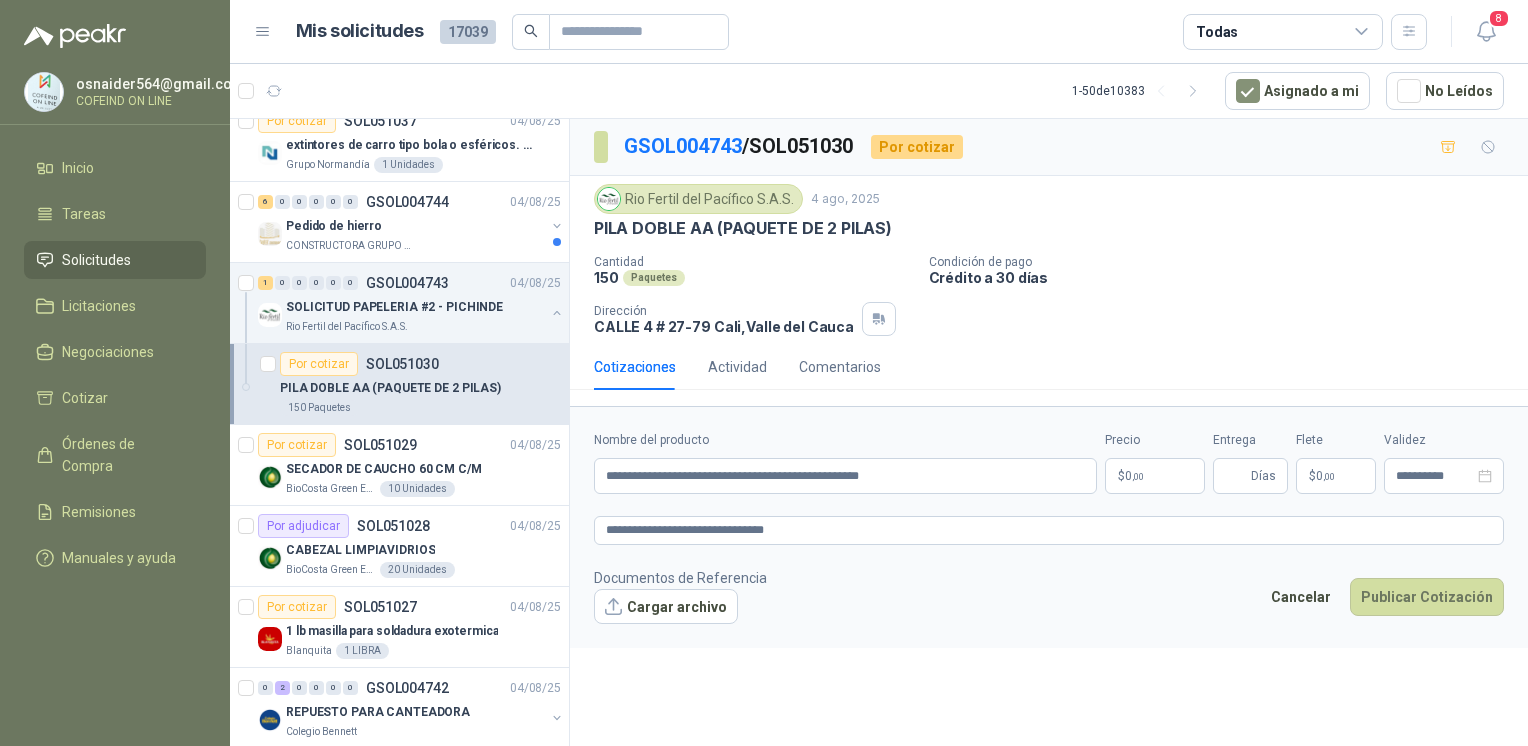 click on "Cargar archivo" at bounding box center (666, 607) 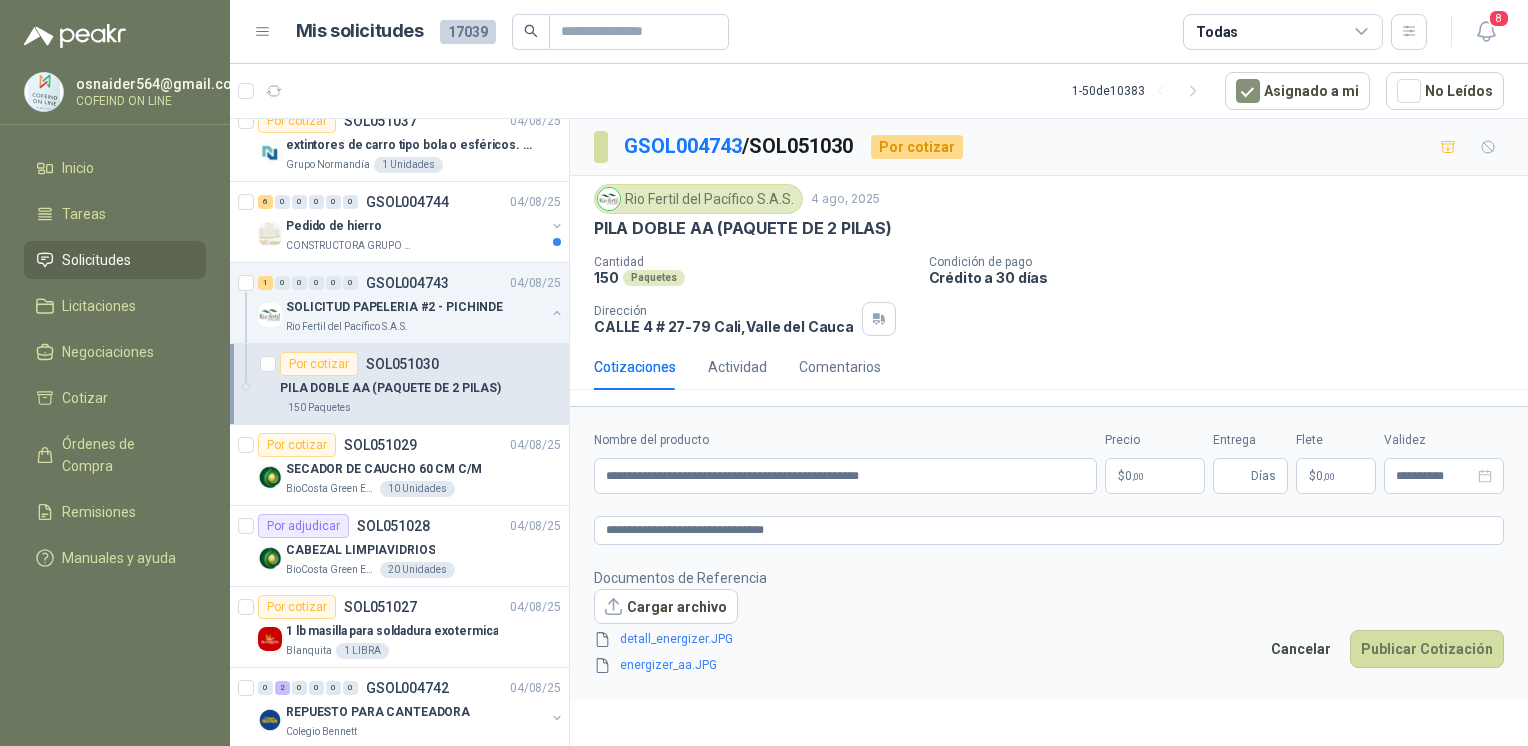 click on "$  0 ,00" at bounding box center [1155, 476] 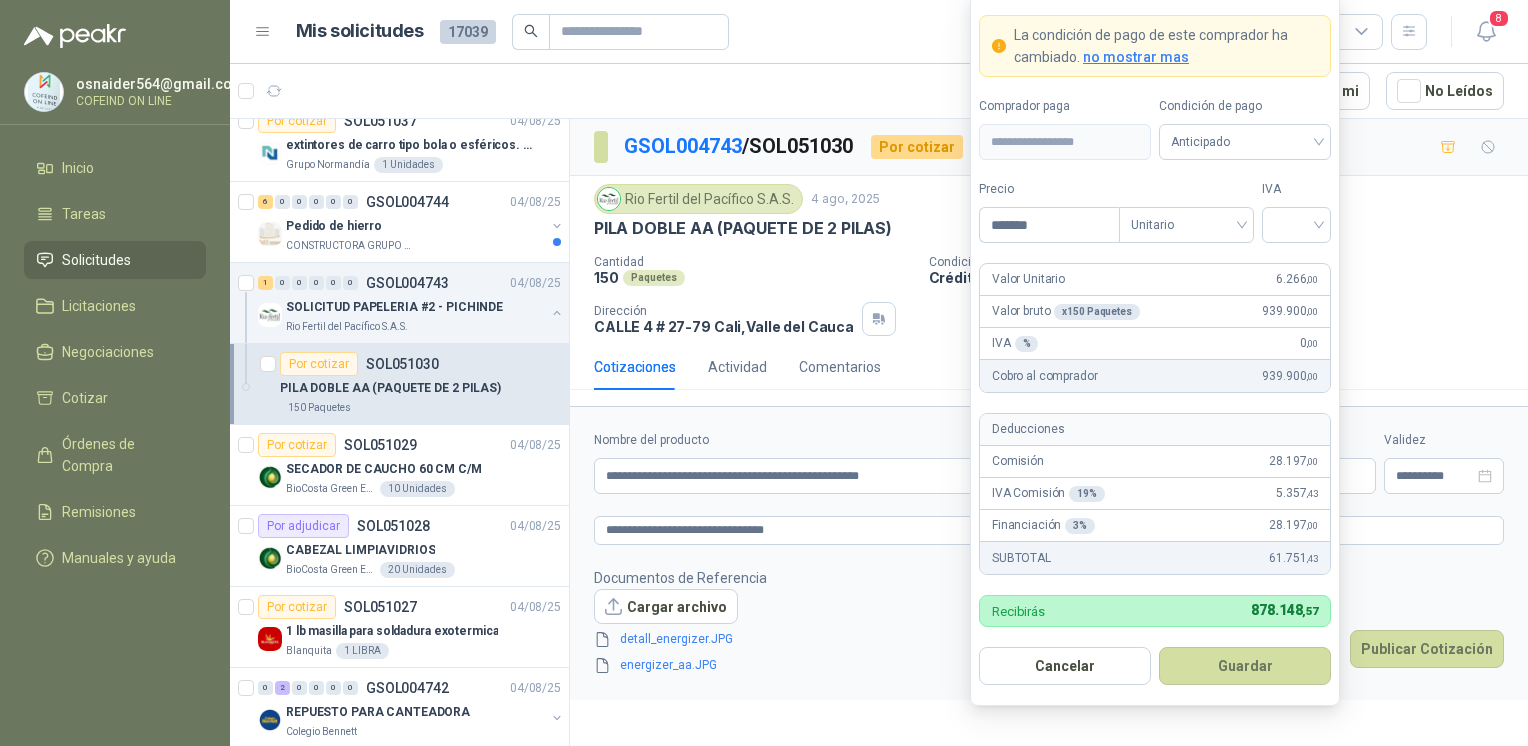 type on "*******" 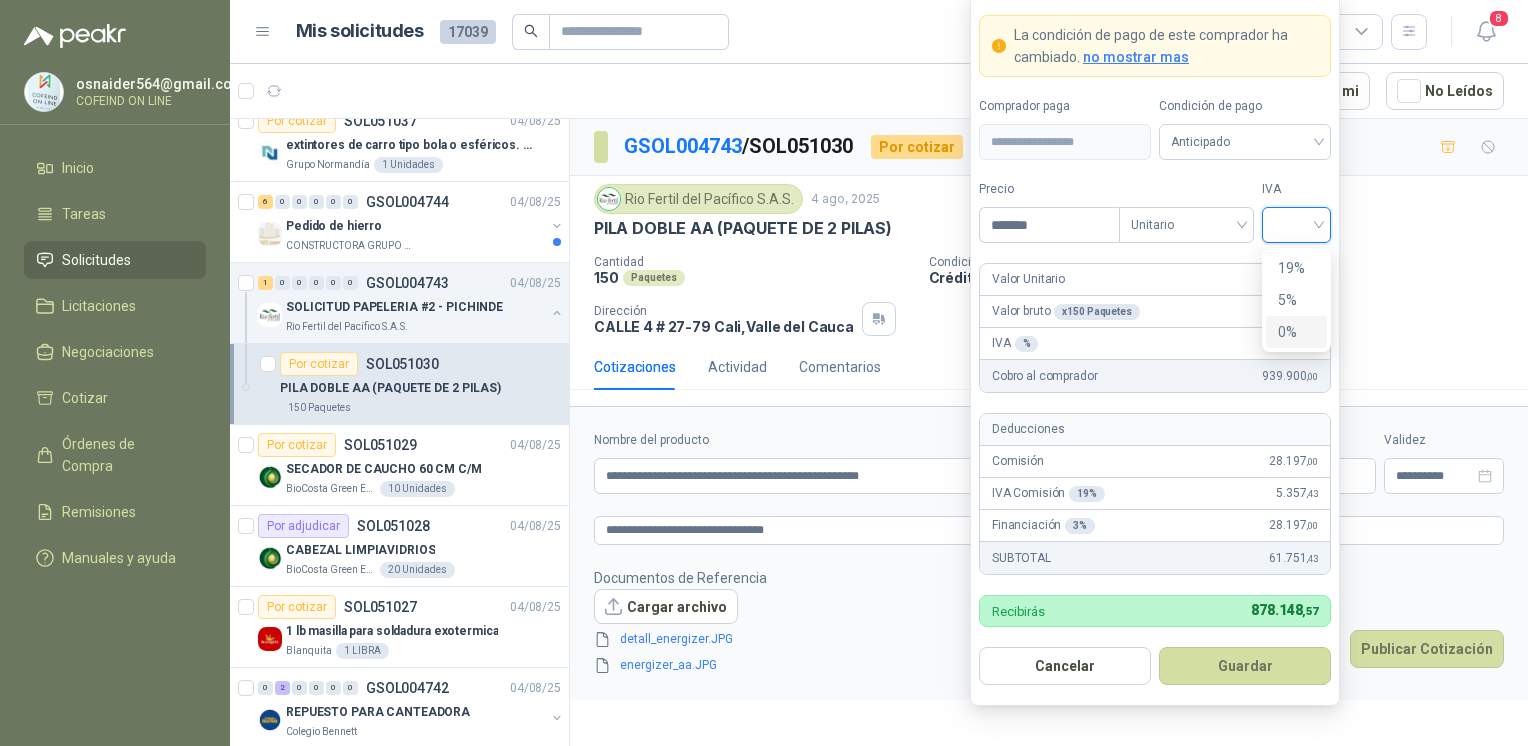 click on "0%" at bounding box center [1296, 332] 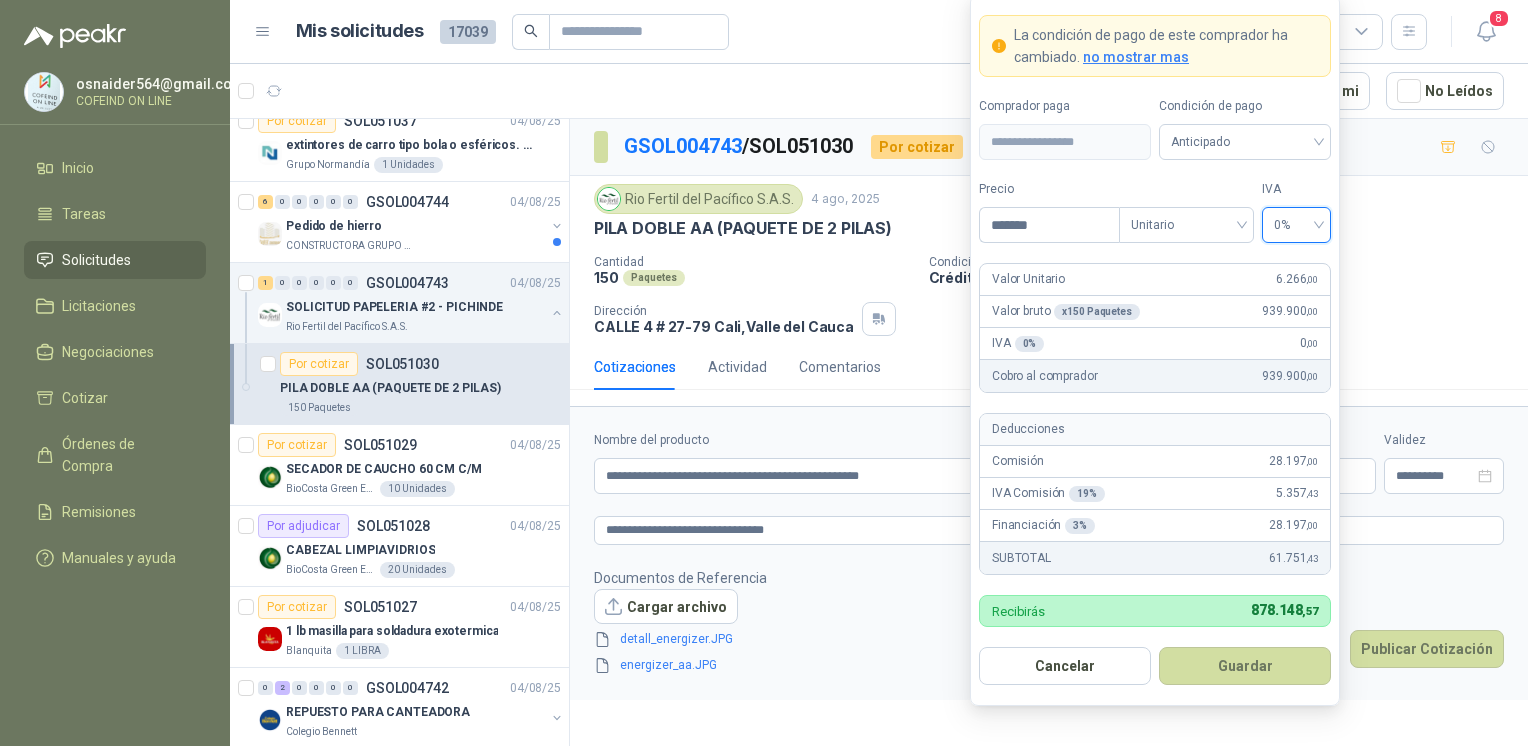 click on "Guardar" at bounding box center [1245, 666] 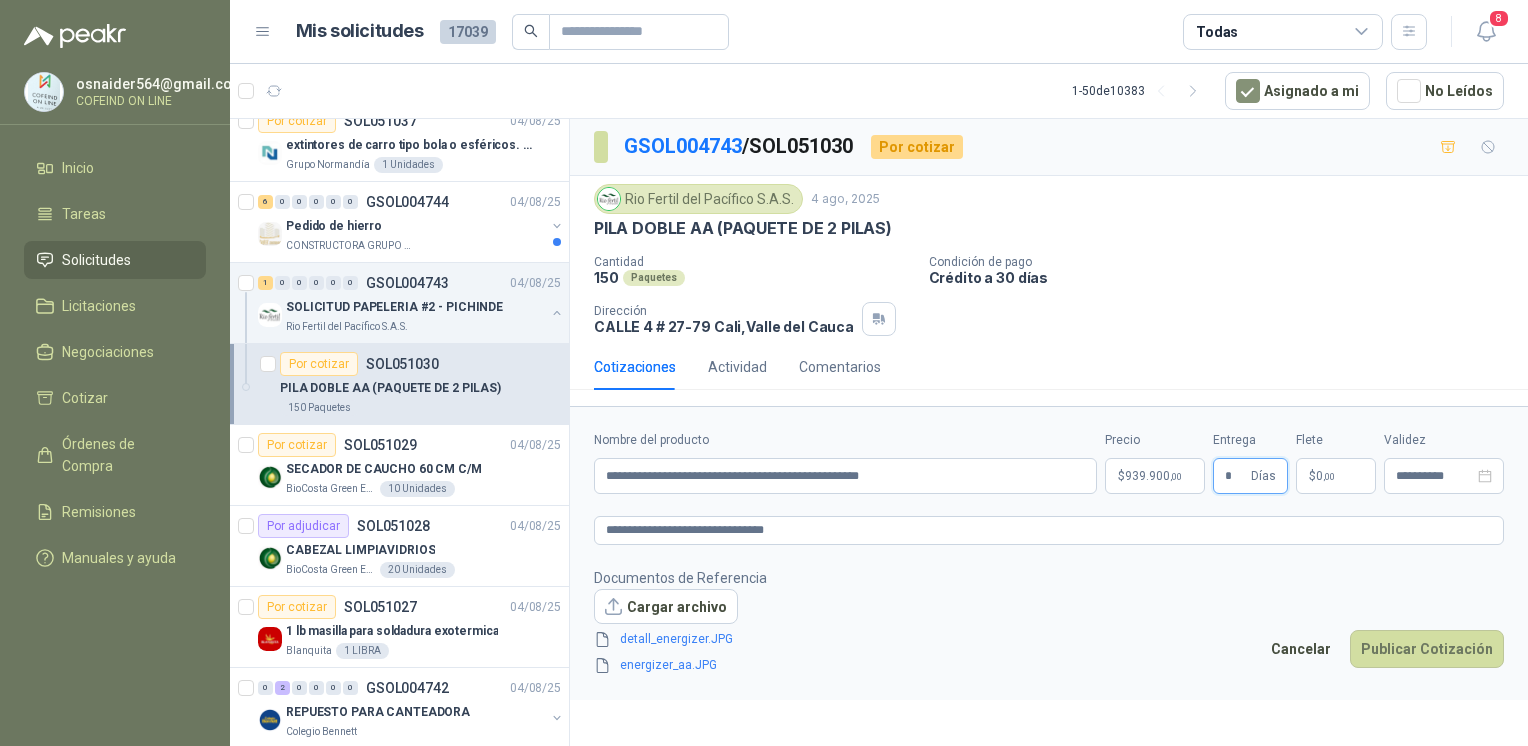 type on "*" 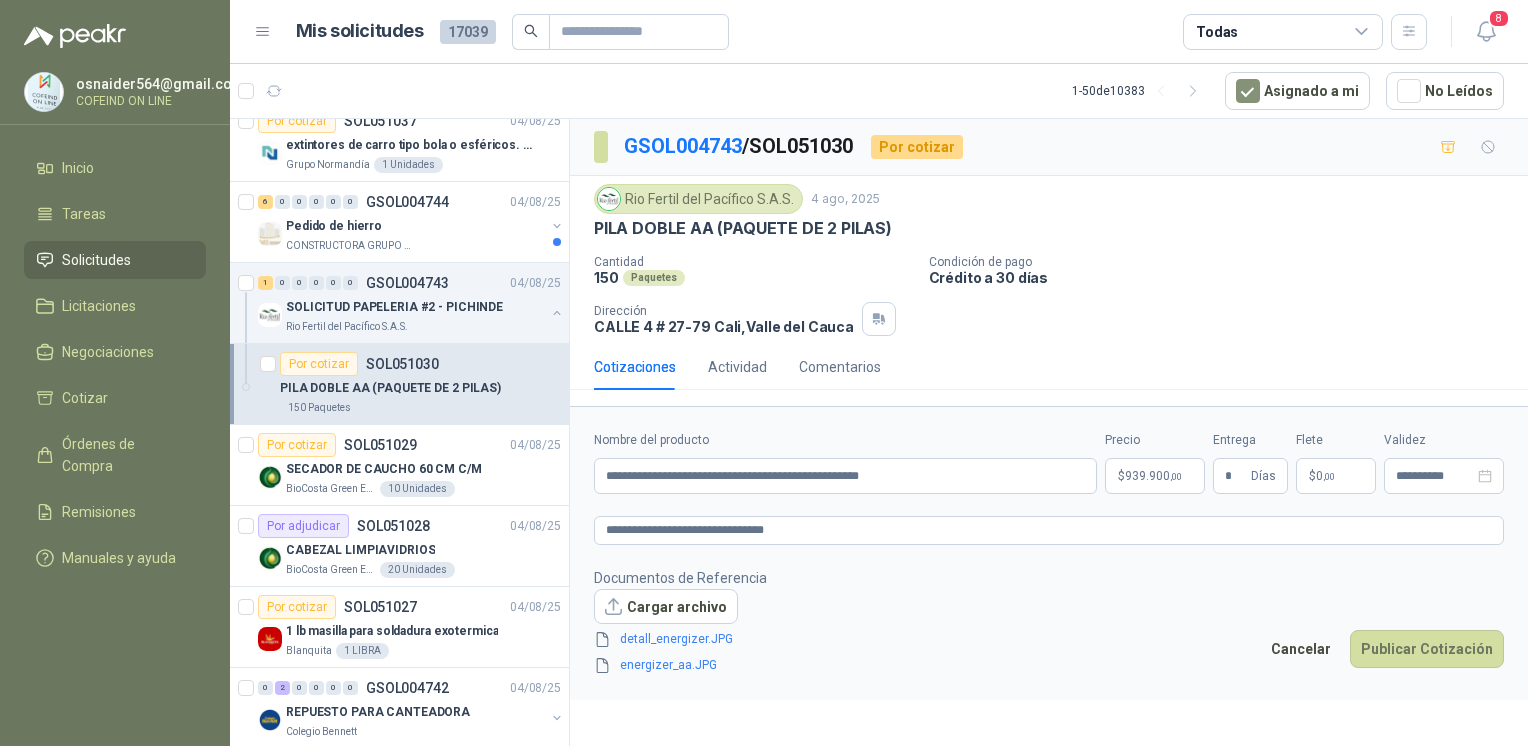 click on "Publicar Cotización" at bounding box center (1427, 649) 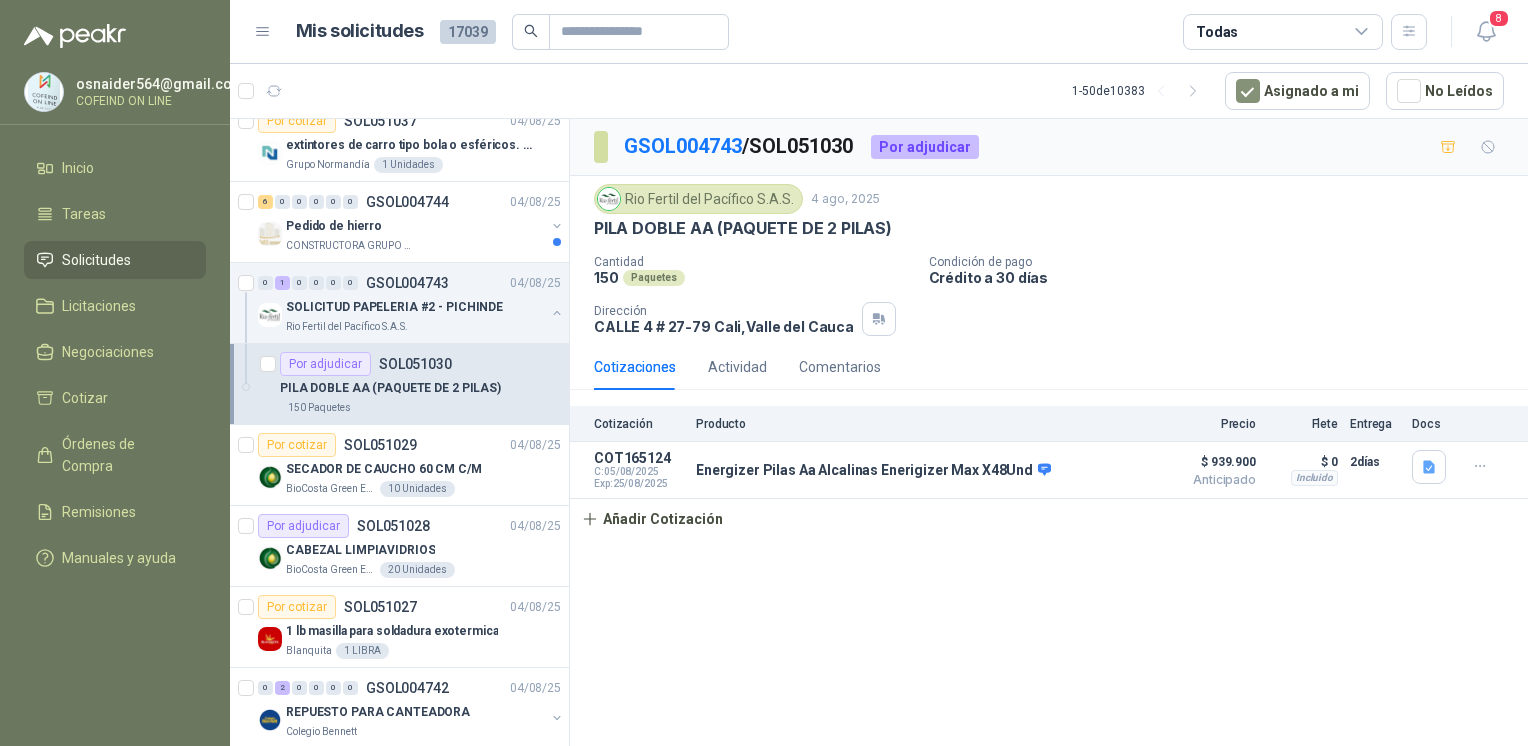 click on "Añadir Cotización" at bounding box center [652, 519] 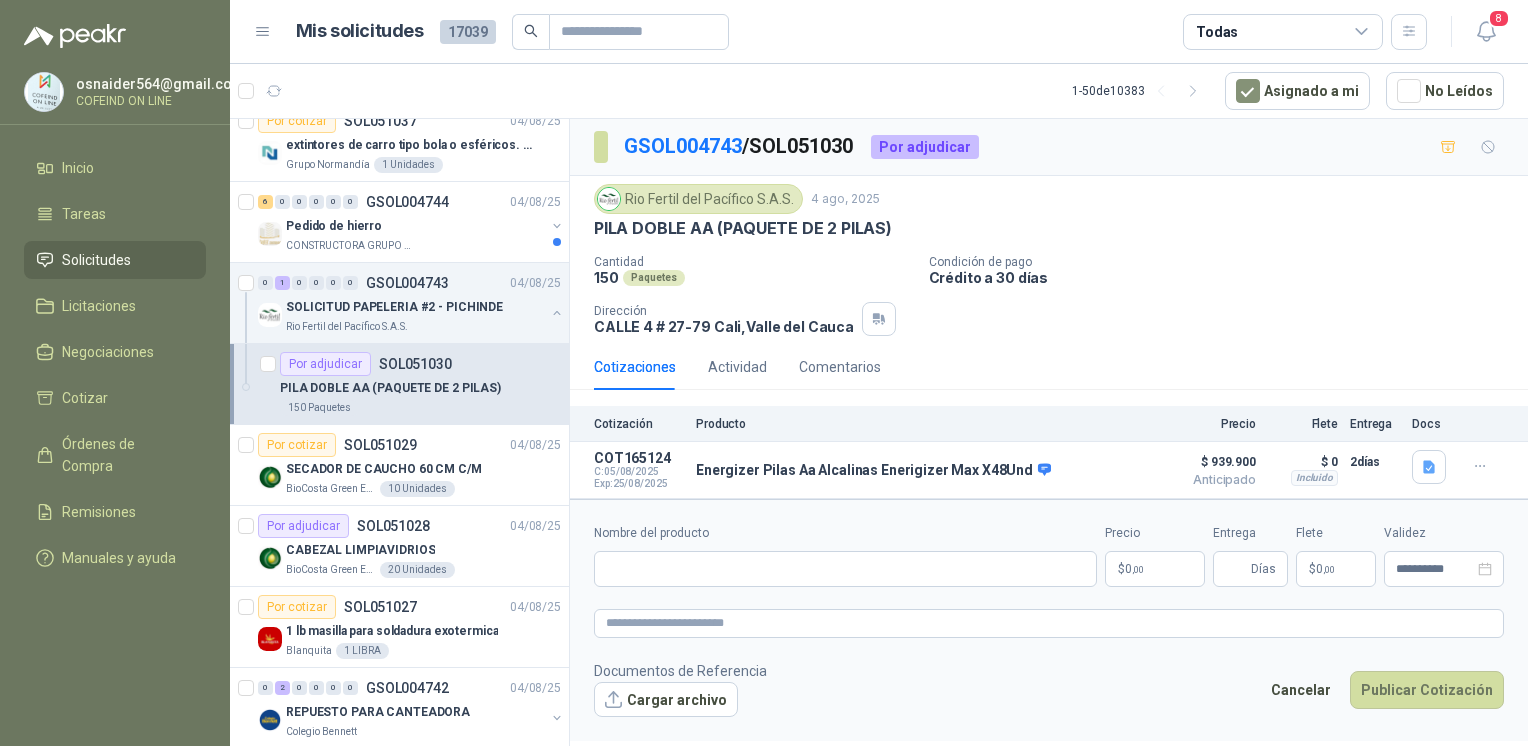type 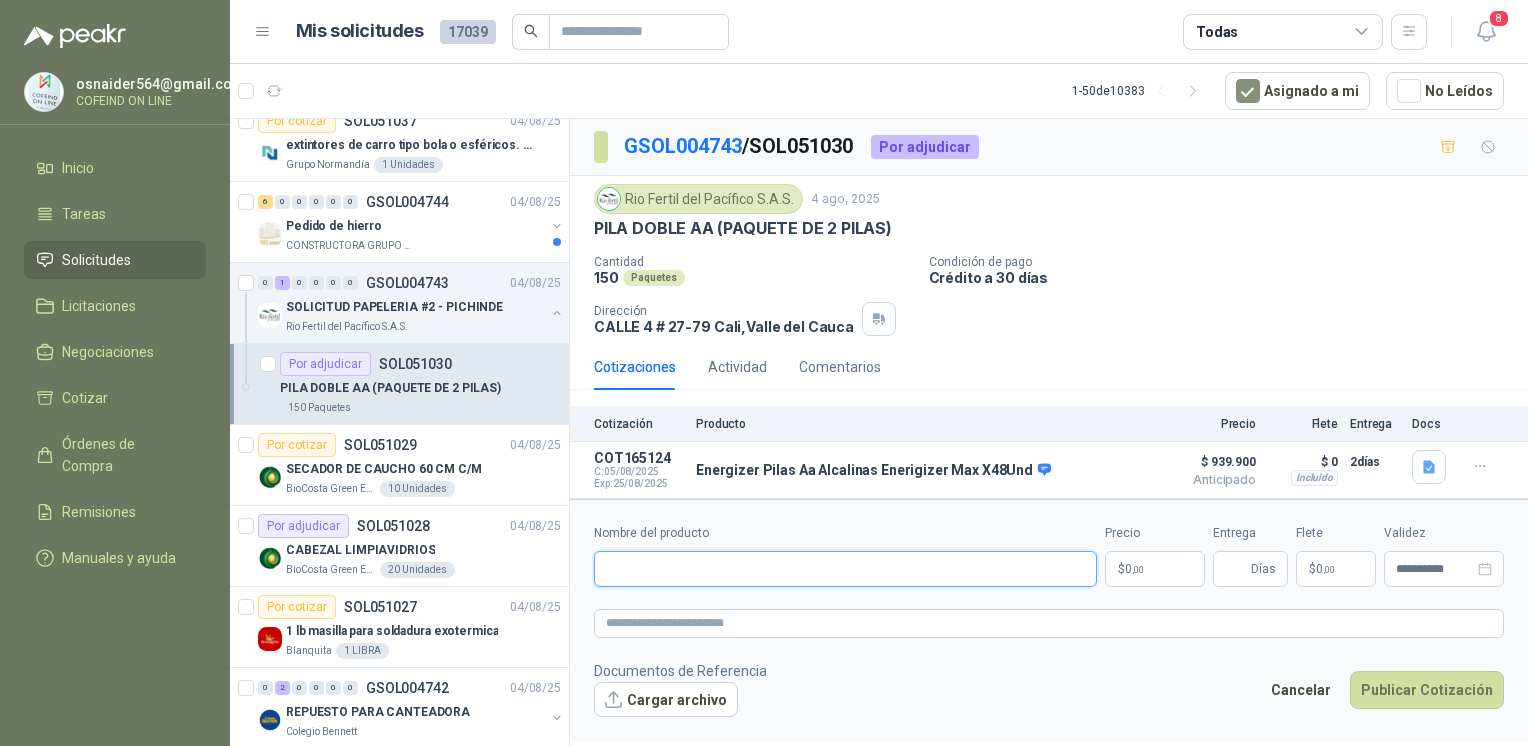 click on "Nombre del producto" at bounding box center (845, 569) 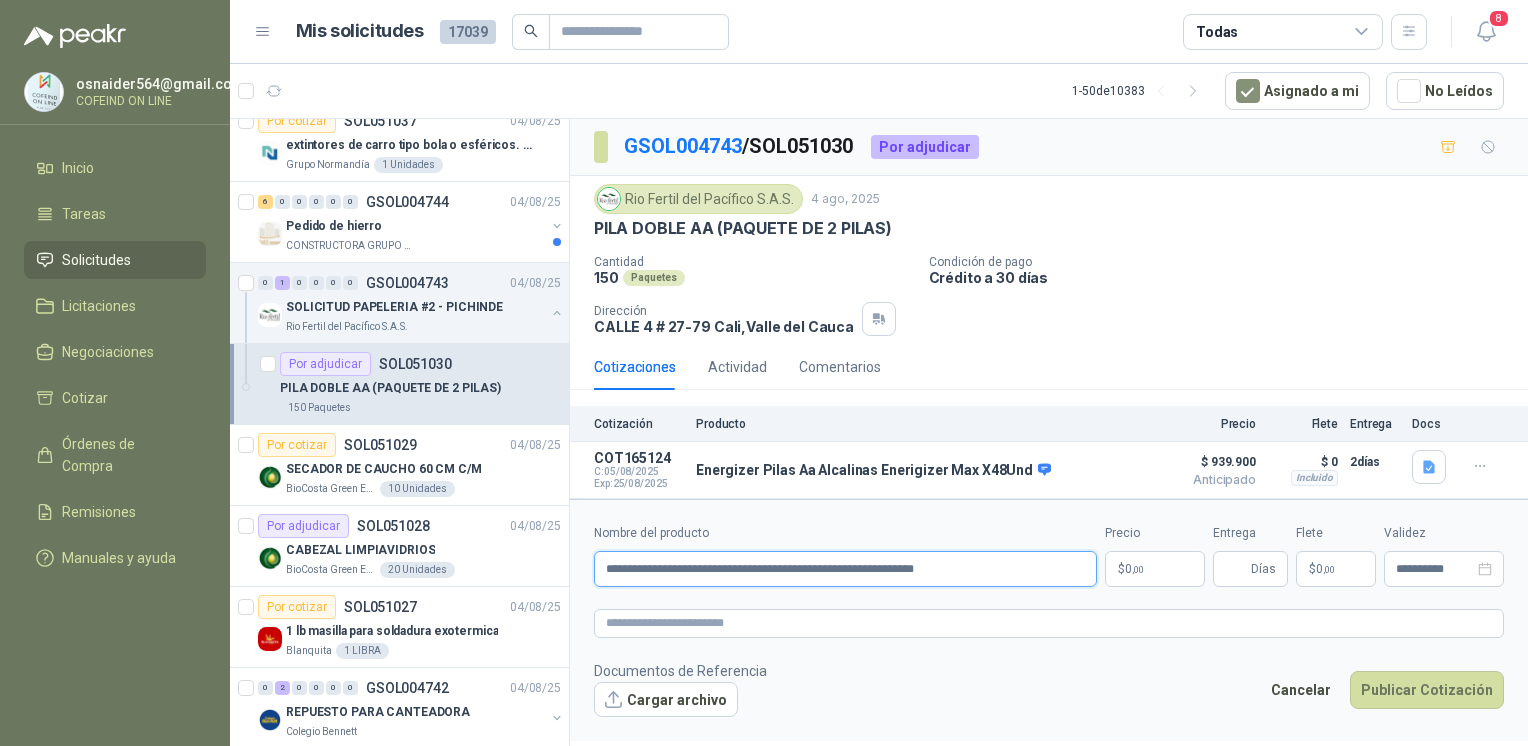 type on "**********" 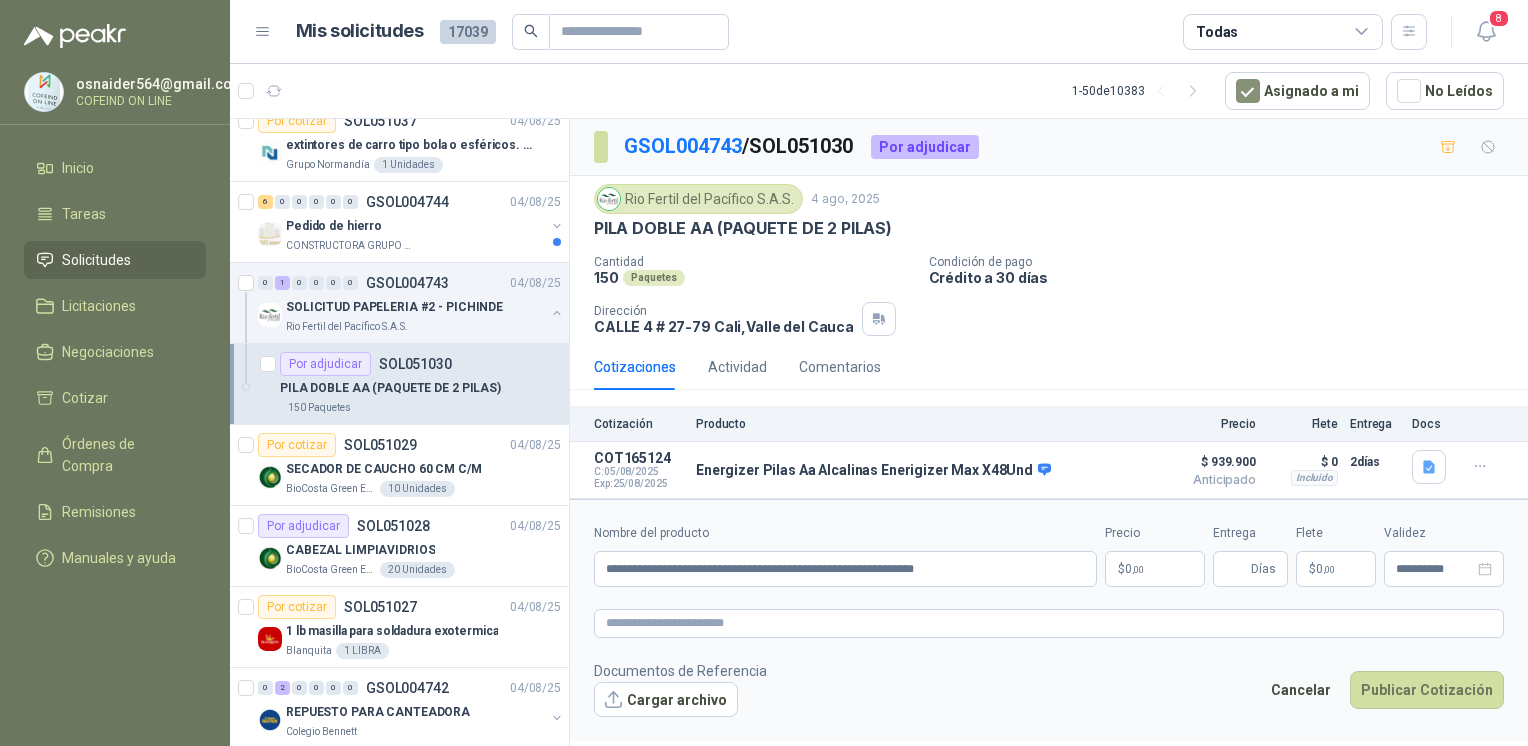 click on "Cargar archivo" at bounding box center (666, 700) 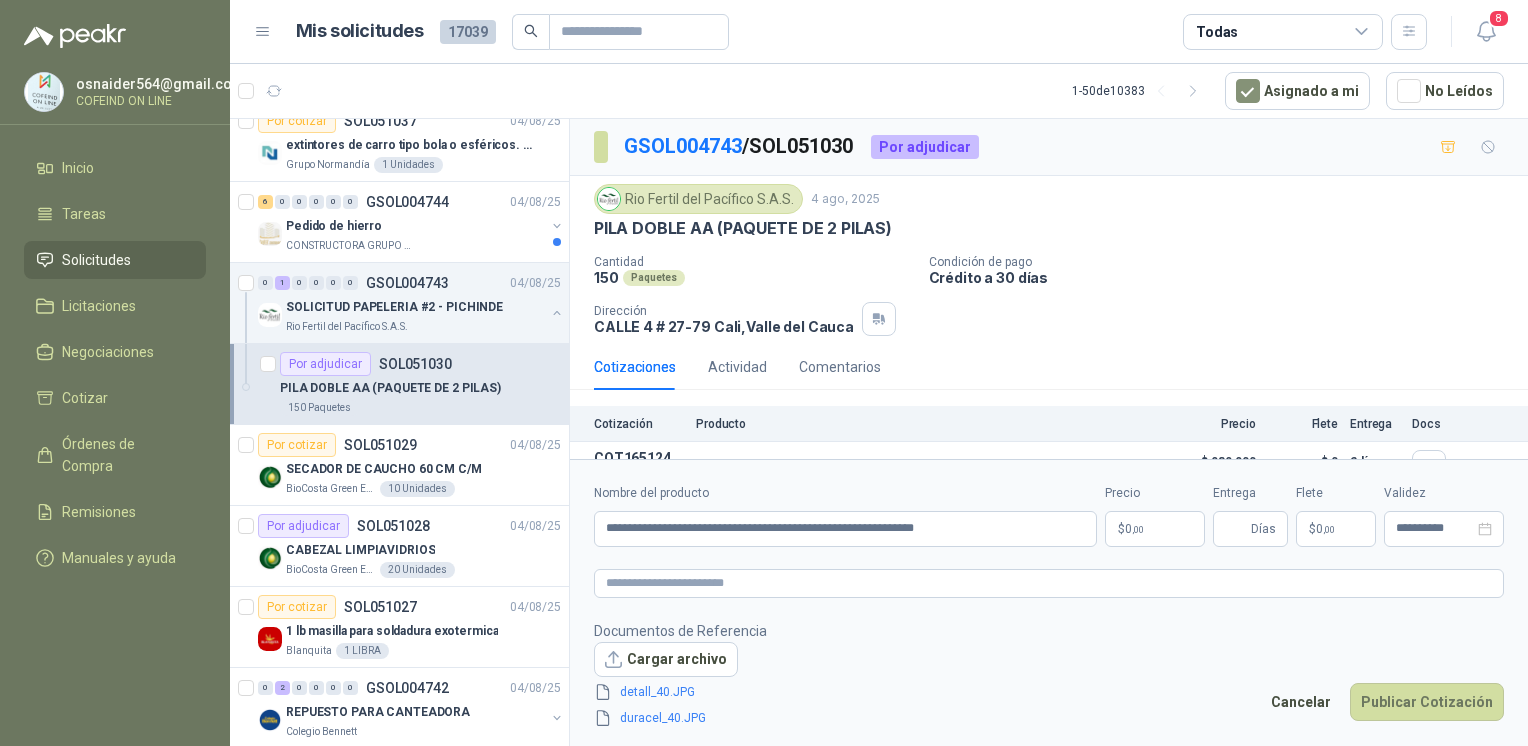 click on "$  0 ,00" at bounding box center [1155, 529] 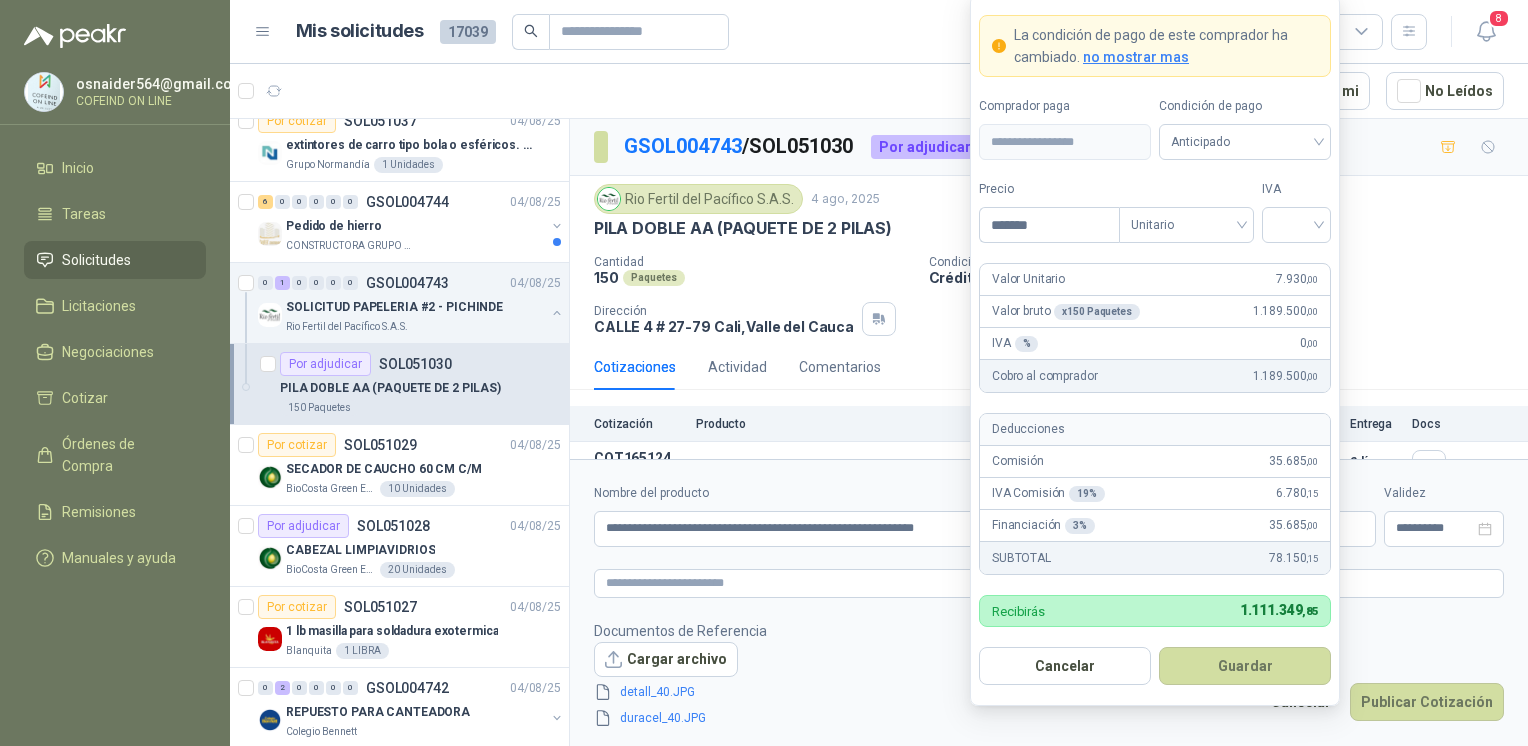 type on "*******" 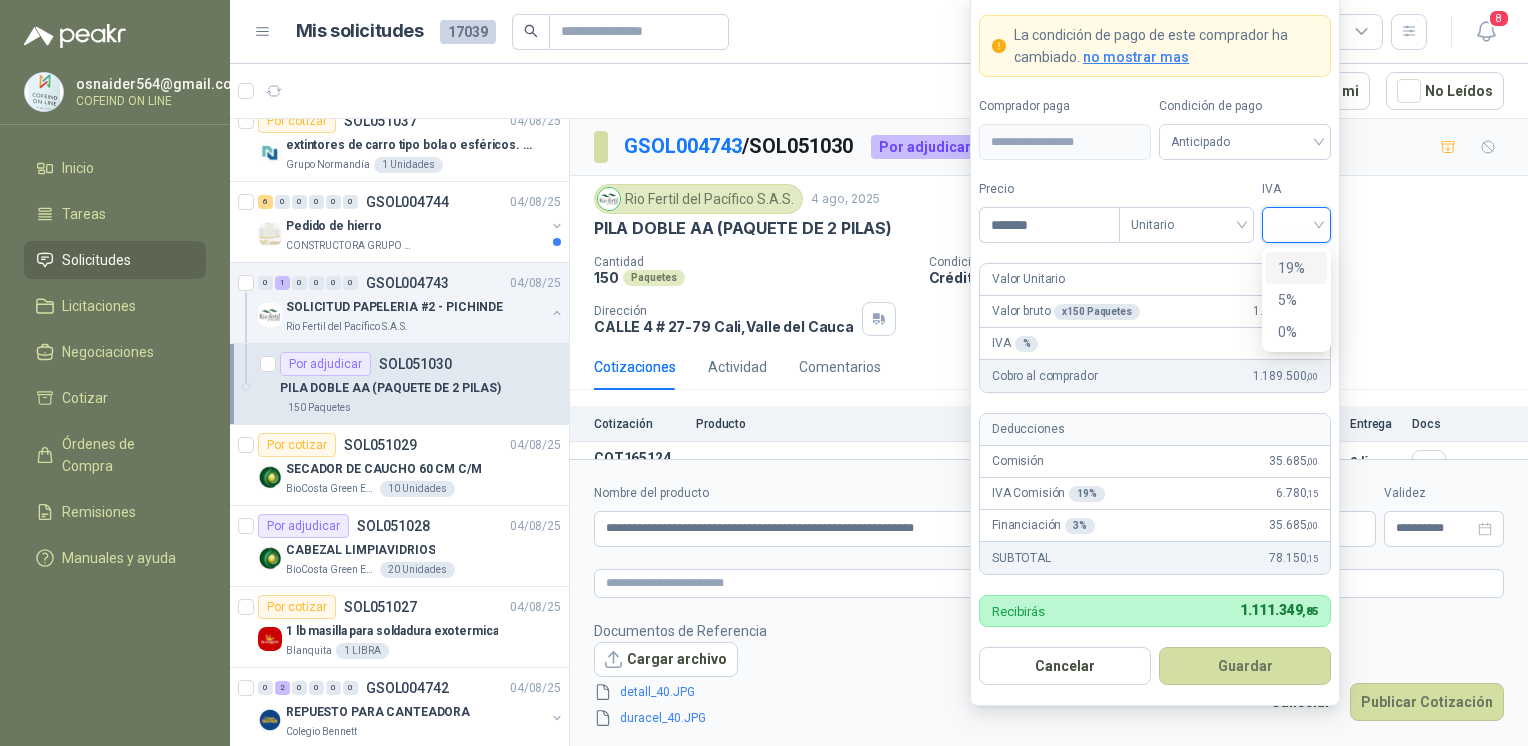 click at bounding box center (1296, 223) 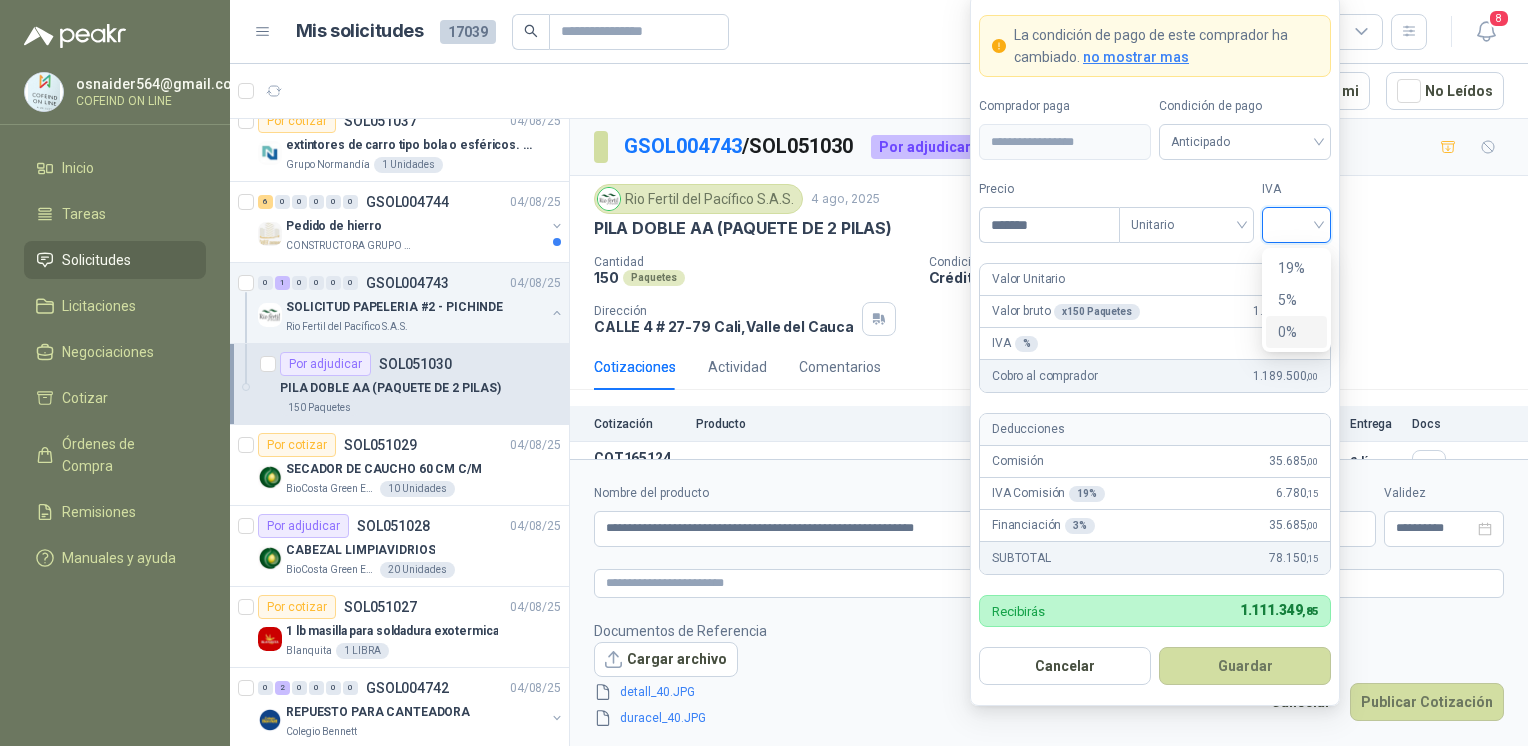 click on "0%" at bounding box center (1296, 332) 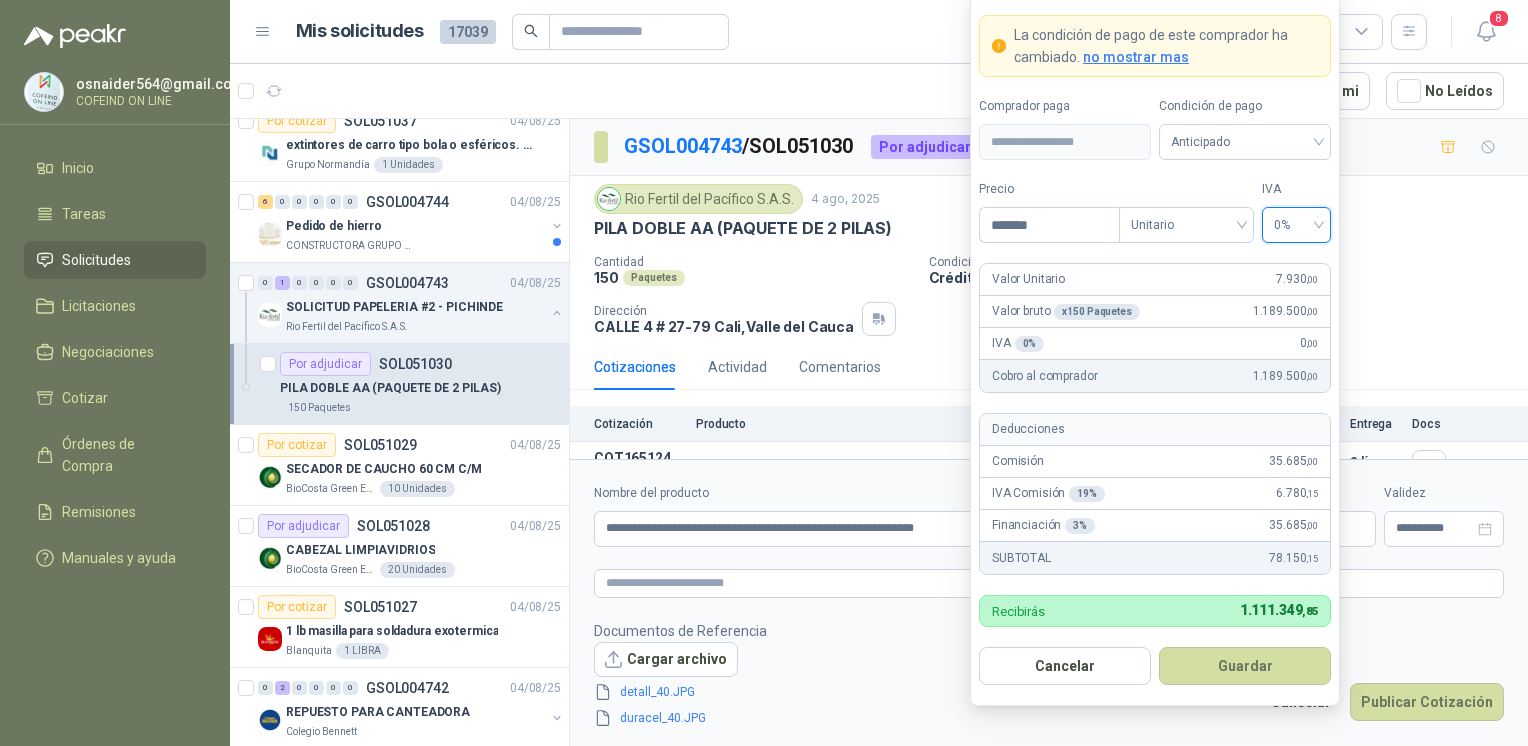 click on "Guardar" at bounding box center [1245, 666] 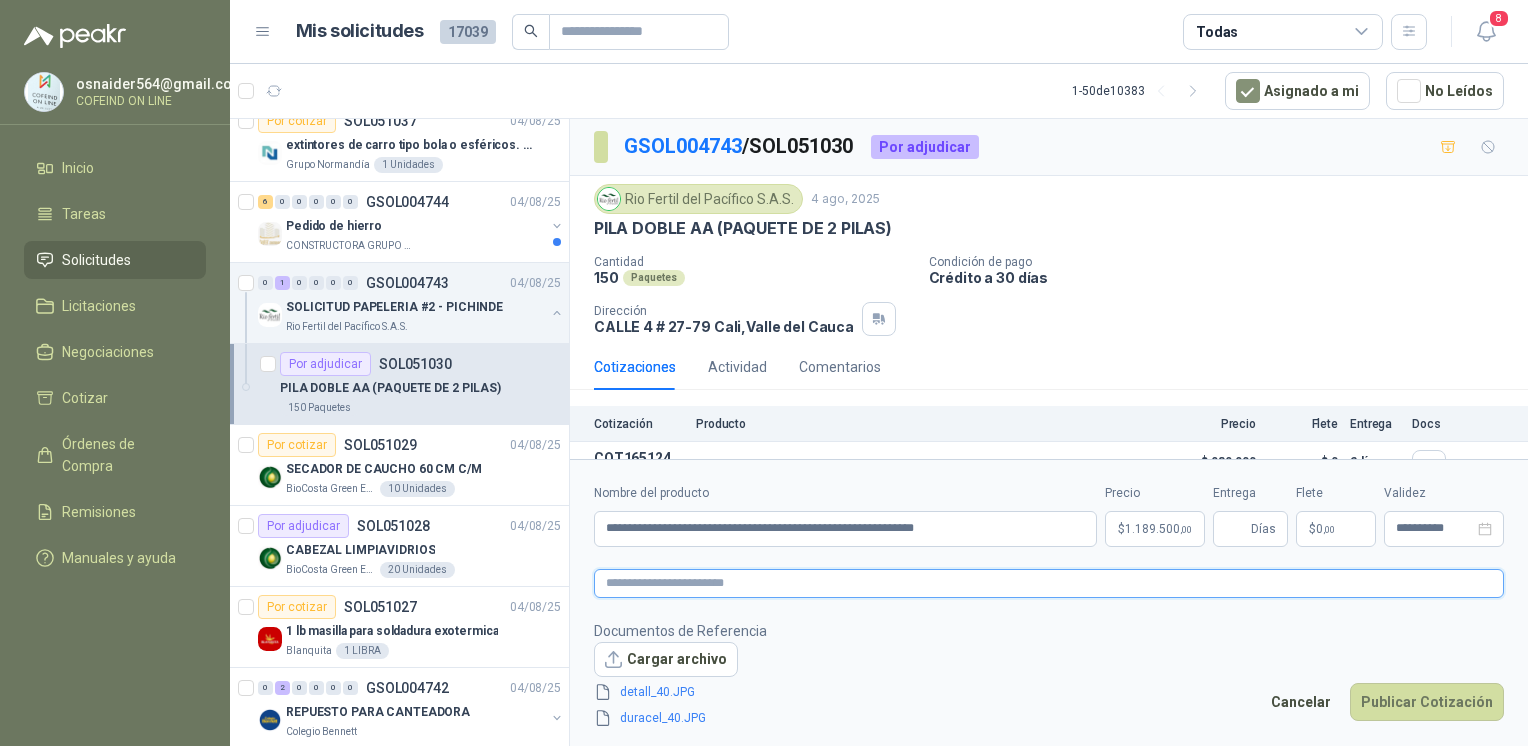 click at bounding box center [1049, 583] 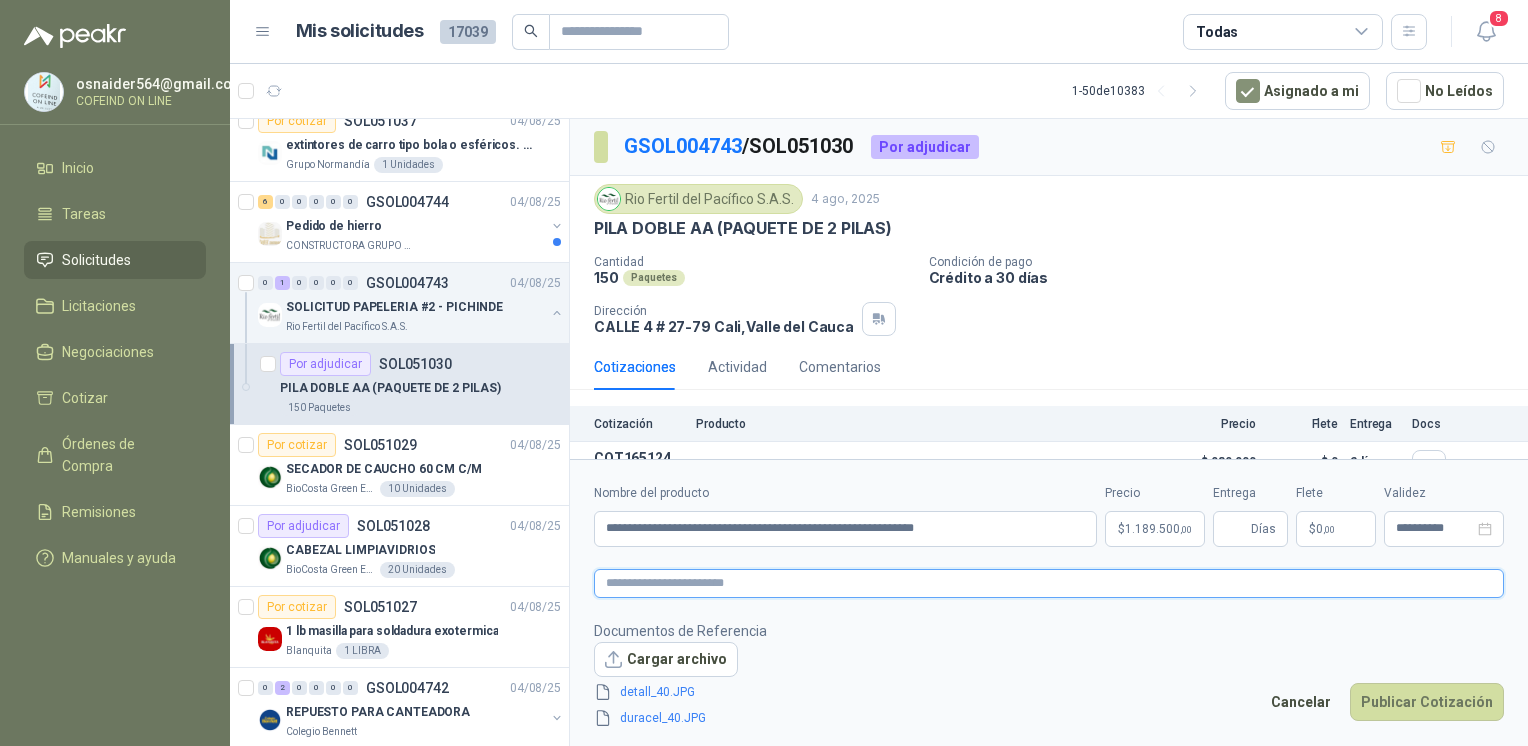 type 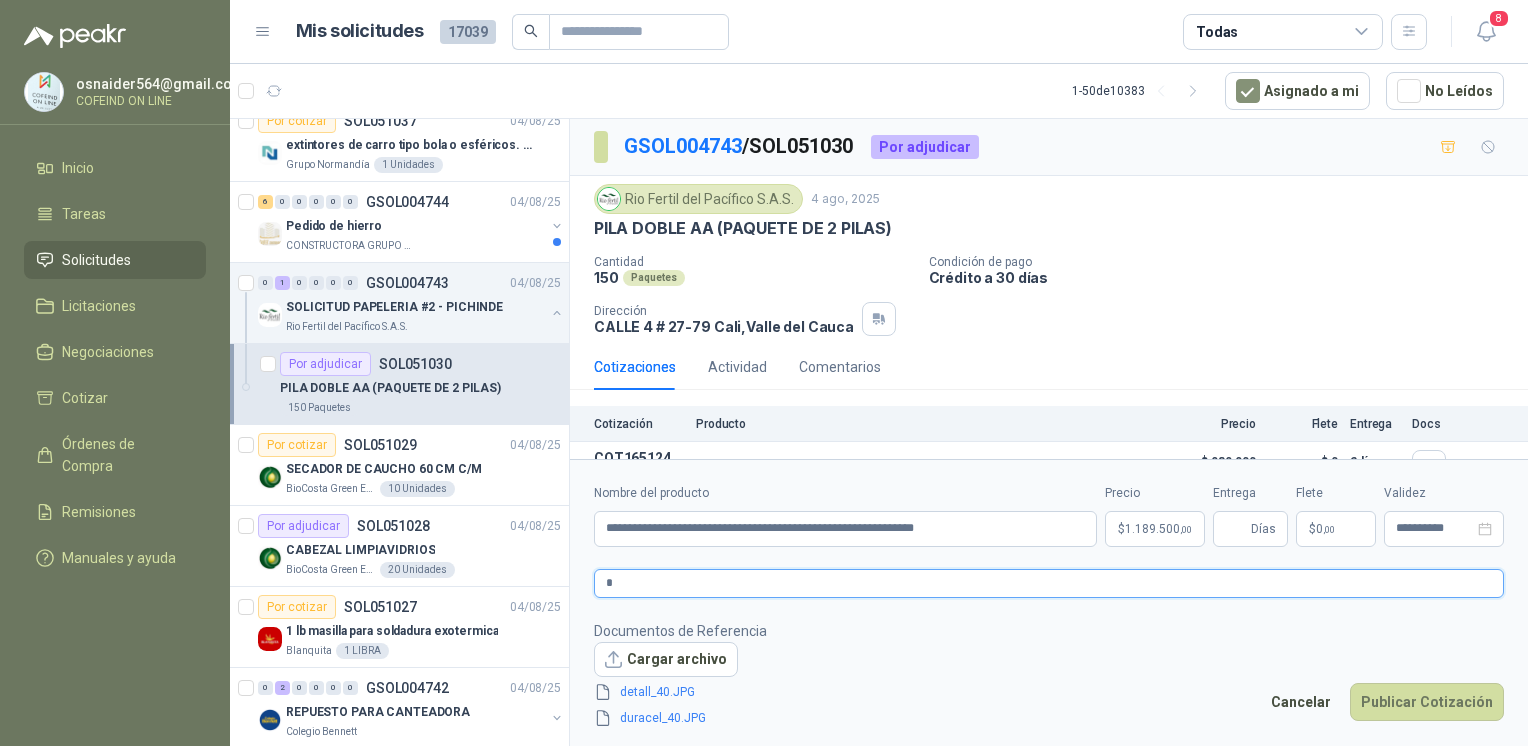 type 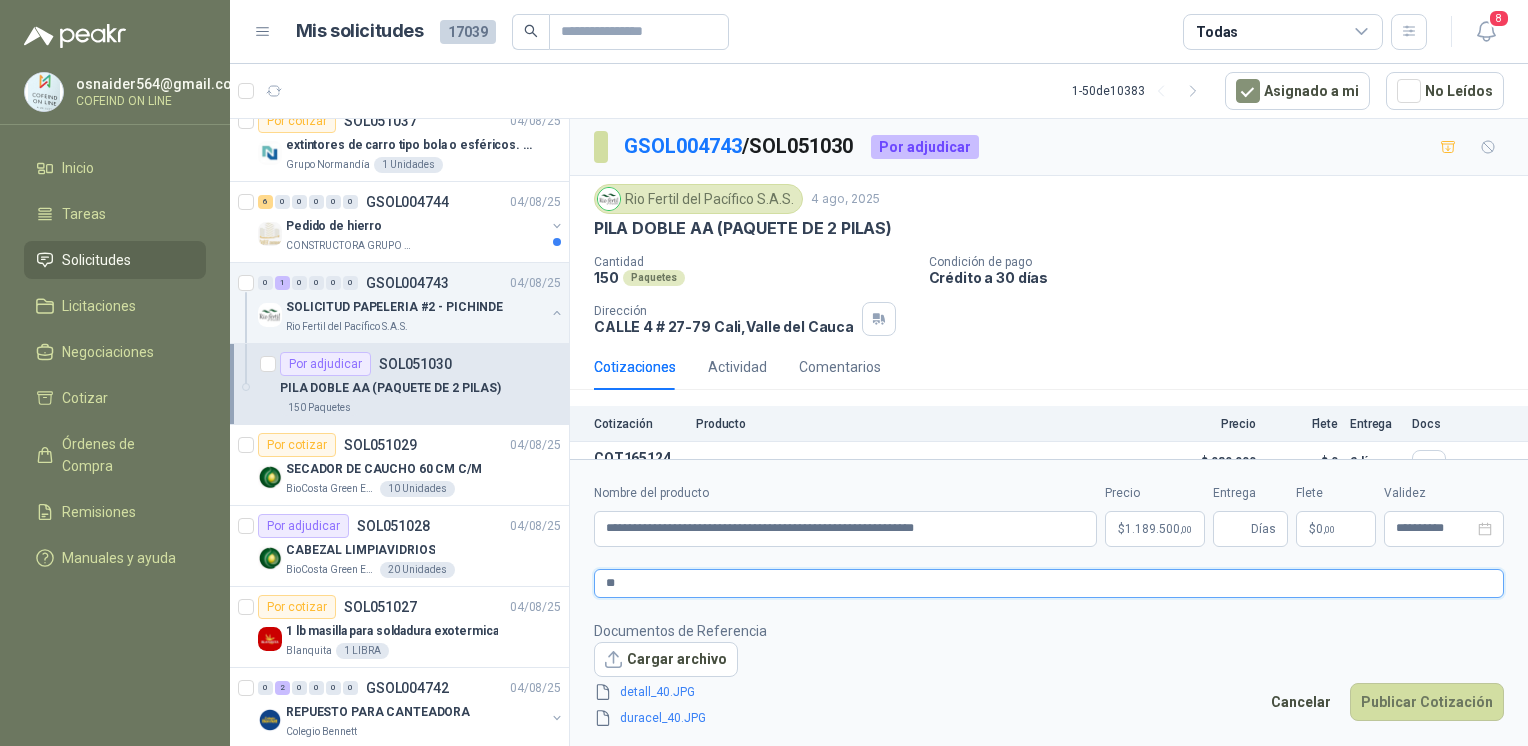 type 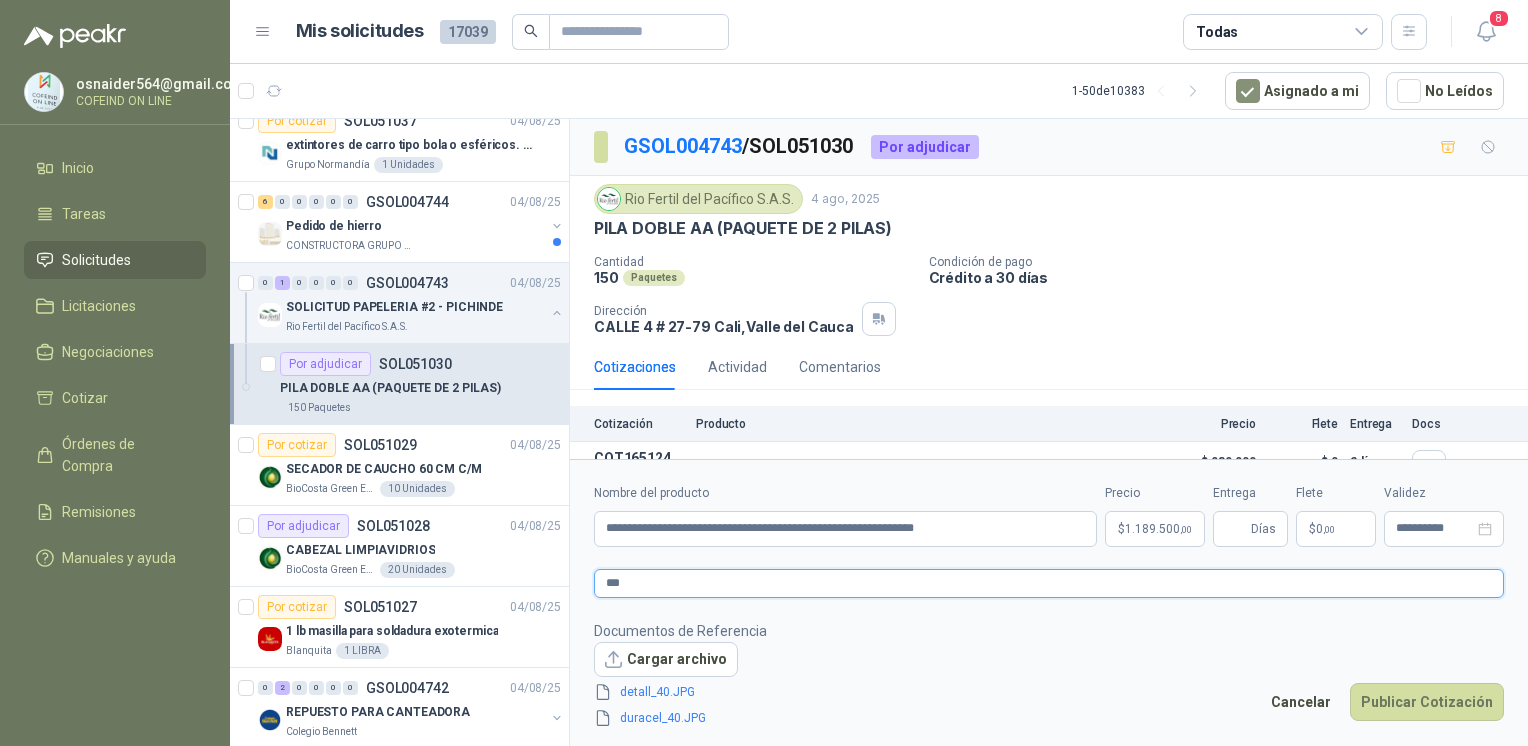 type 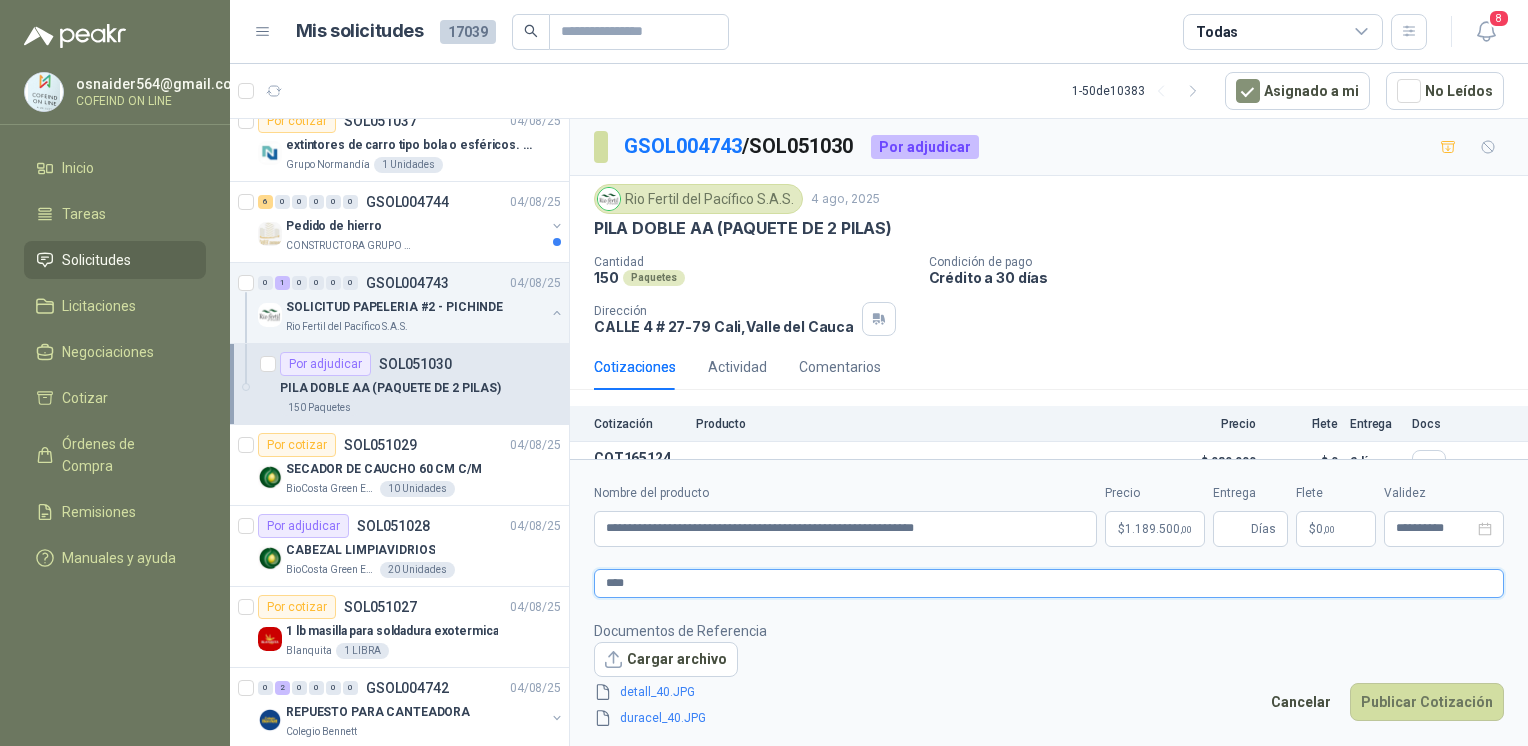 type 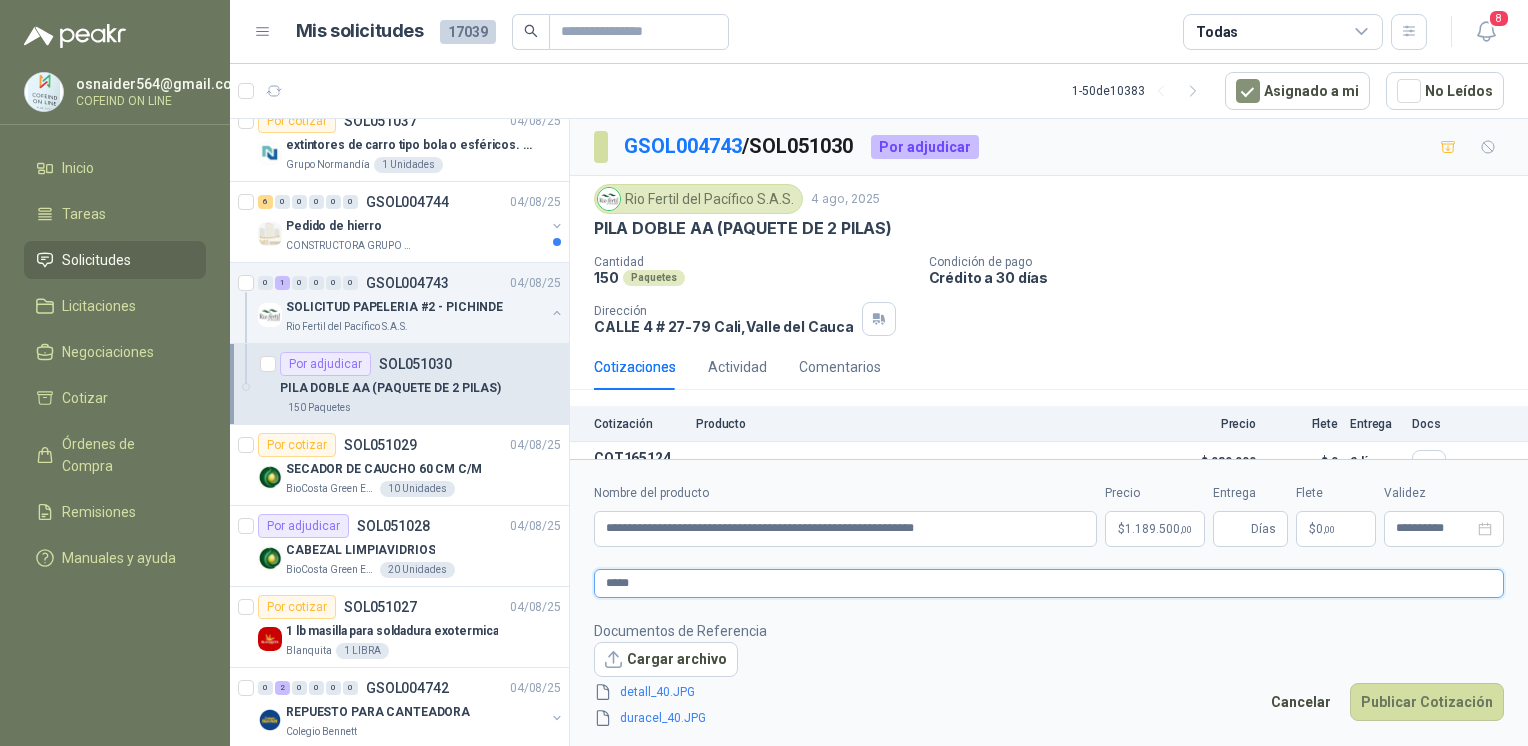 type 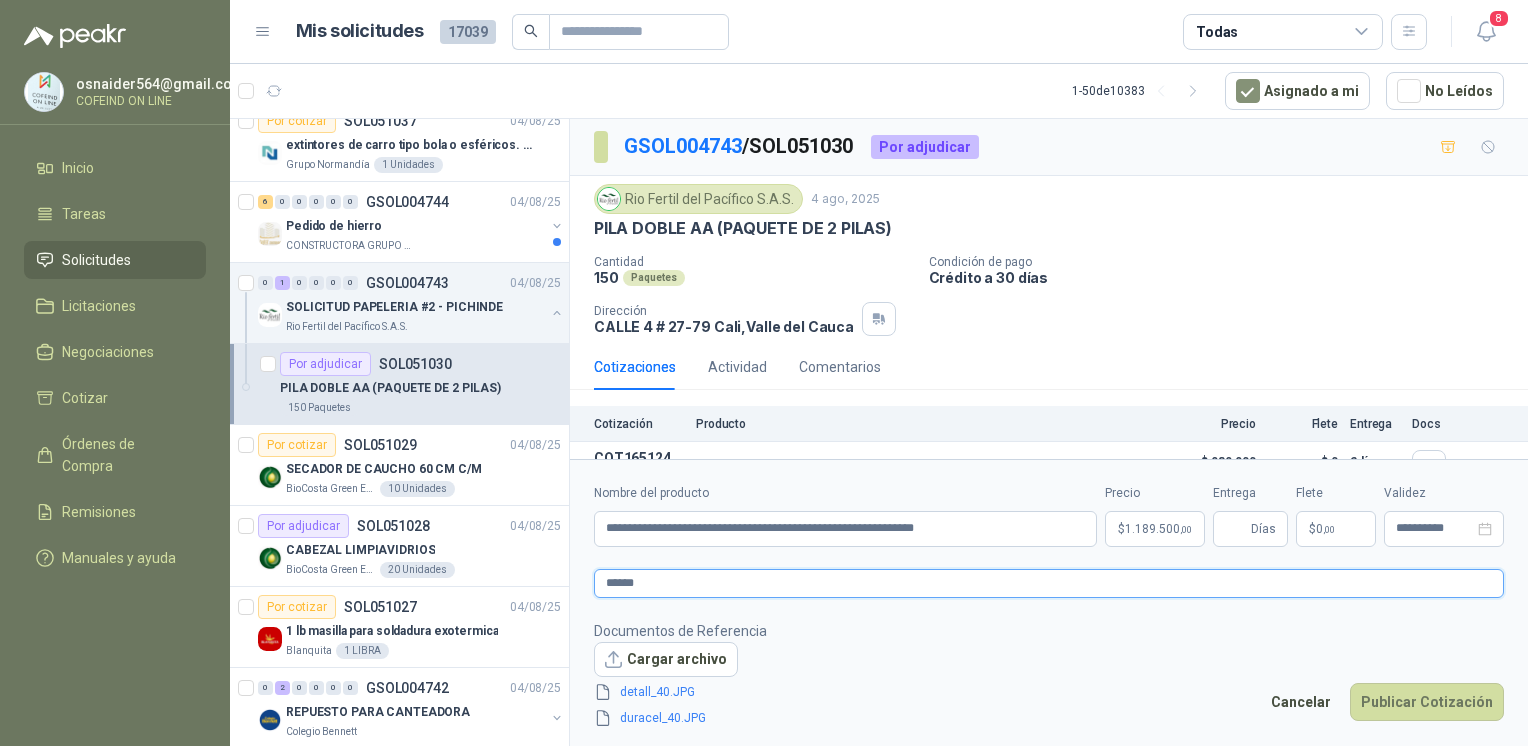 type 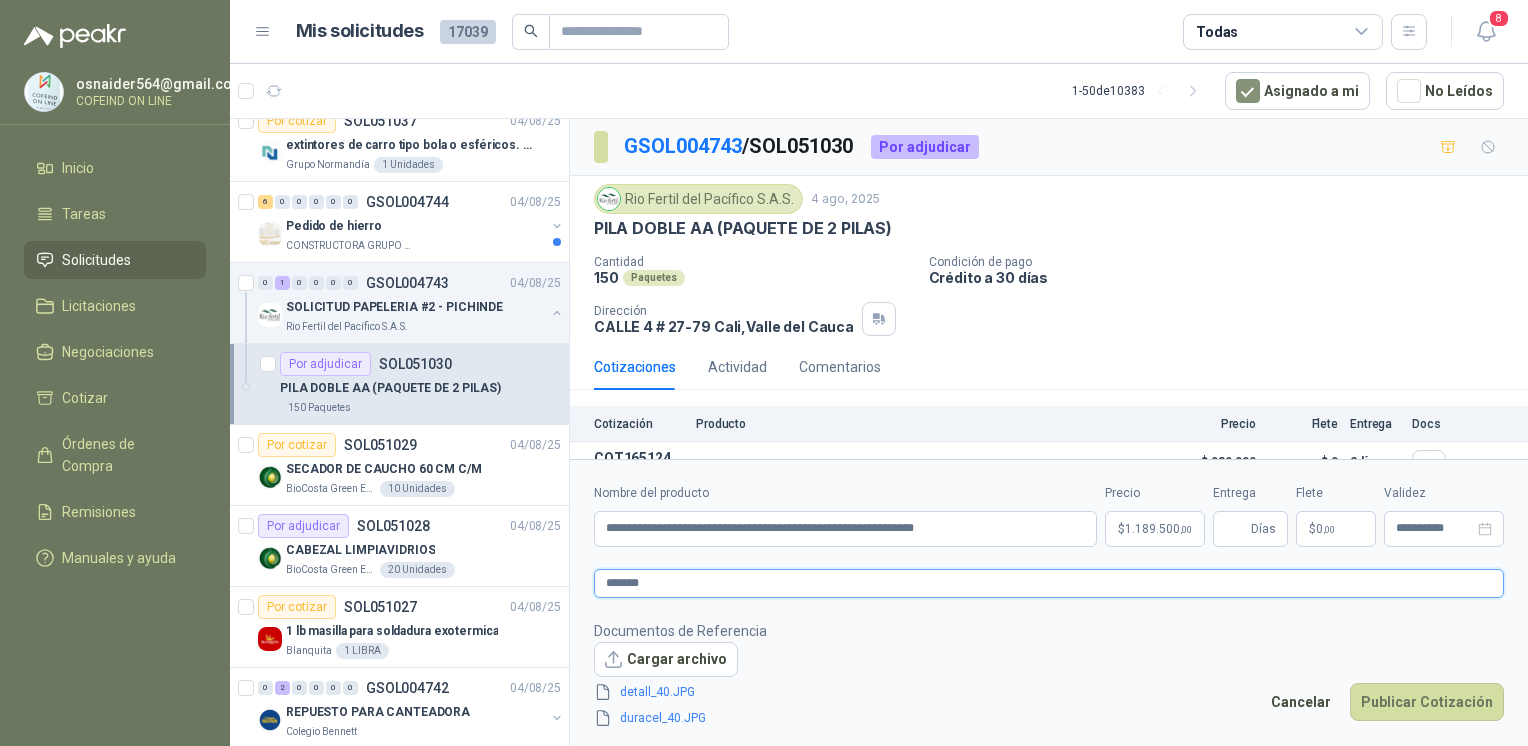 type 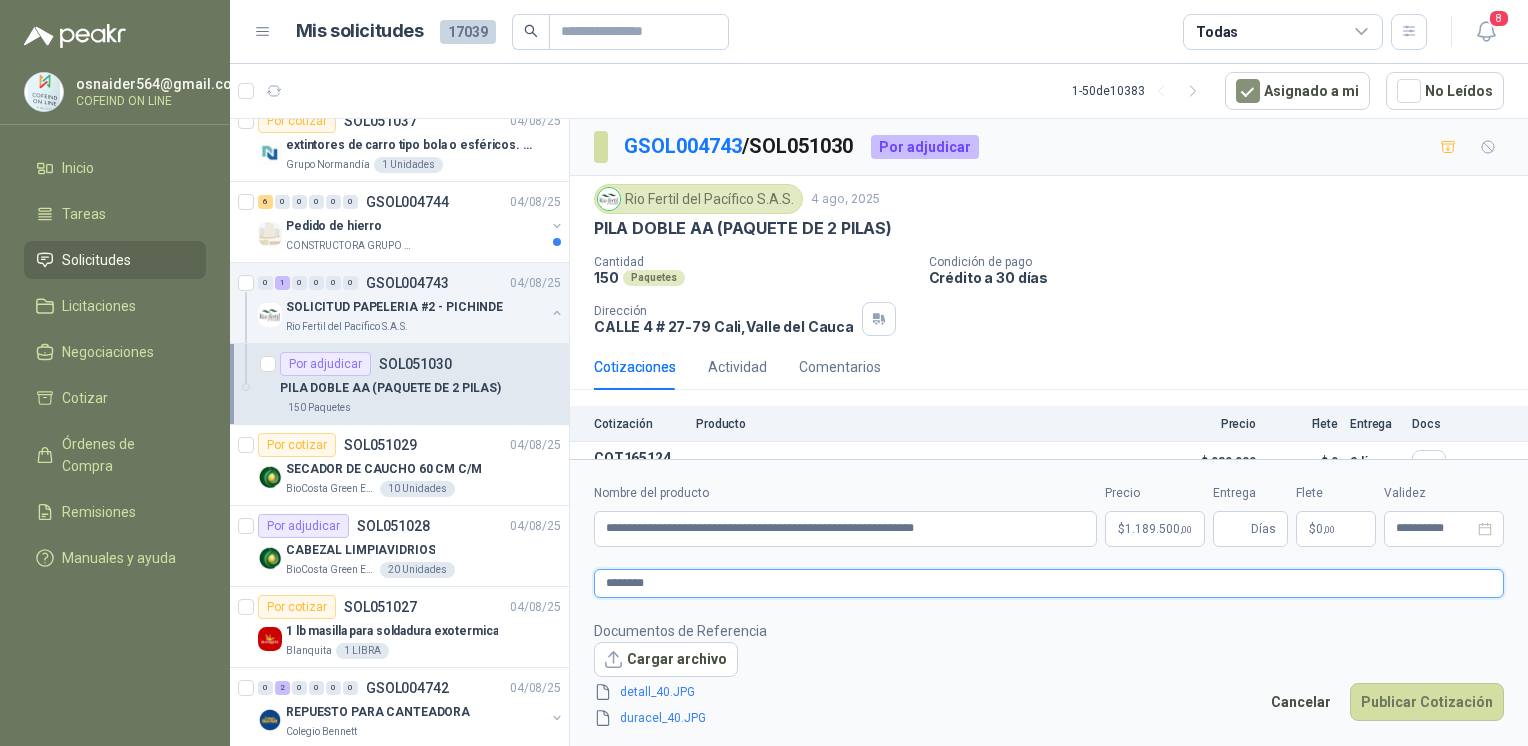 type 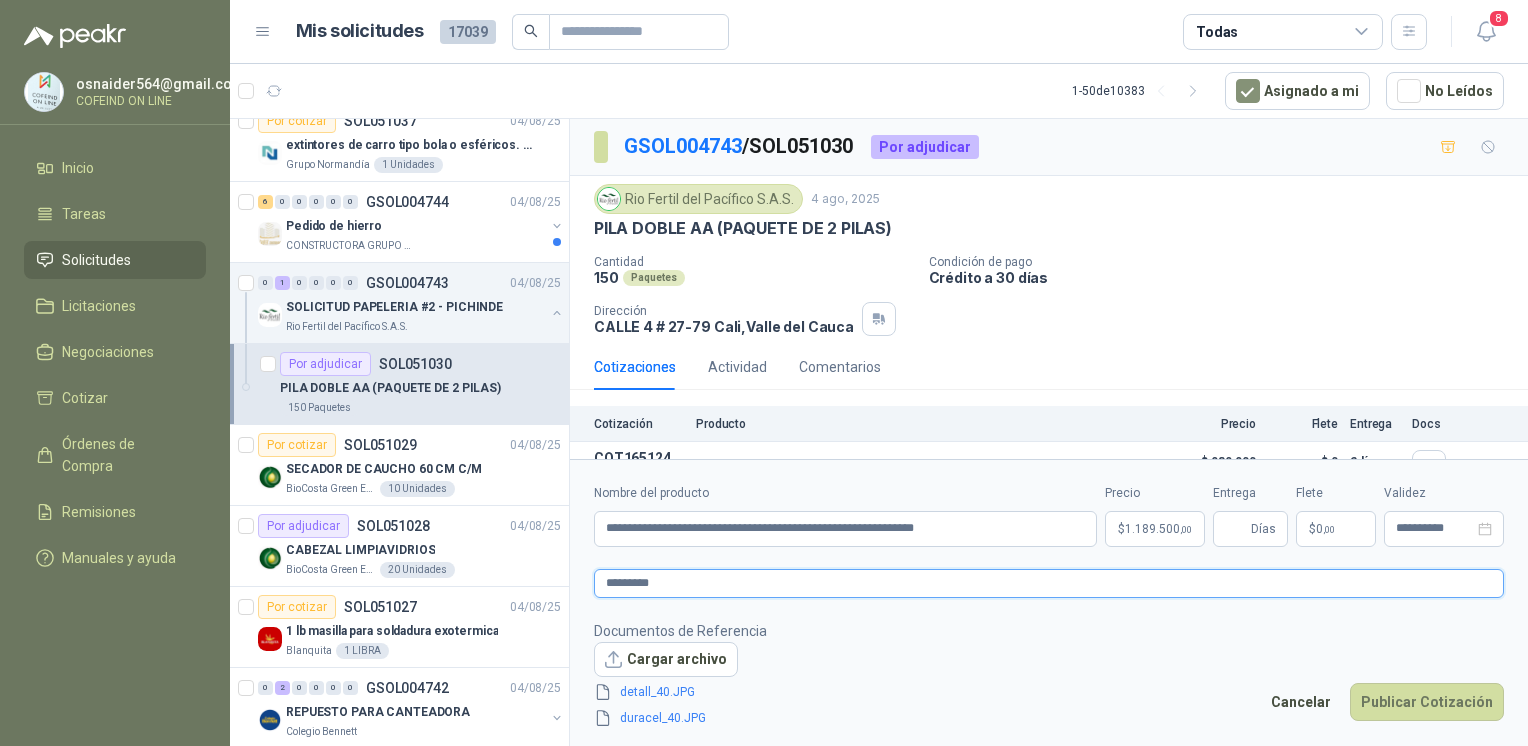 type 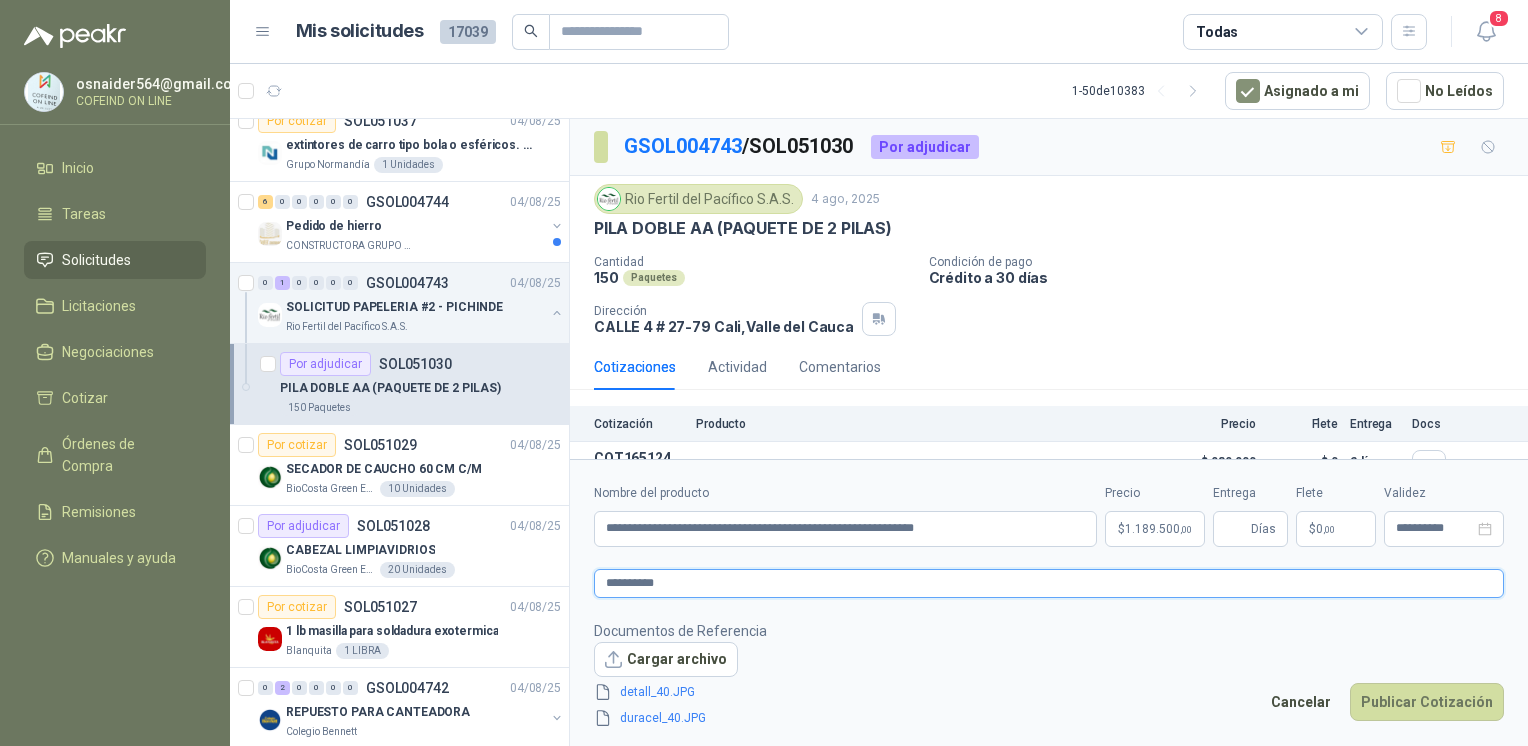 type on "**********" 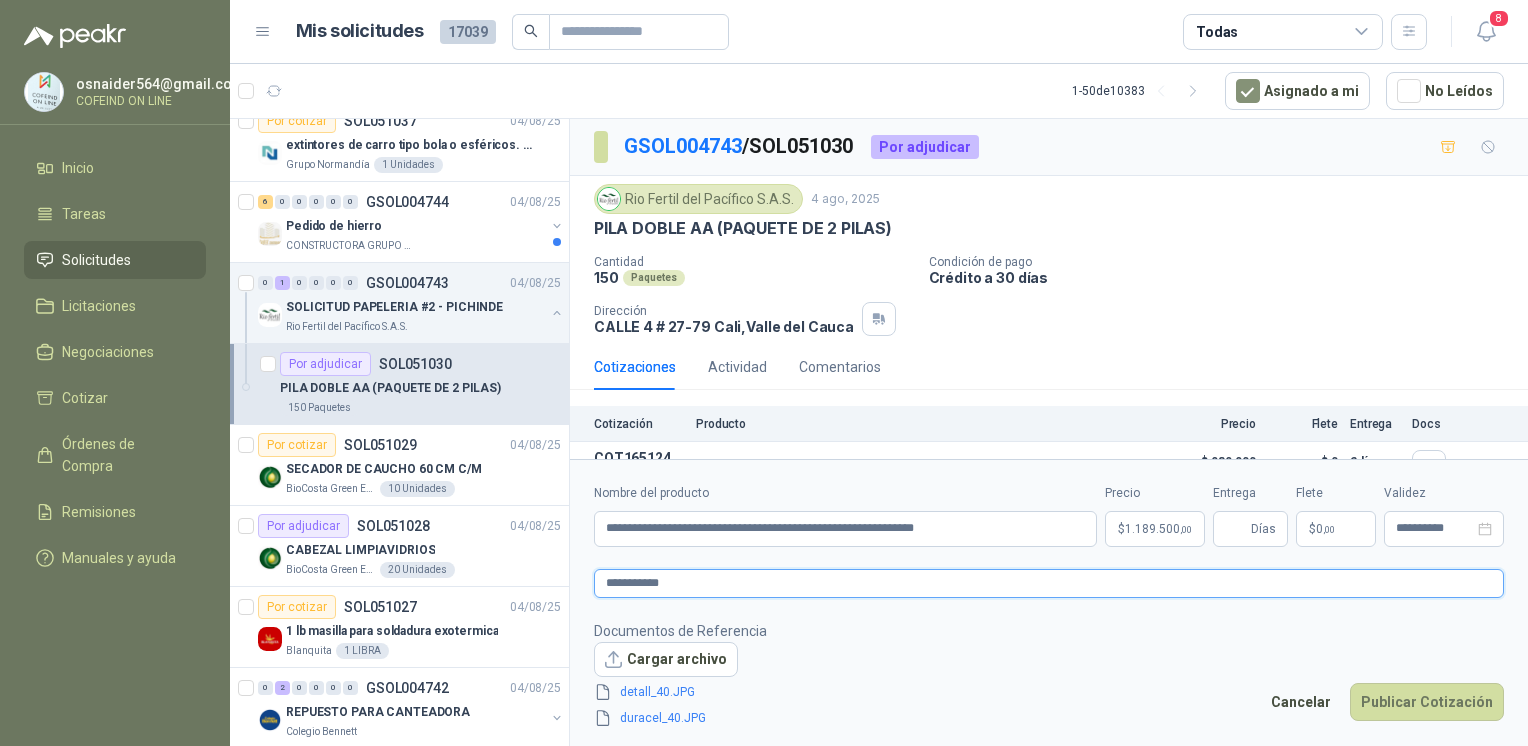 type 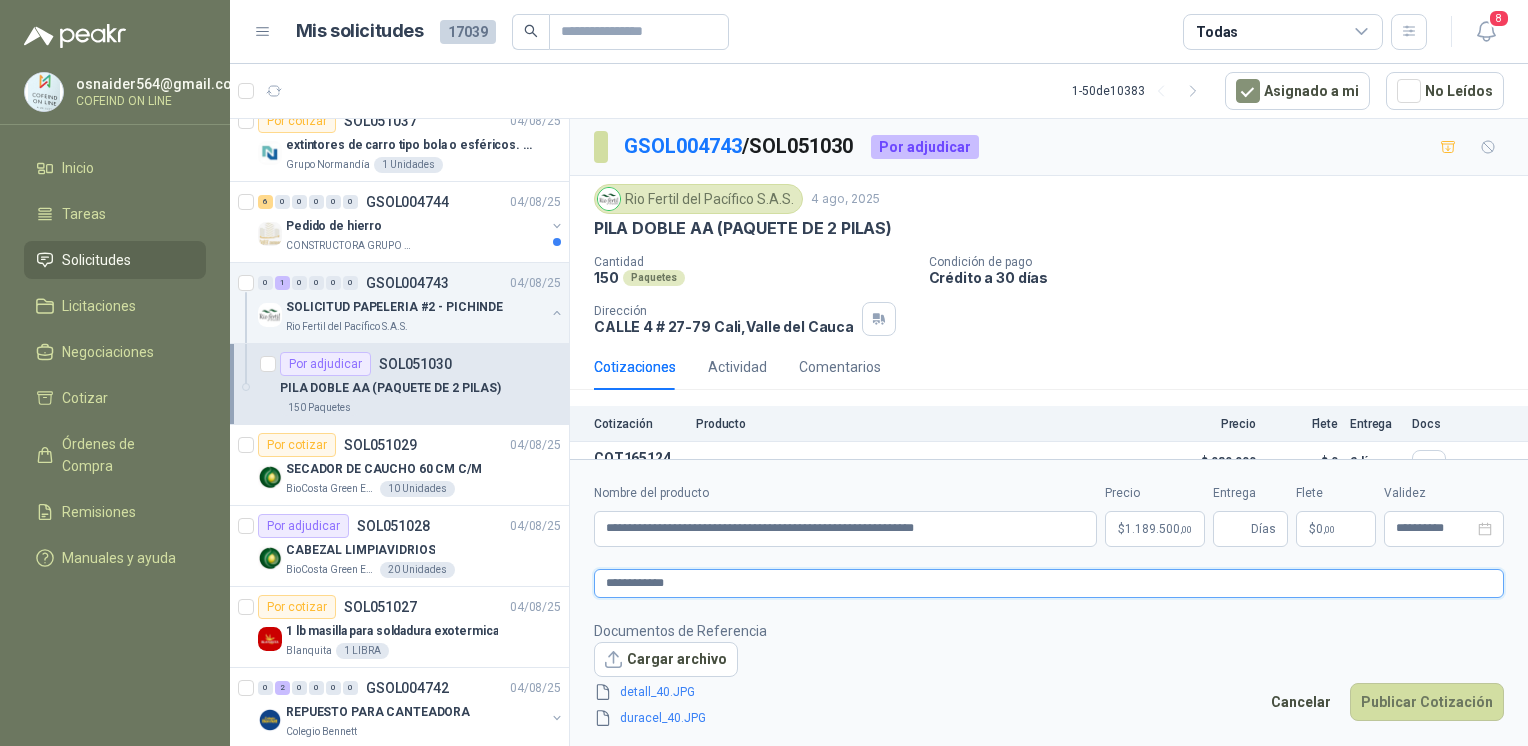 type 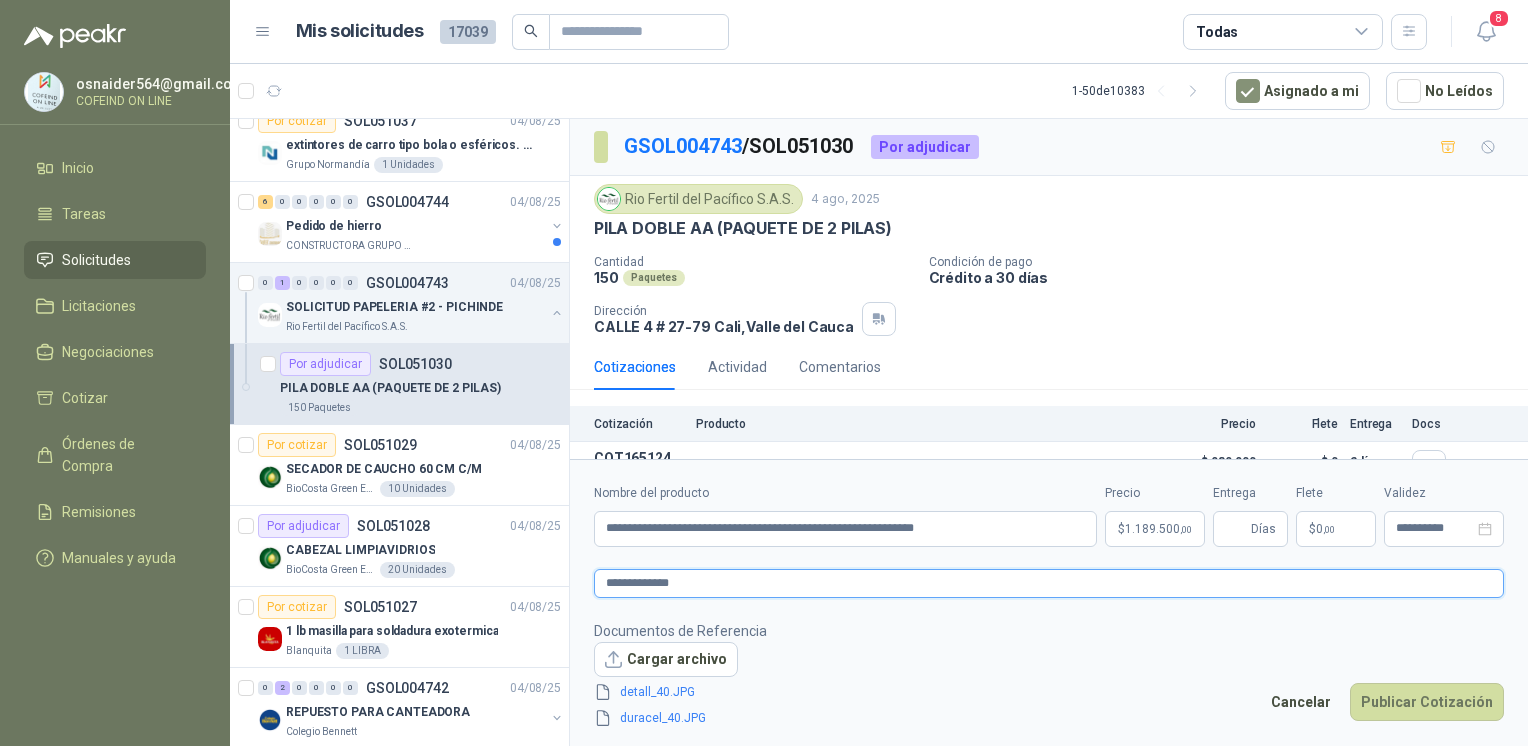 type 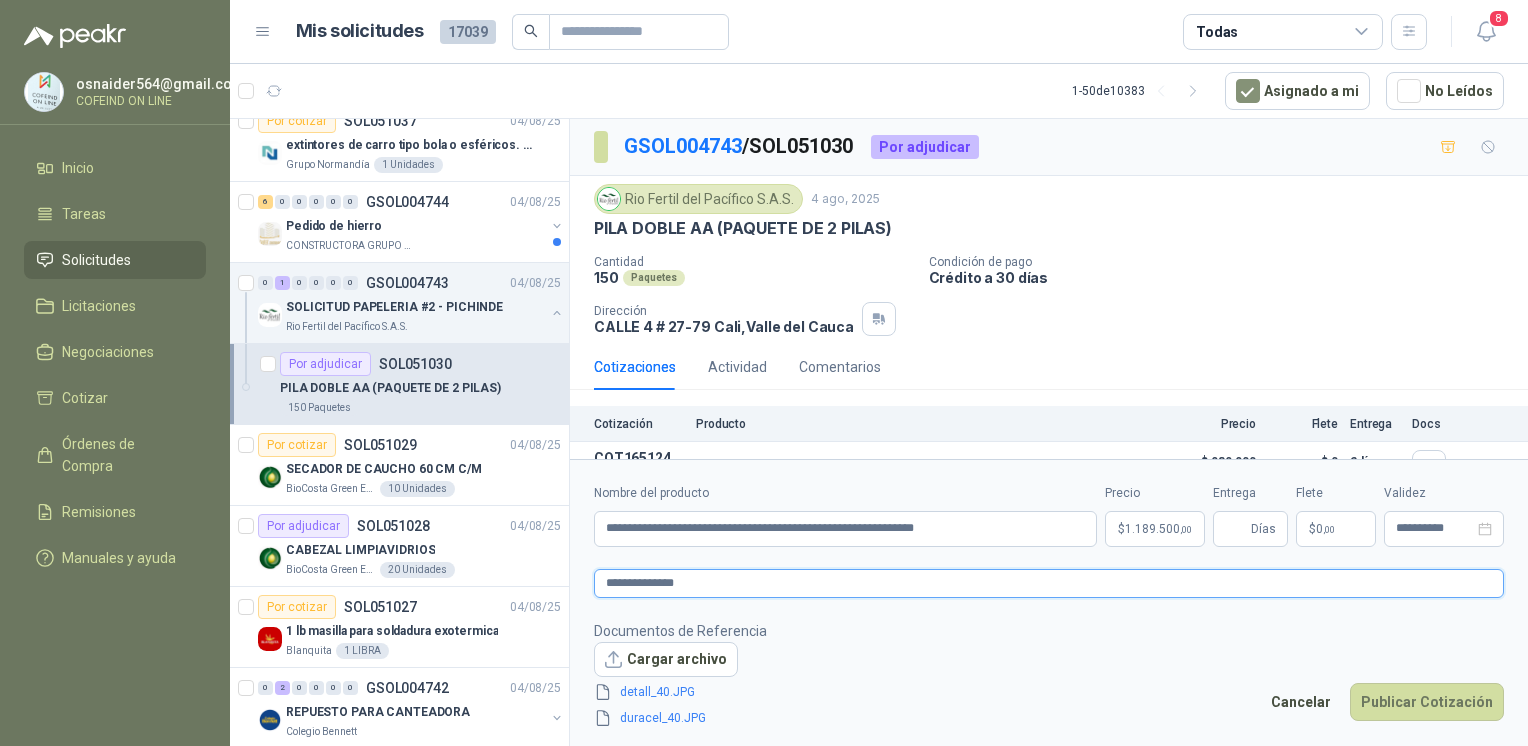 type on "**********" 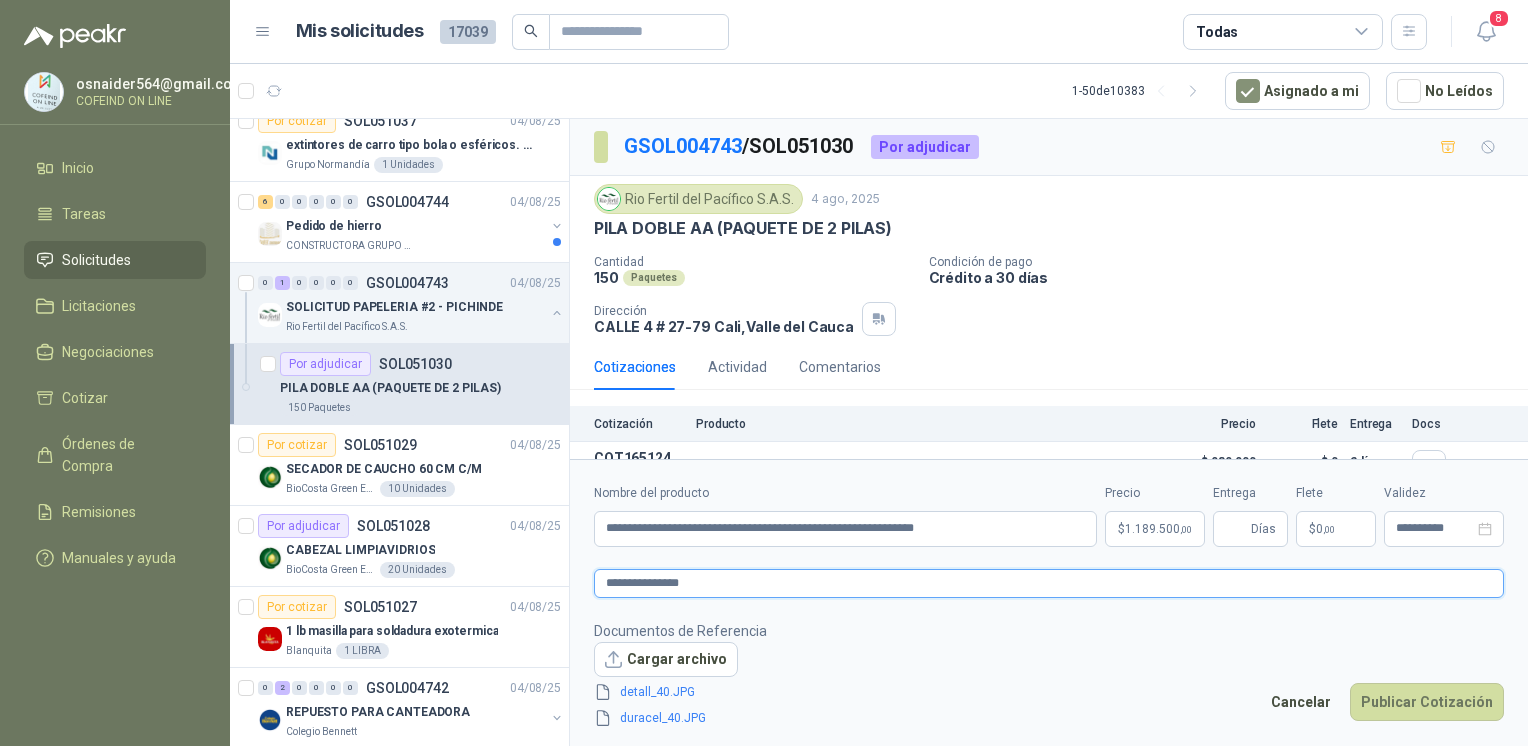 type 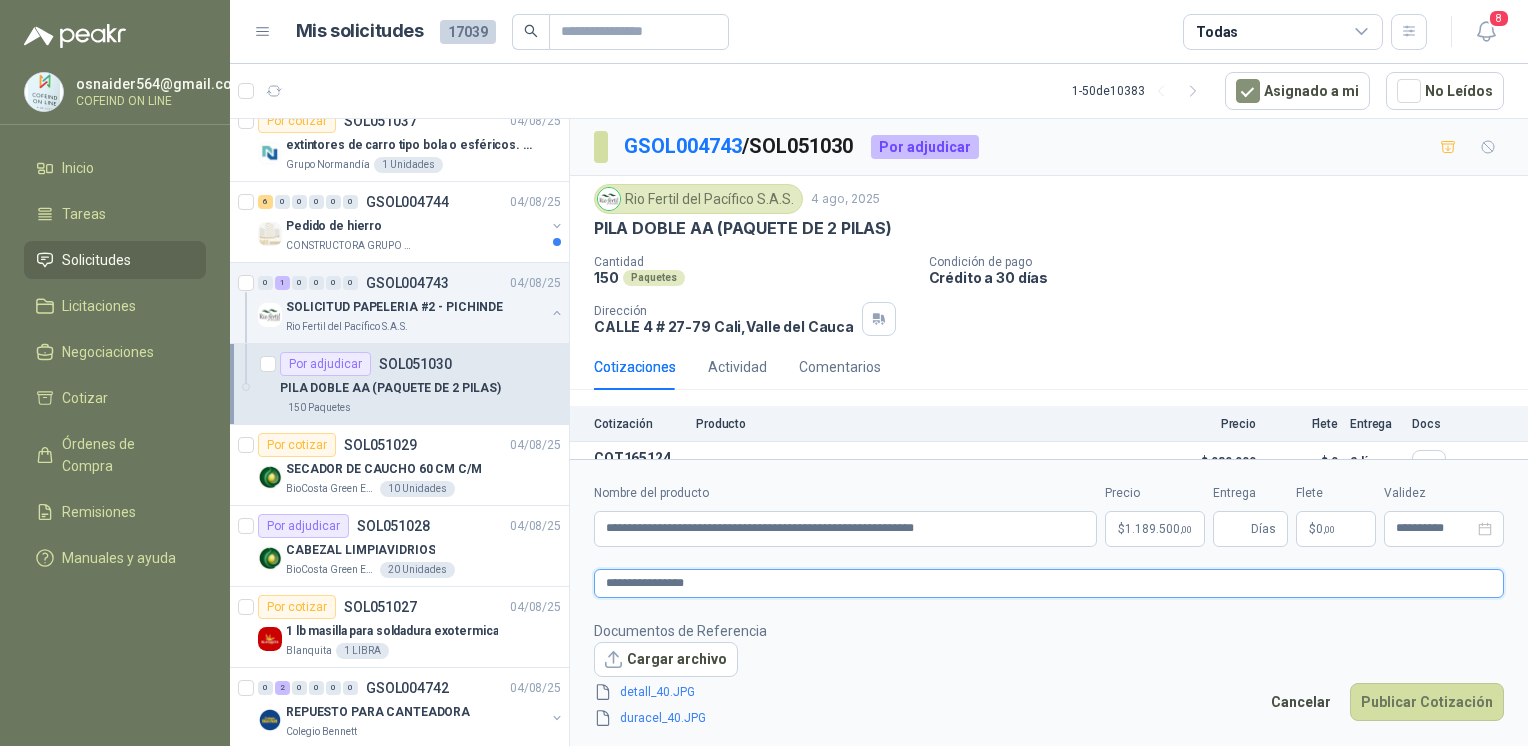 type 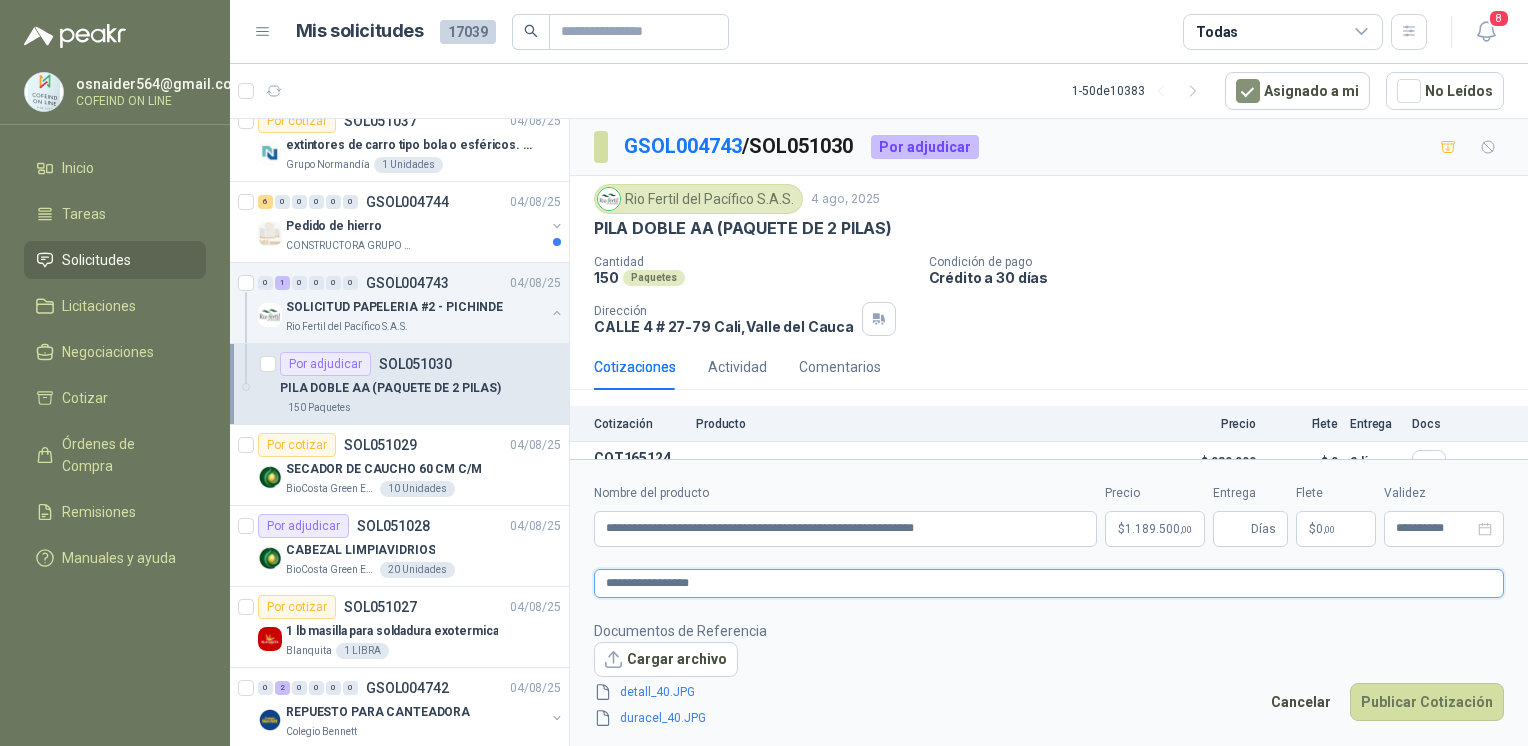 type 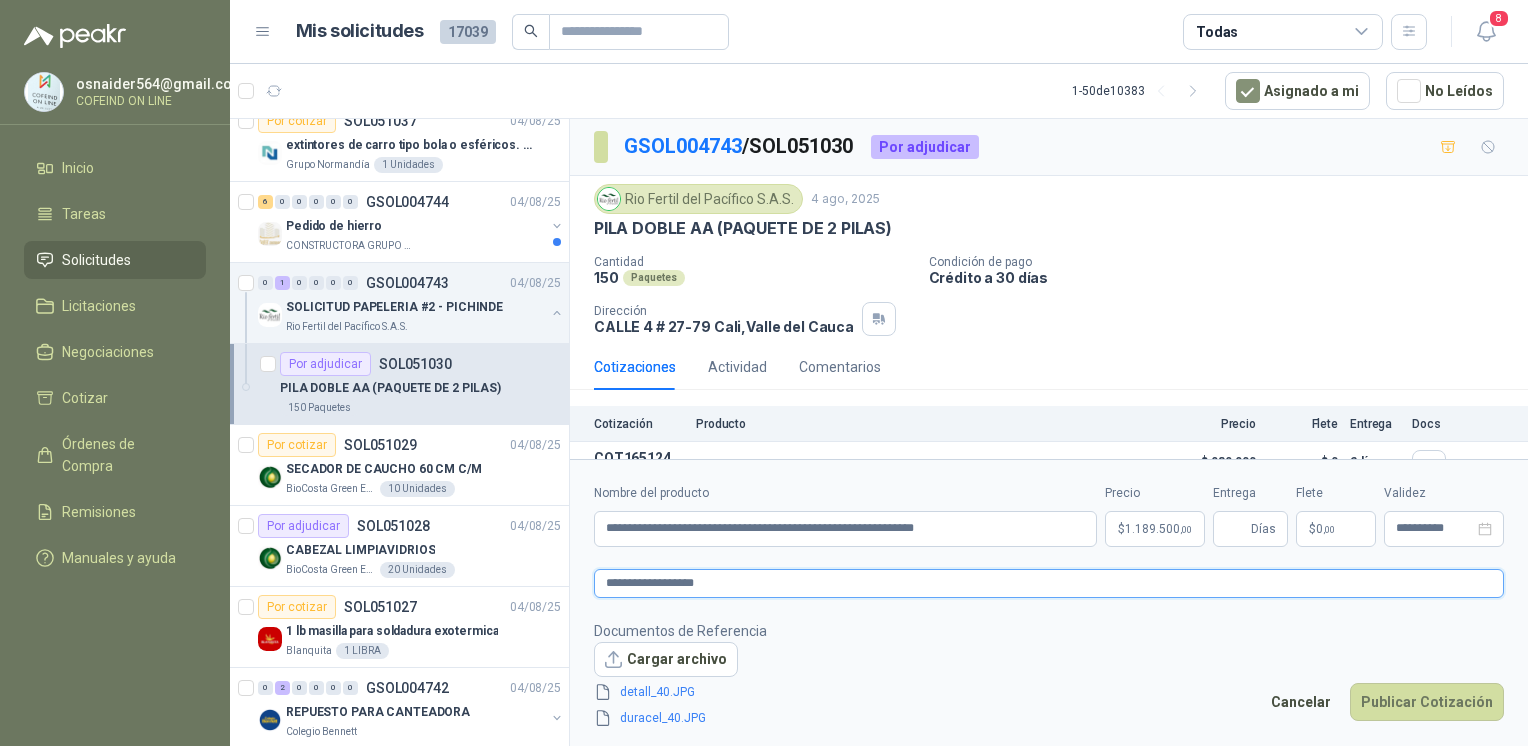 type 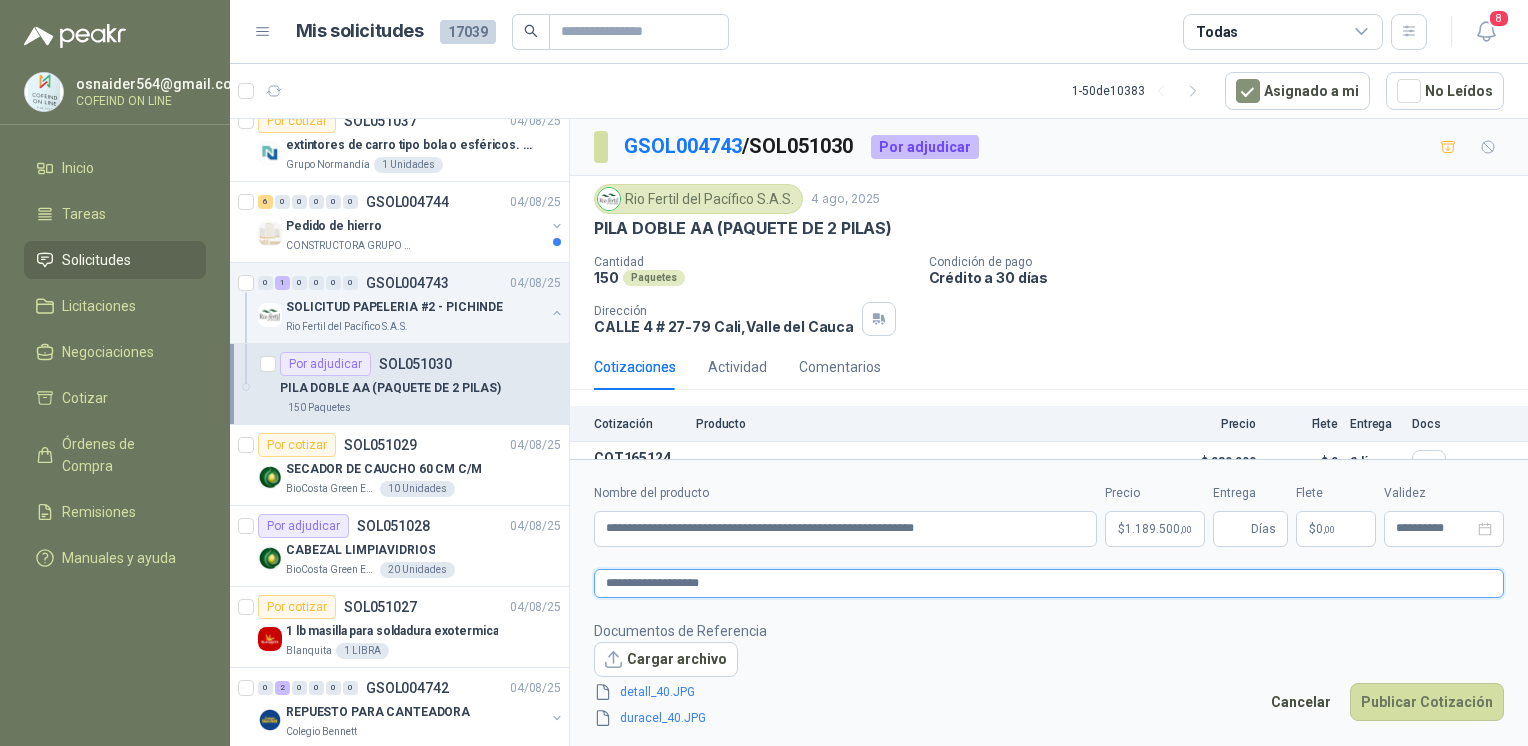 type 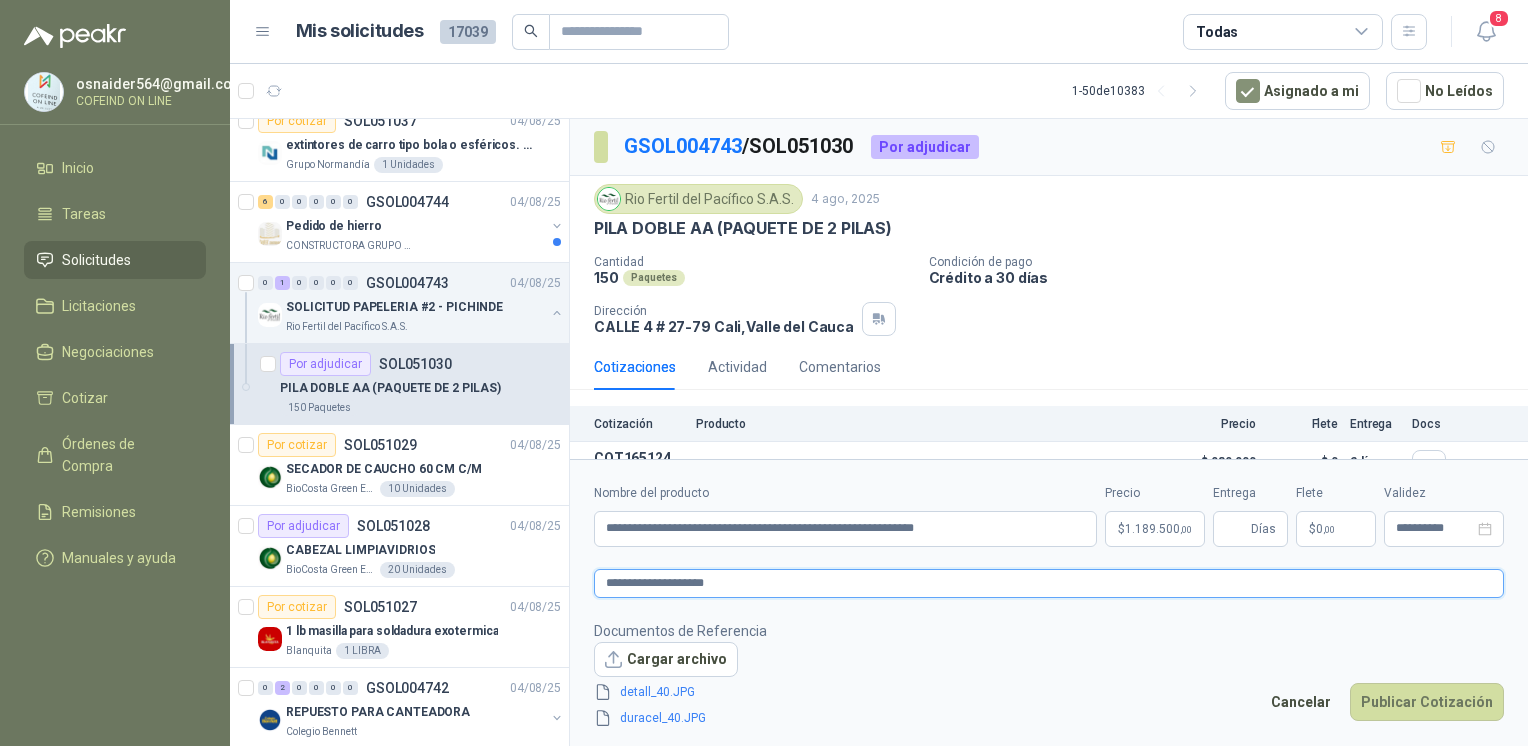 type 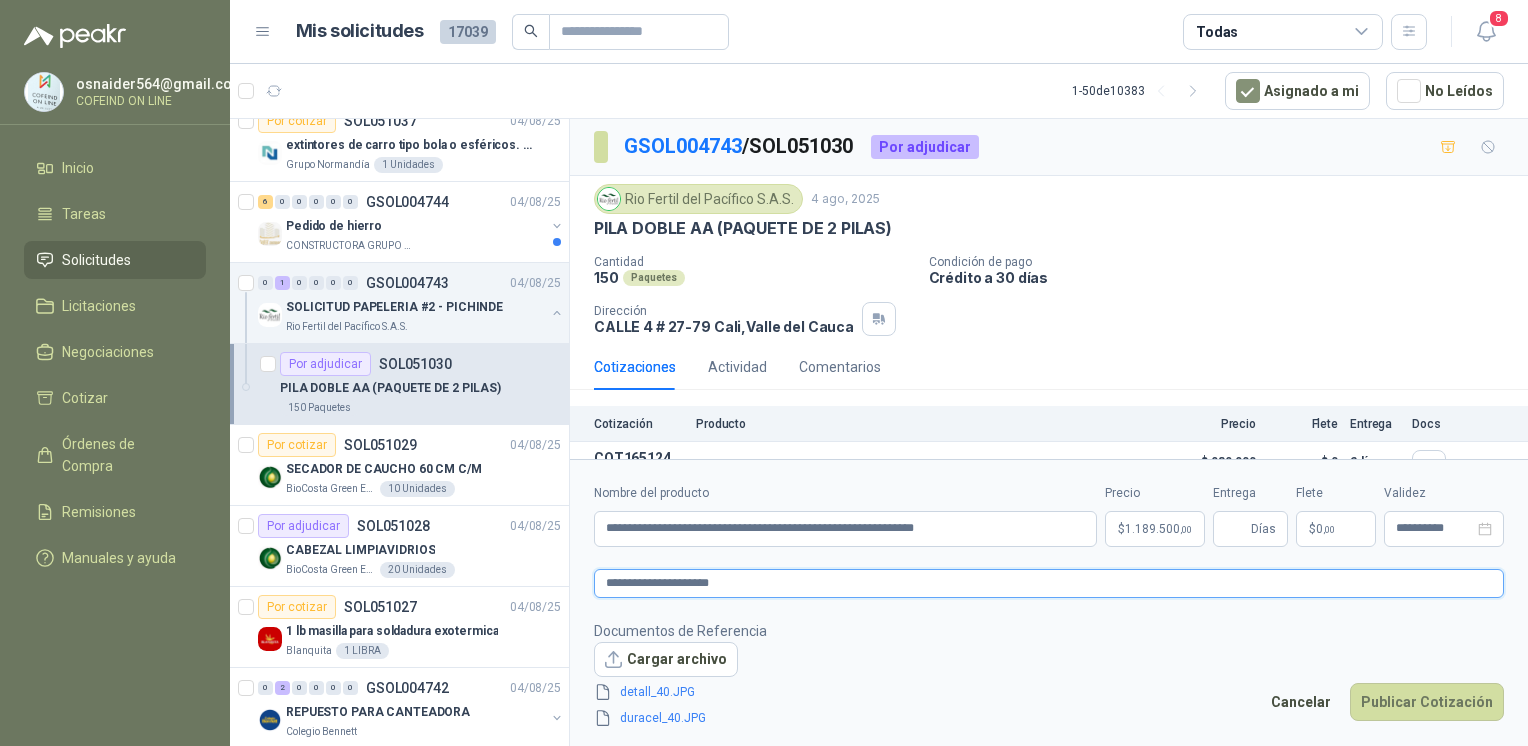 type 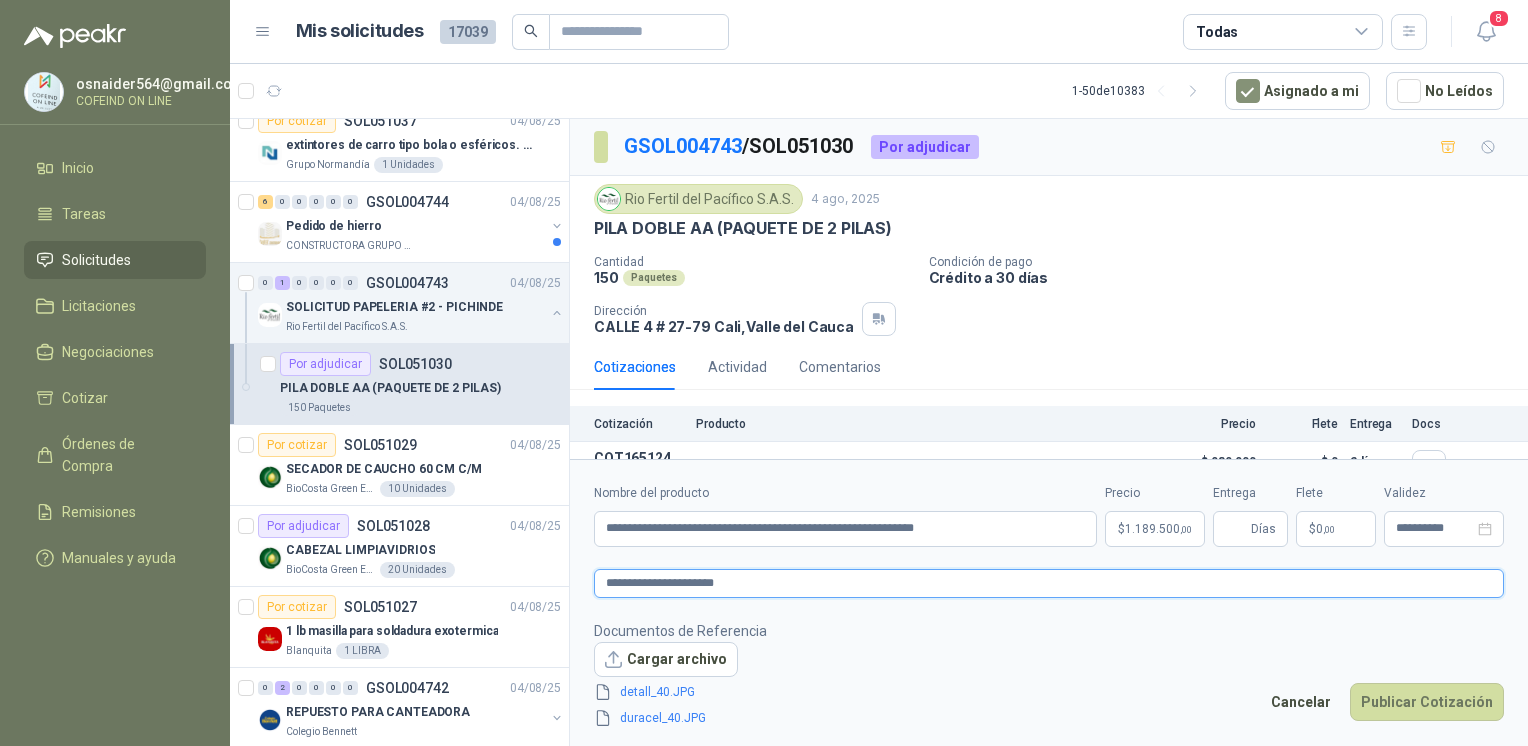 type 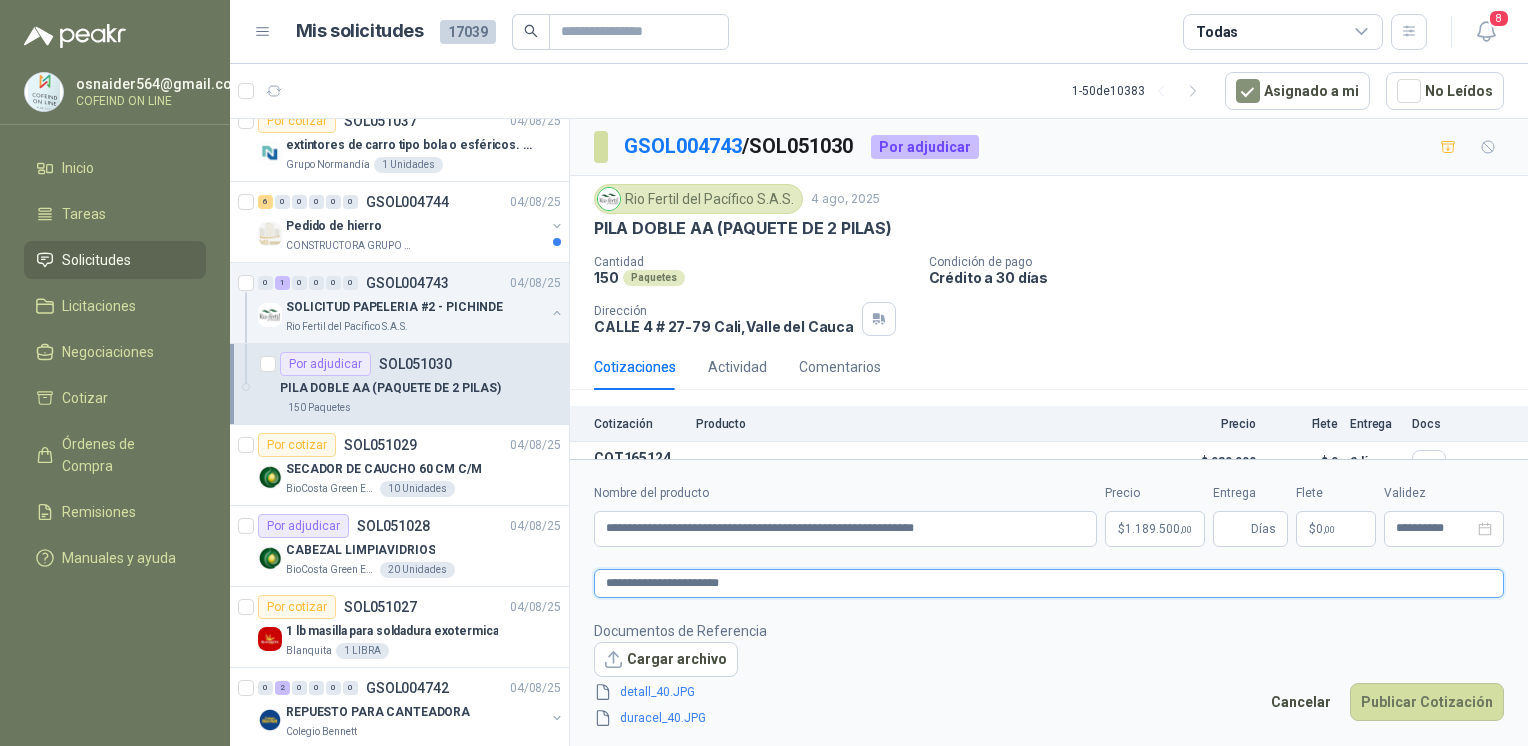 type 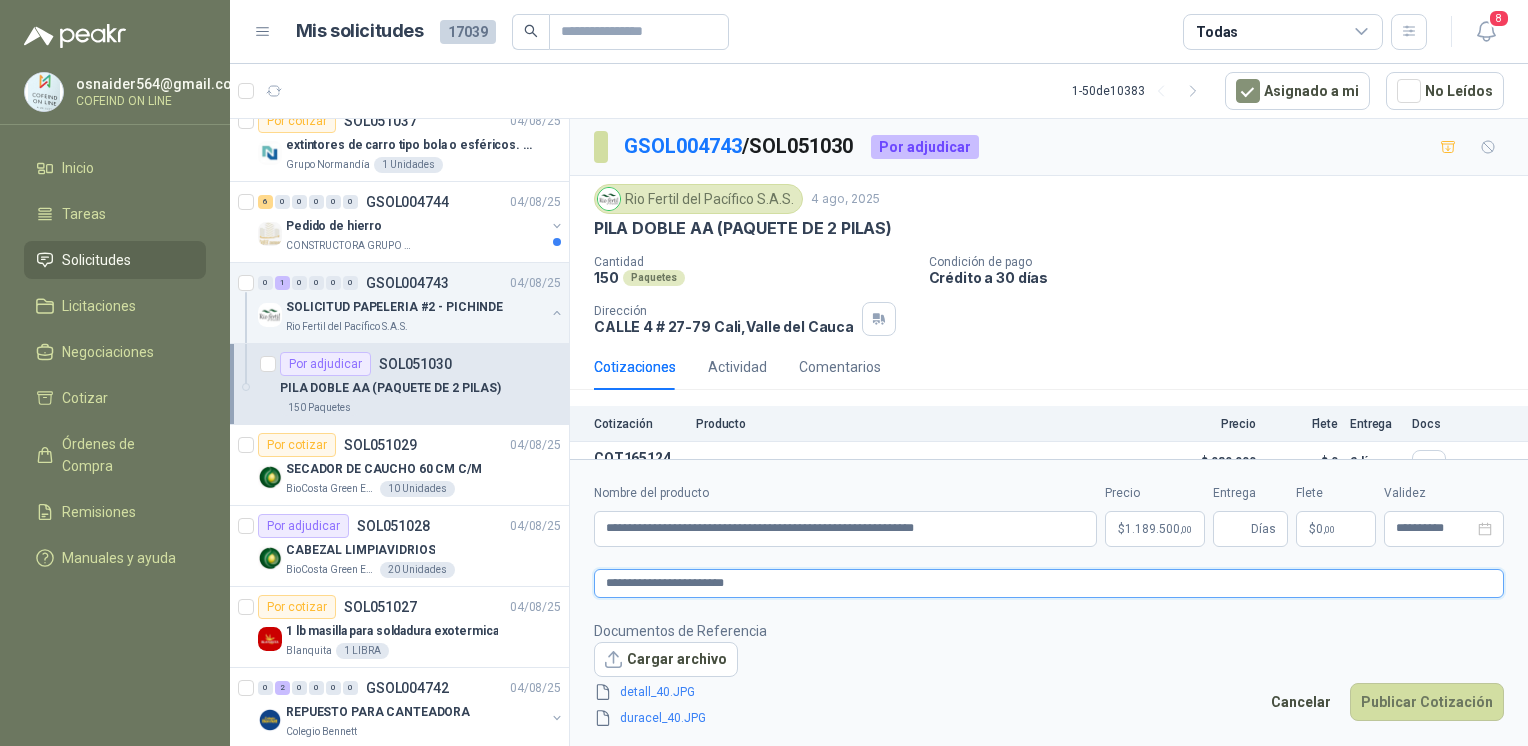 type 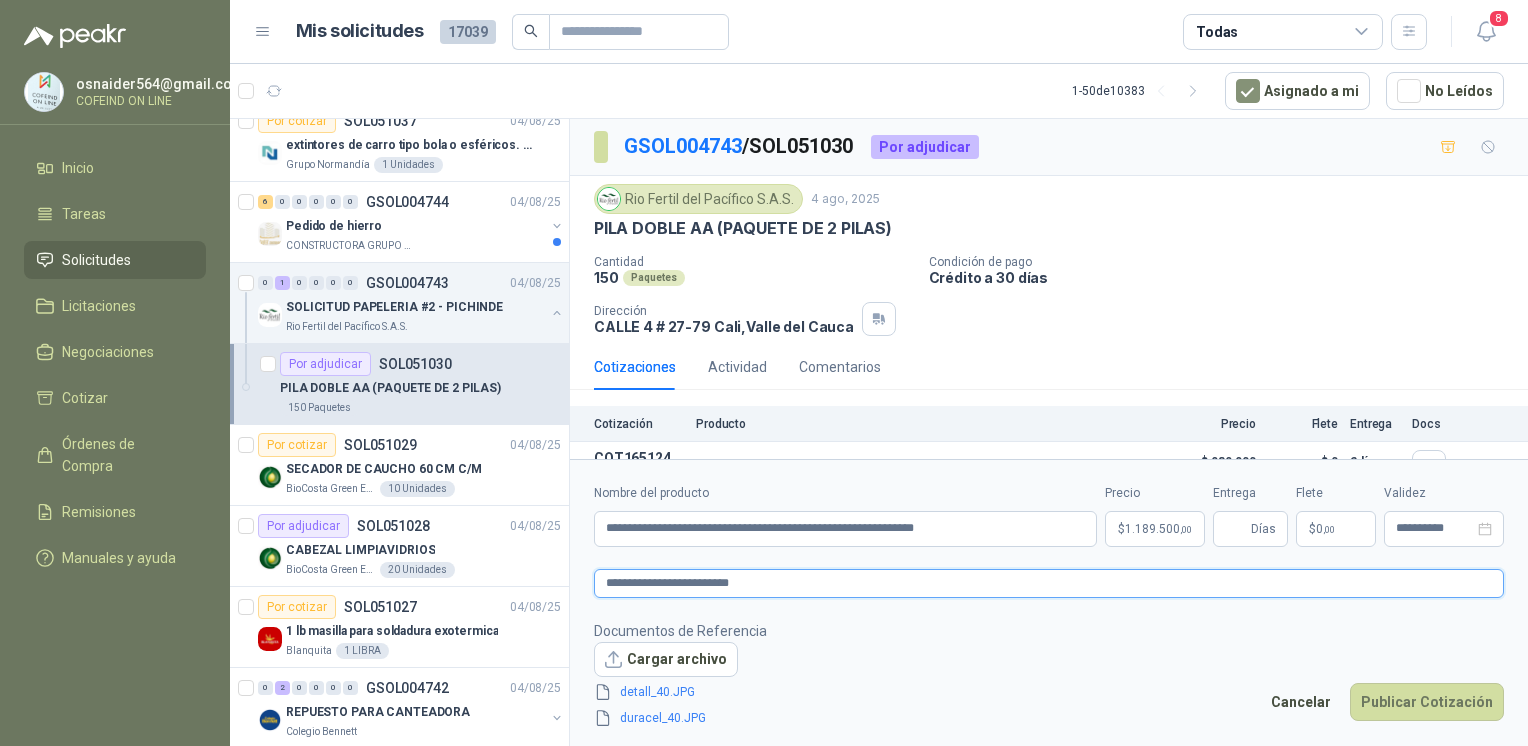 type 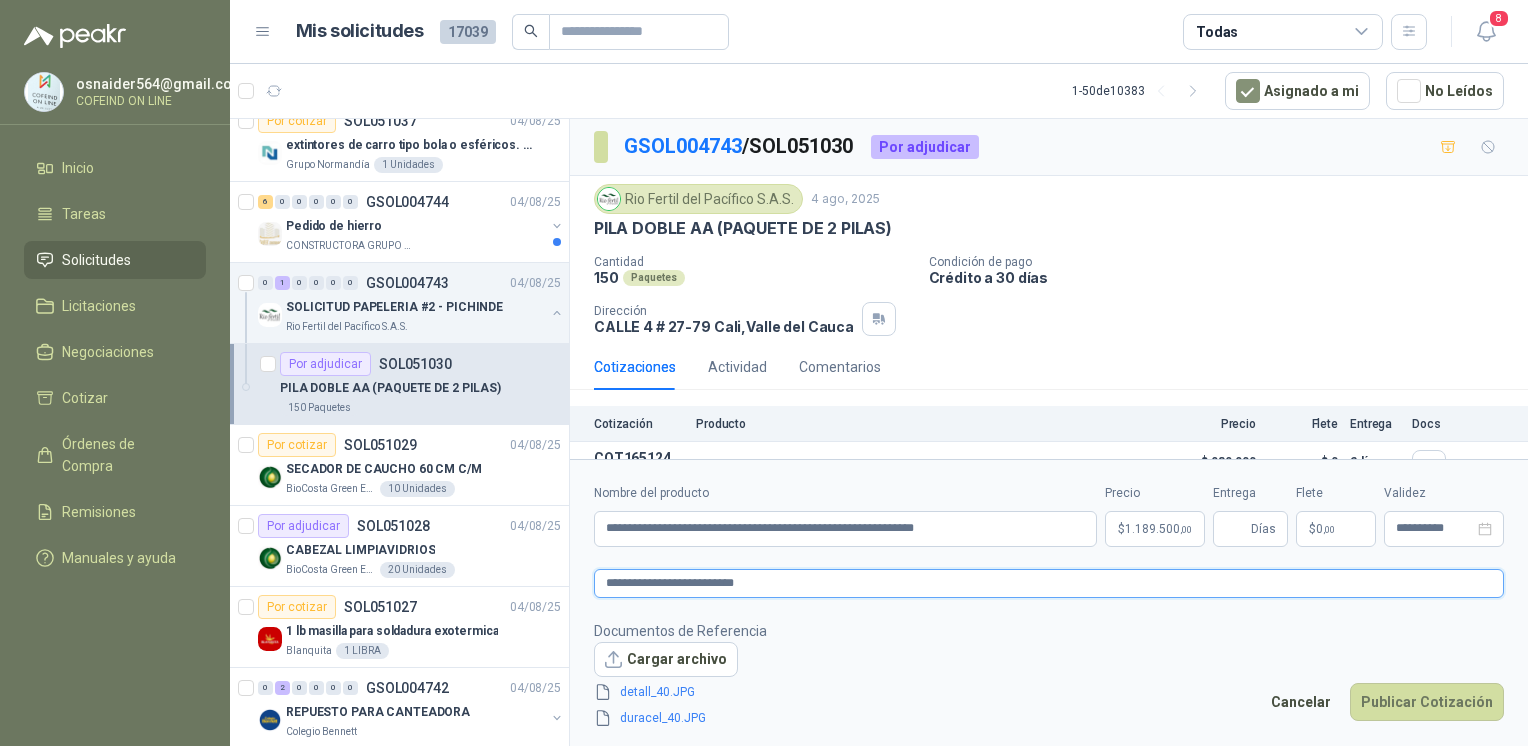 type 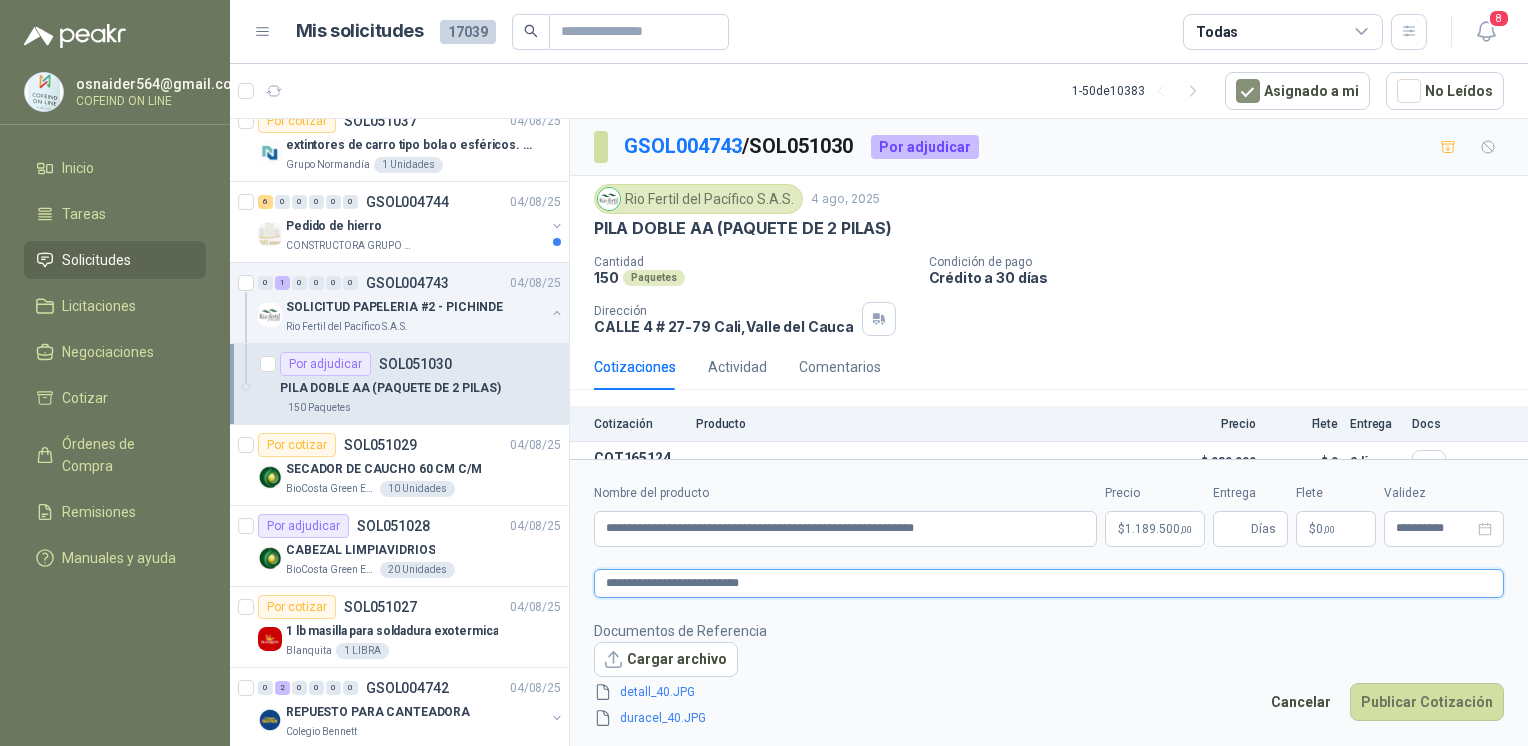type 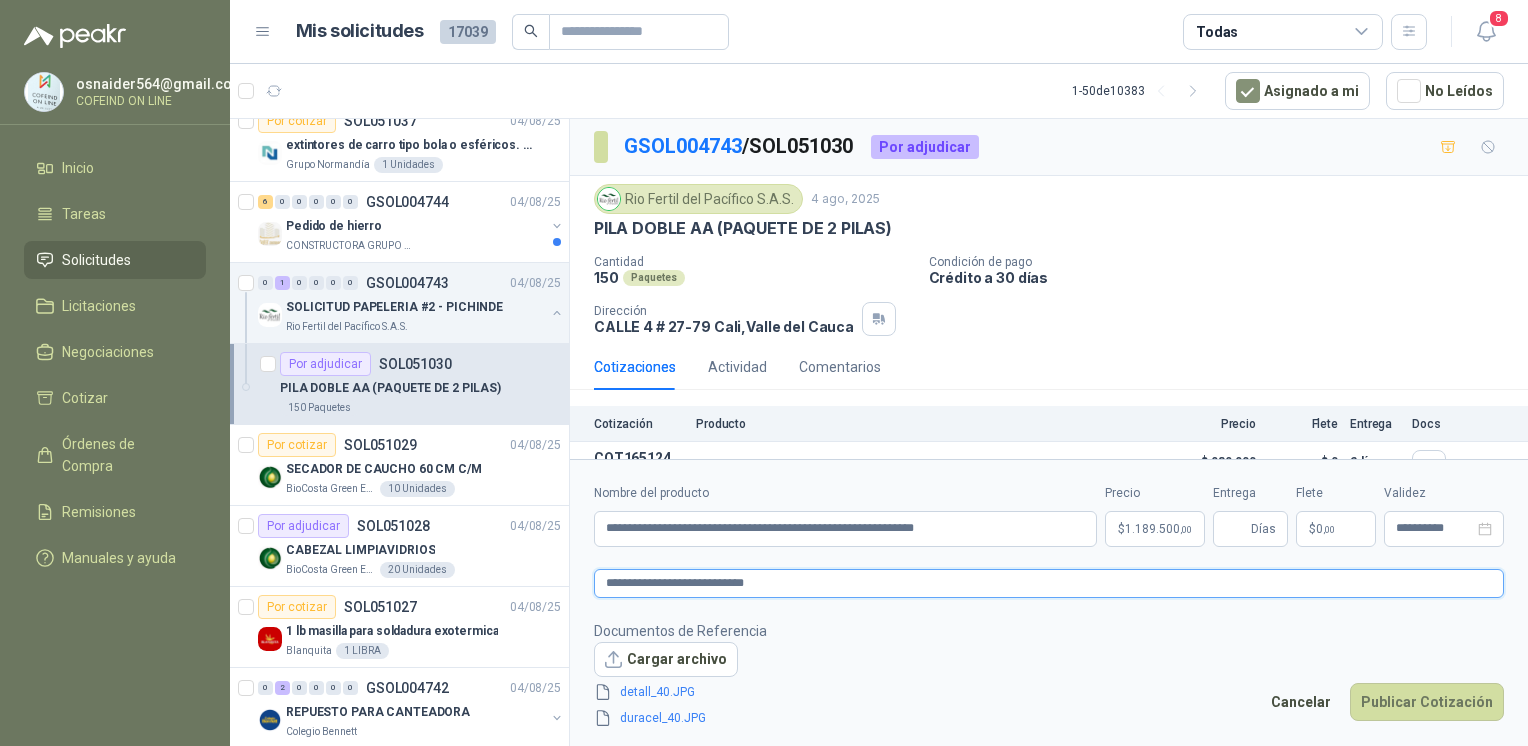 type 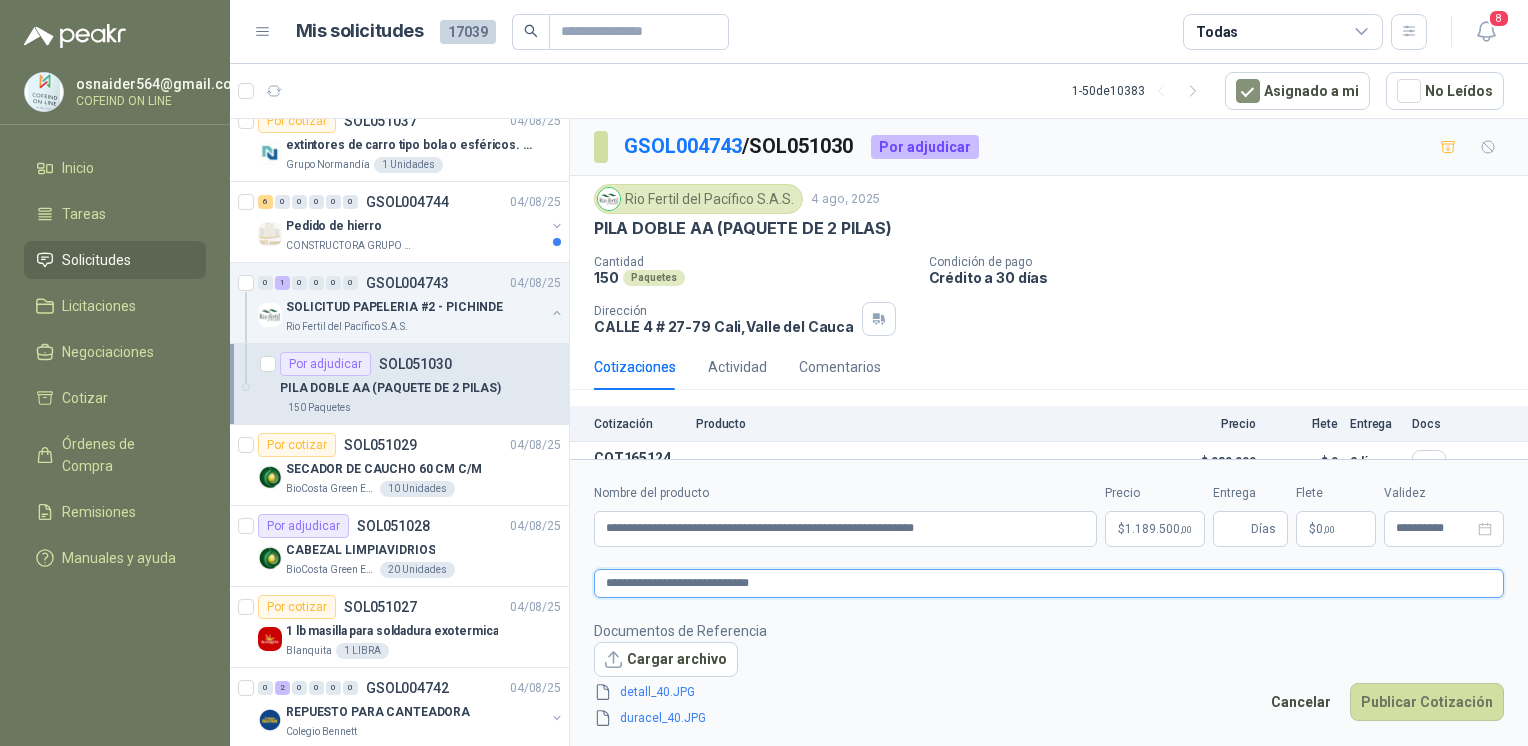type 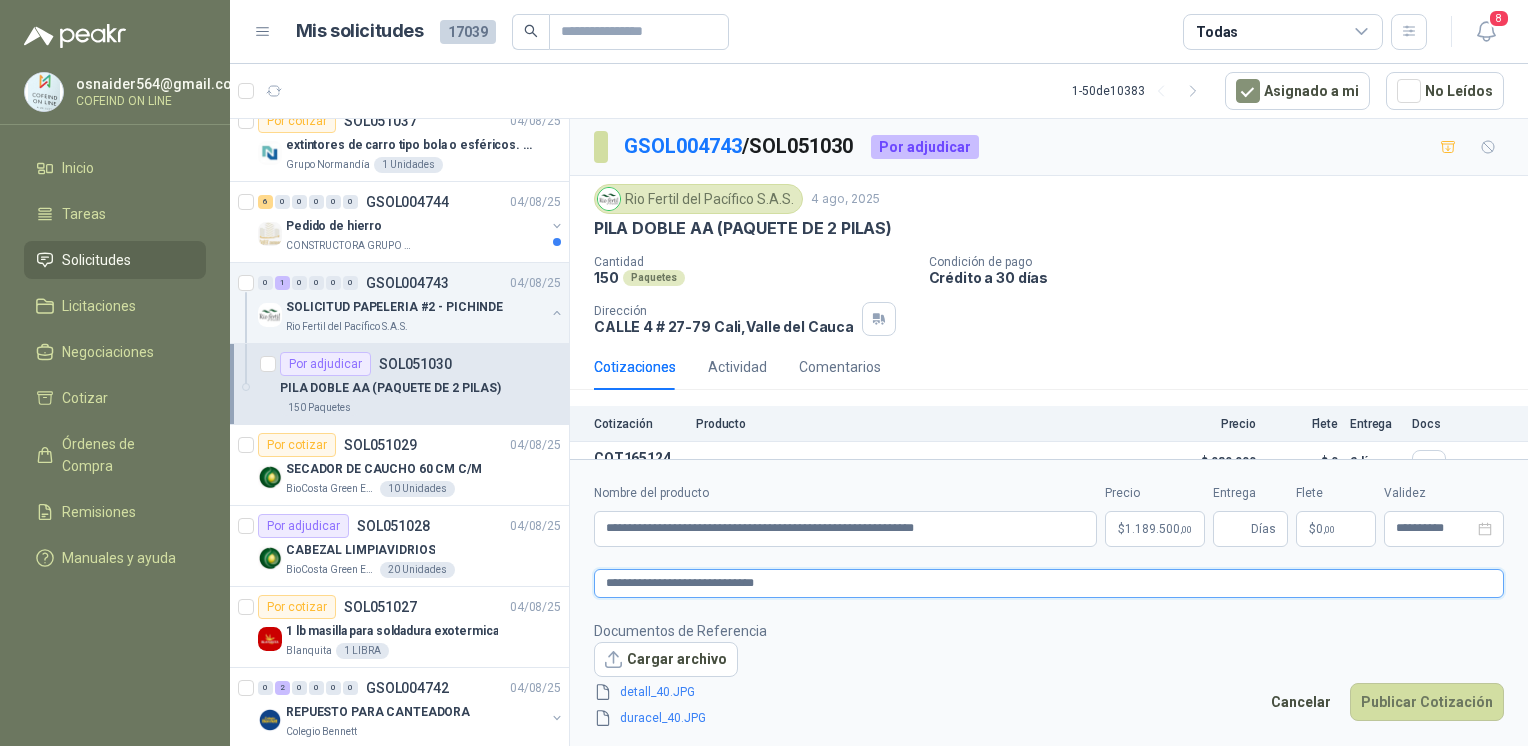 type 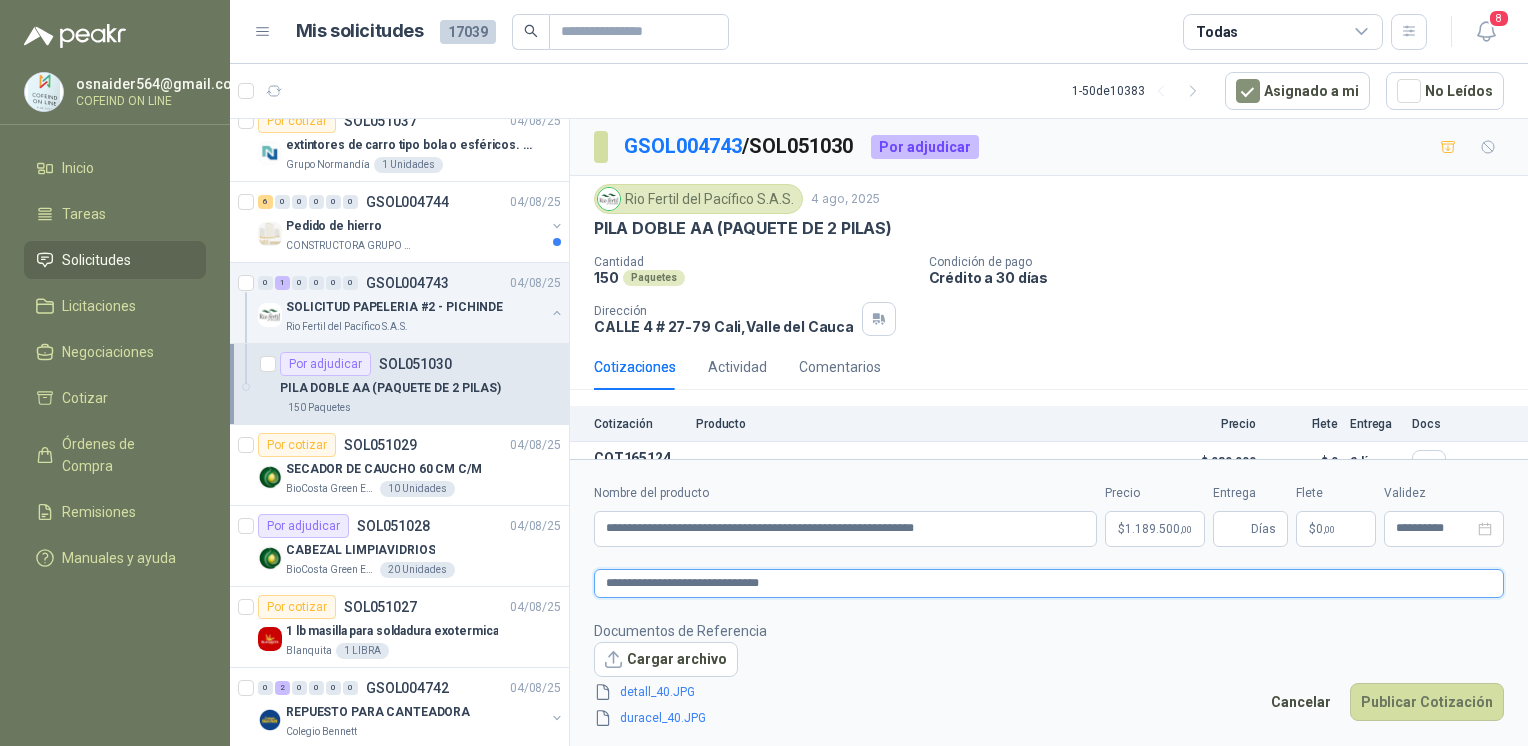 type on "**********" 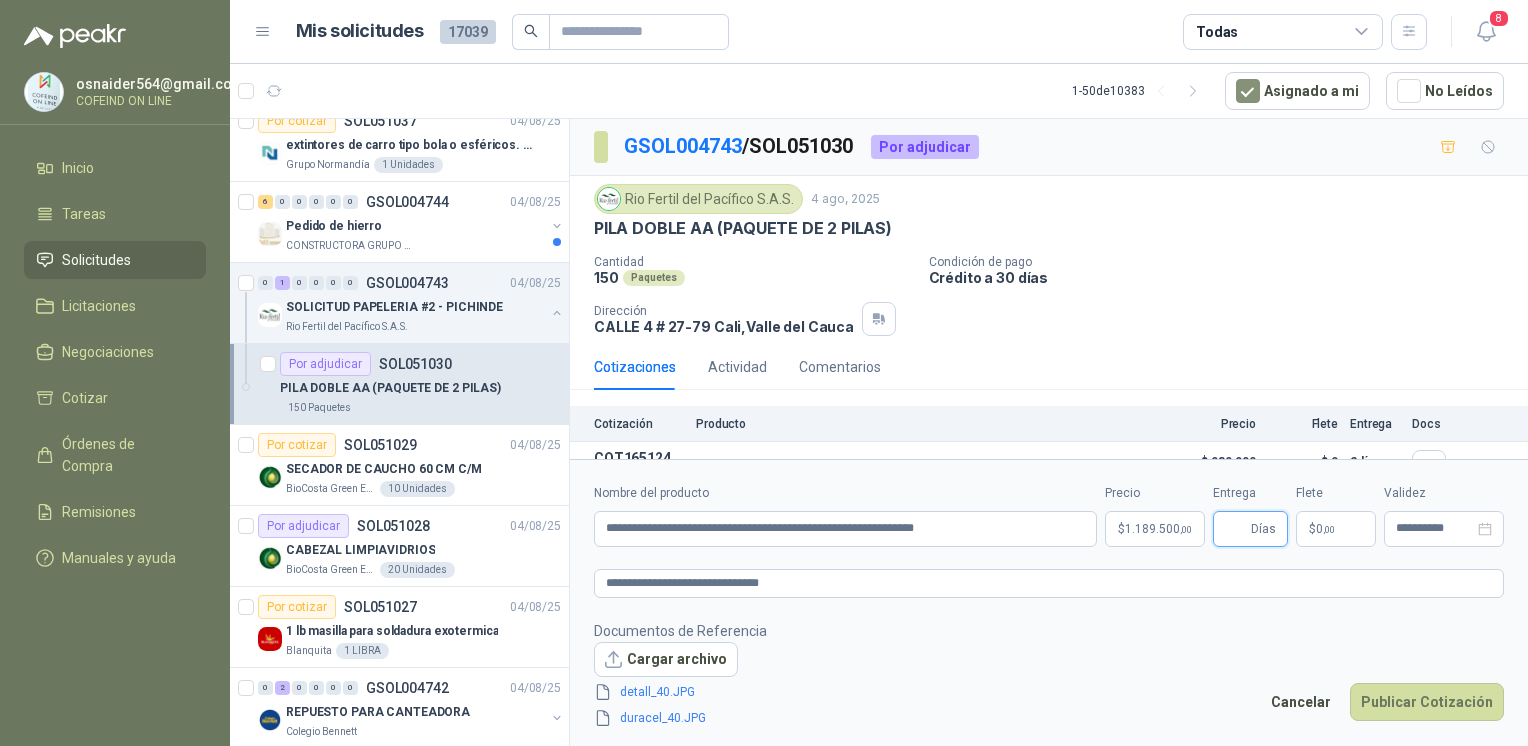 click on "Entrega" at bounding box center (1236, 529) 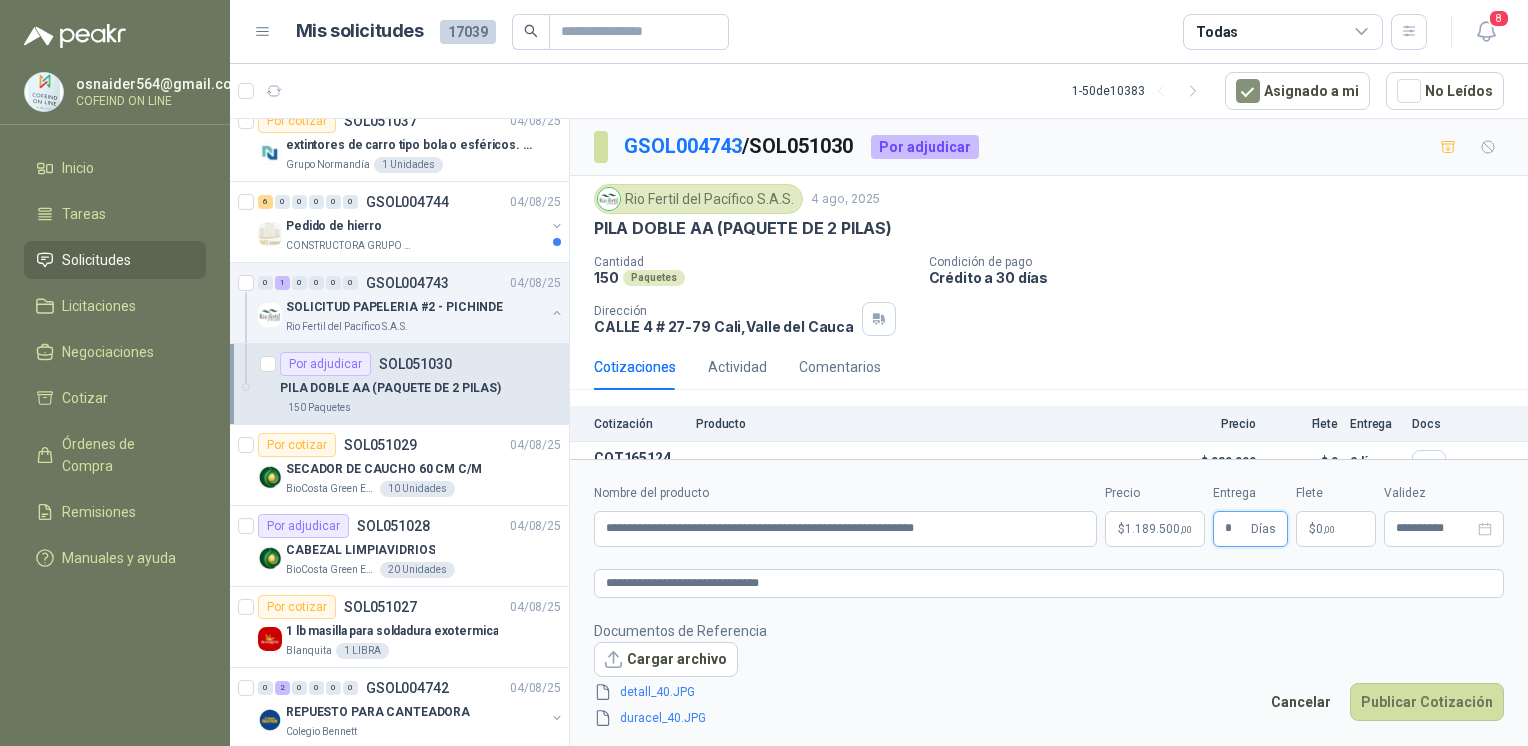 type on "*" 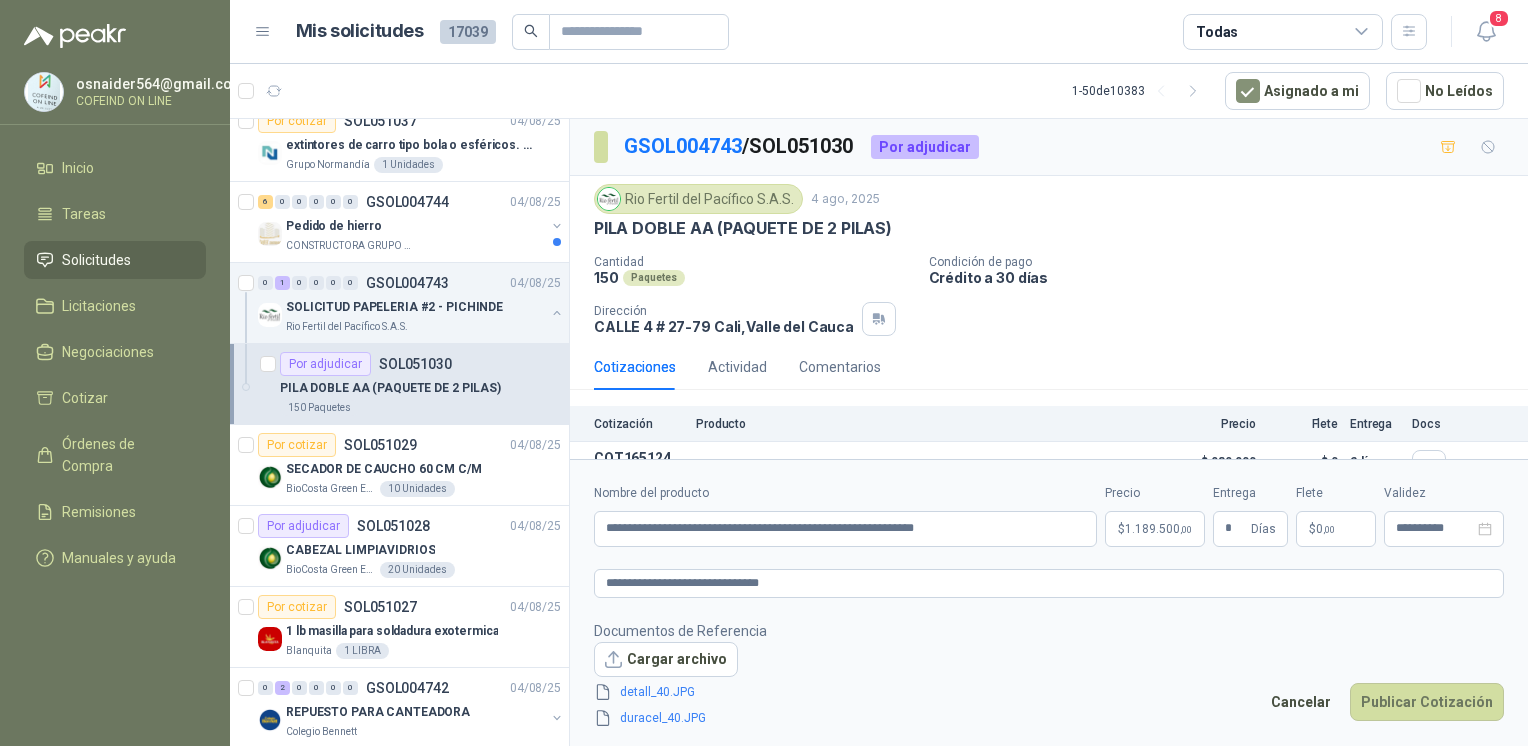 click on "Publicar Cotización" at bounding box center [1427, 702] 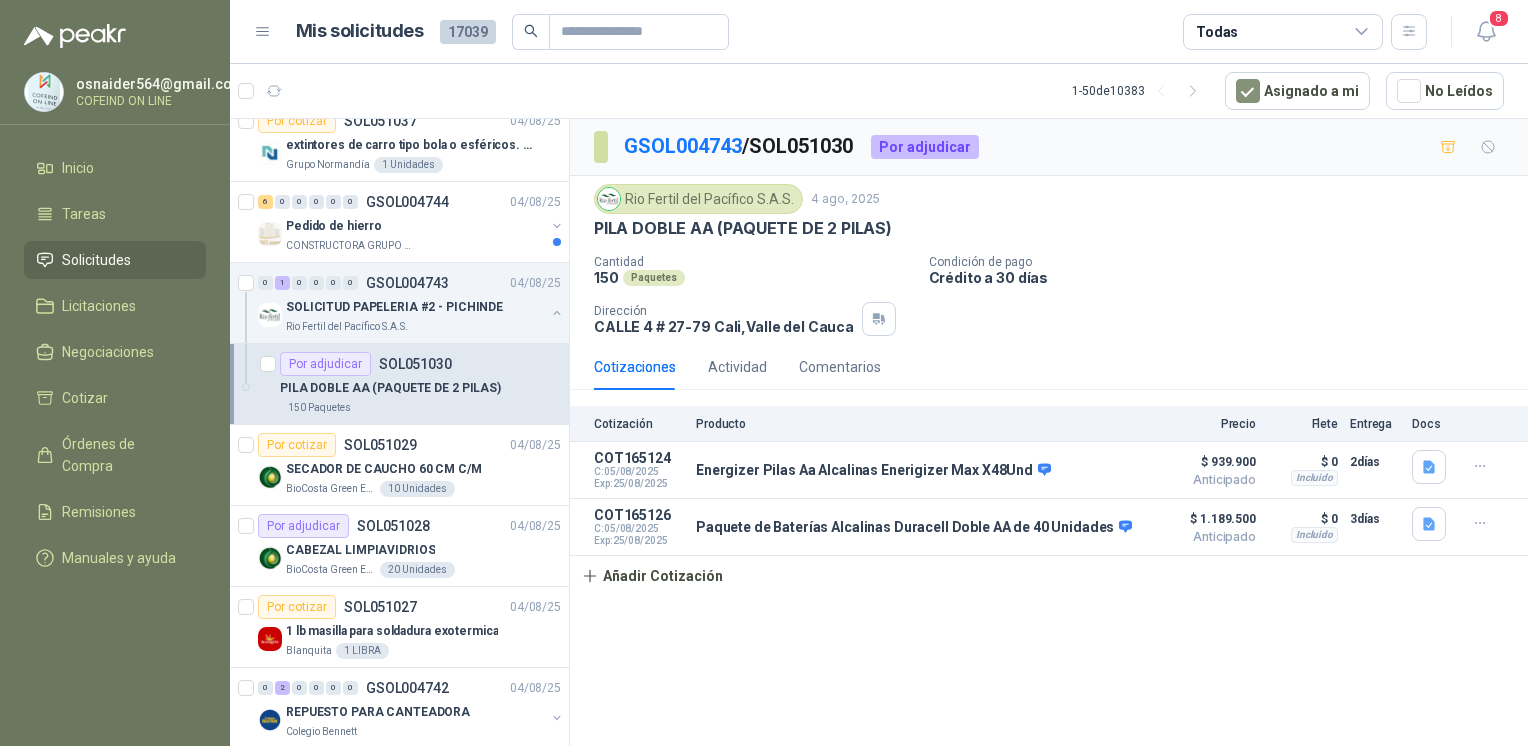 click on "Detalles" at bounding box center [0, 0] 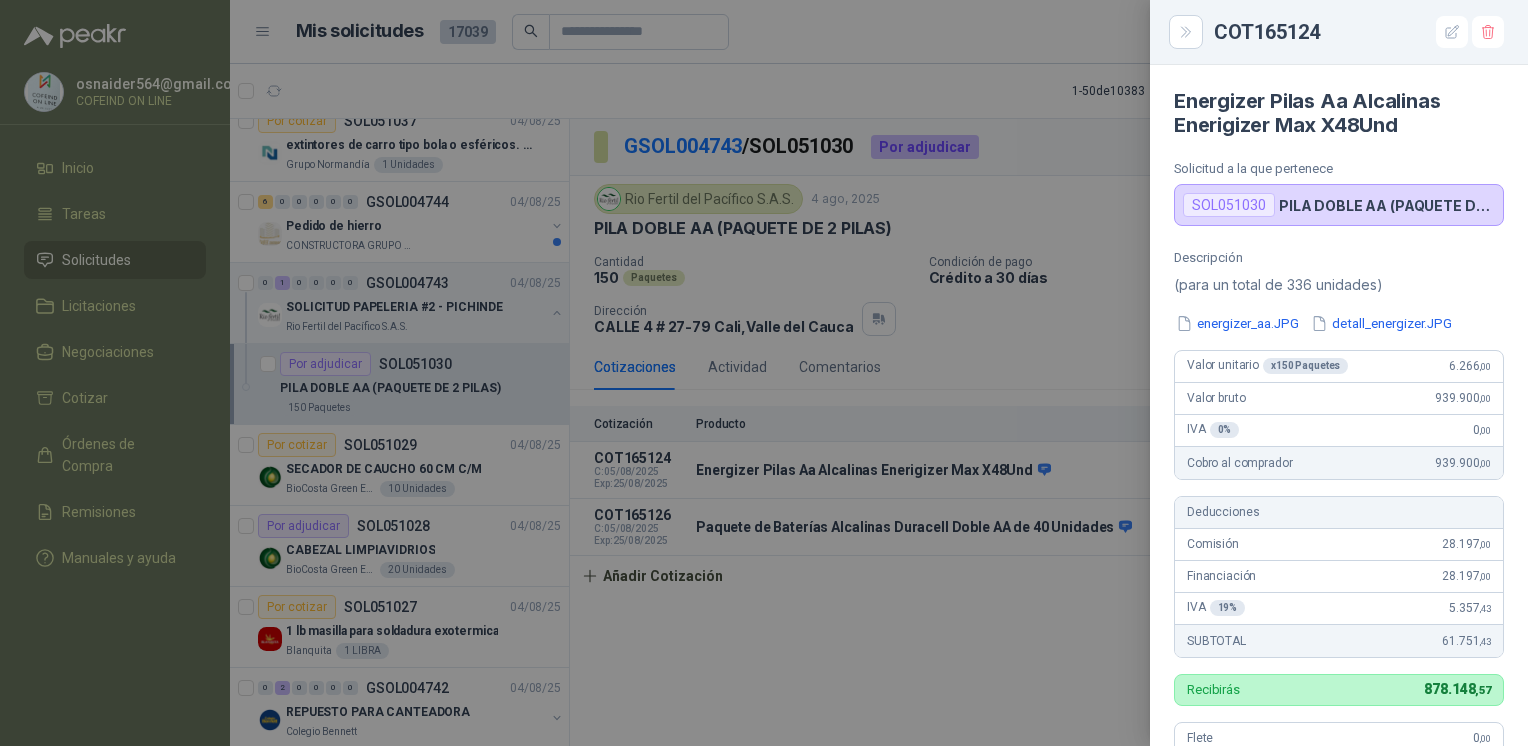 click at bounding box center (764, 373) 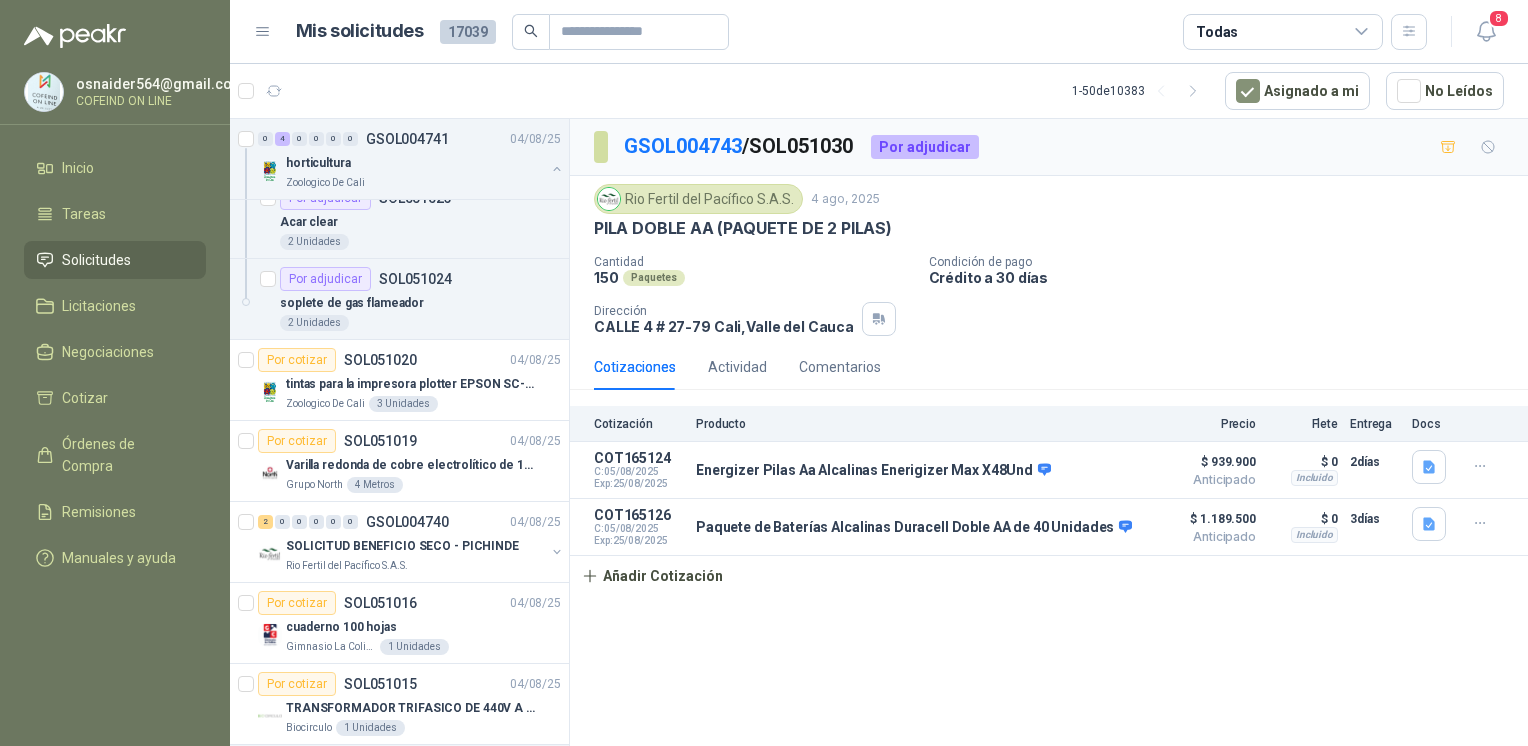 scroll, scrollTop: 1245, scrollLeft: 0, axis: vertical 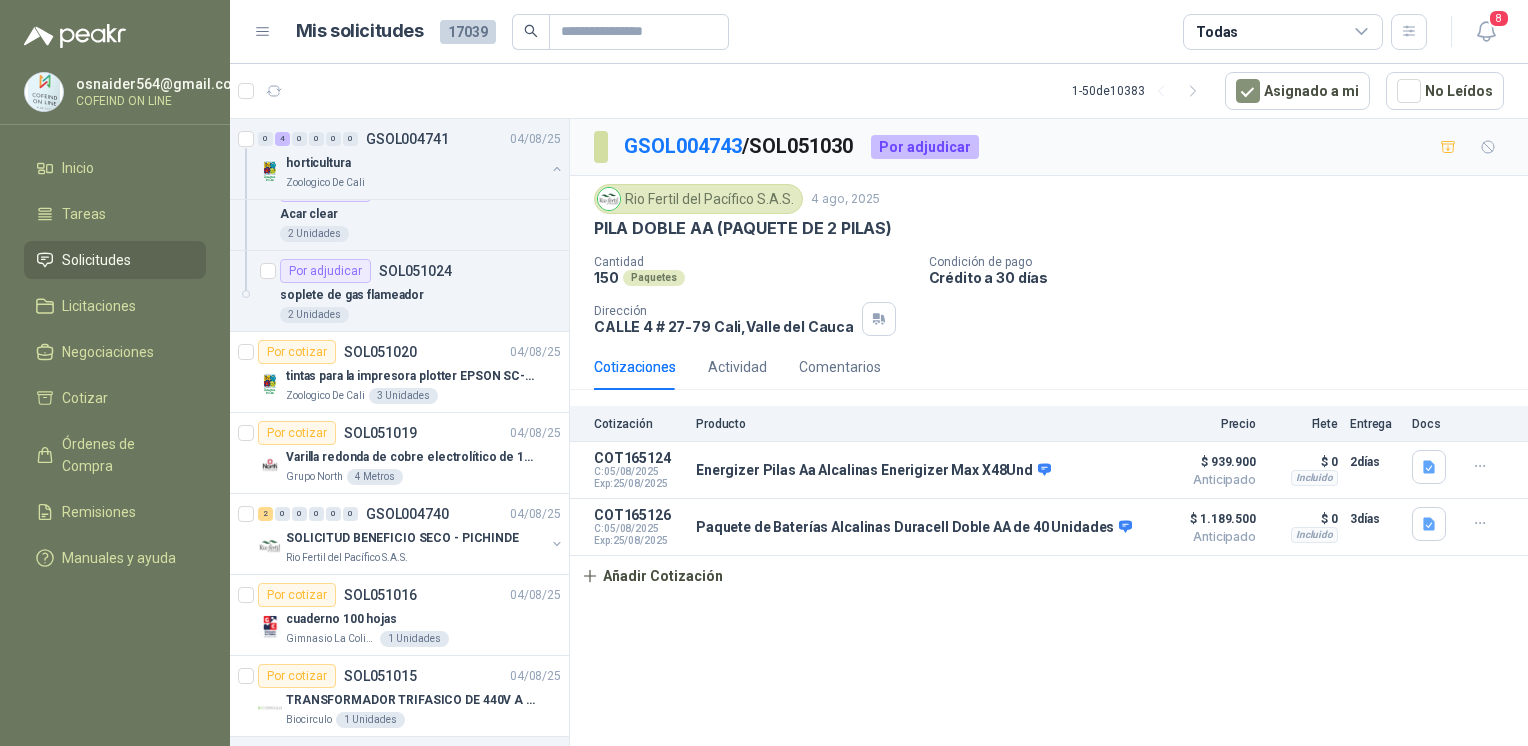 click on "tintas para la impresora plotter EPSON SC-T3100" at bounding box center (410, 376) 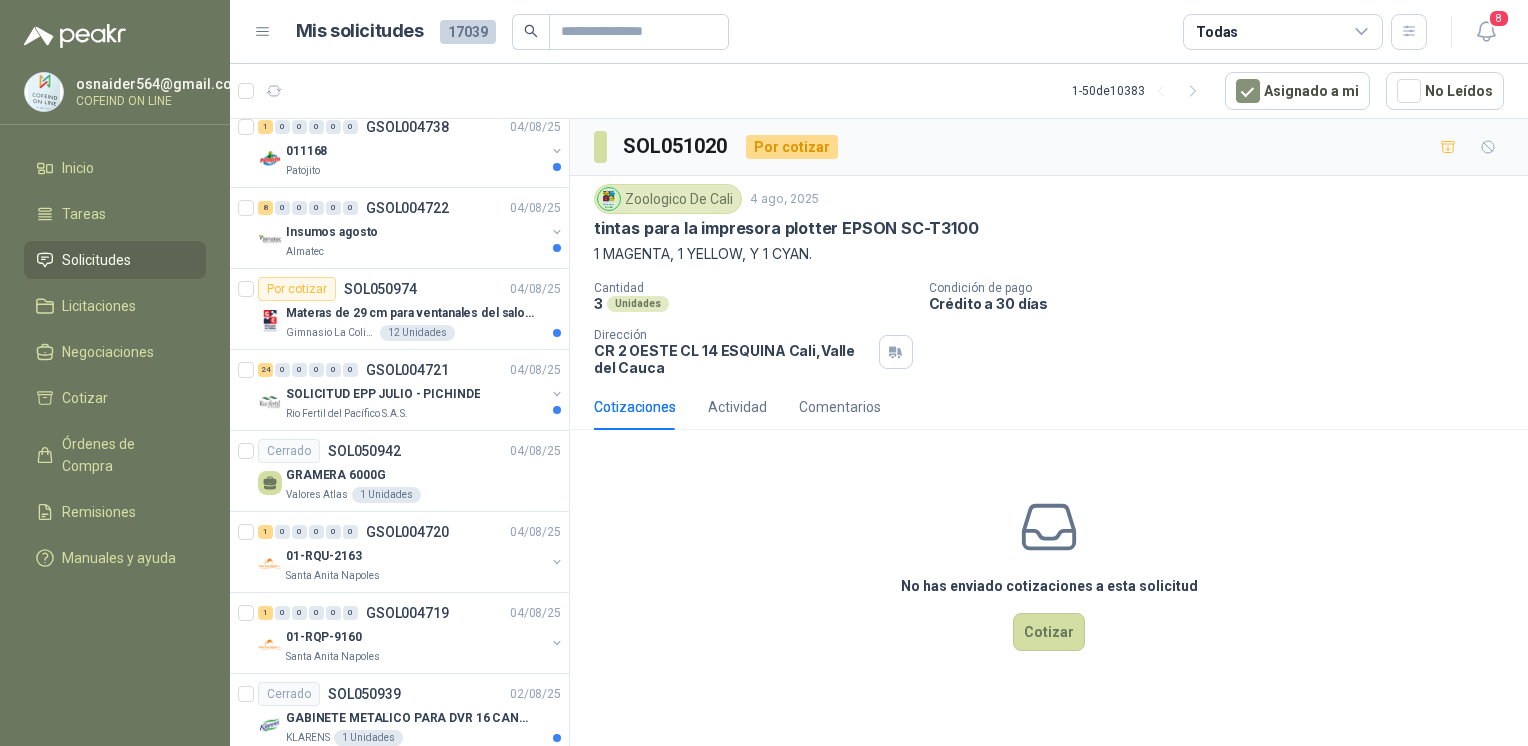 scroll, scrollTop: 3542, scrollLeft: 0, axis: vertical 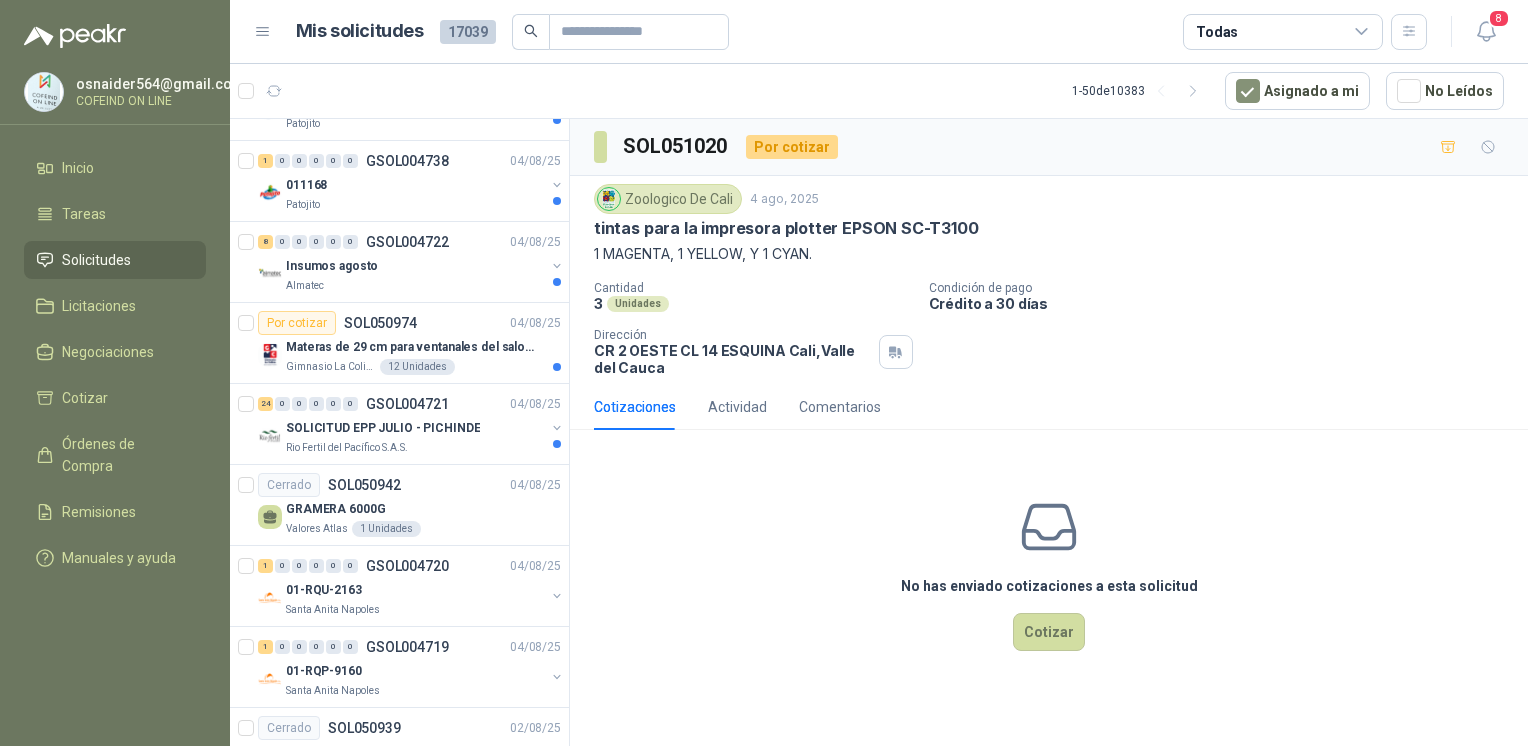 click on "Rio Fertil del Pacífico S.A.S." at bounding box center [415, 448] 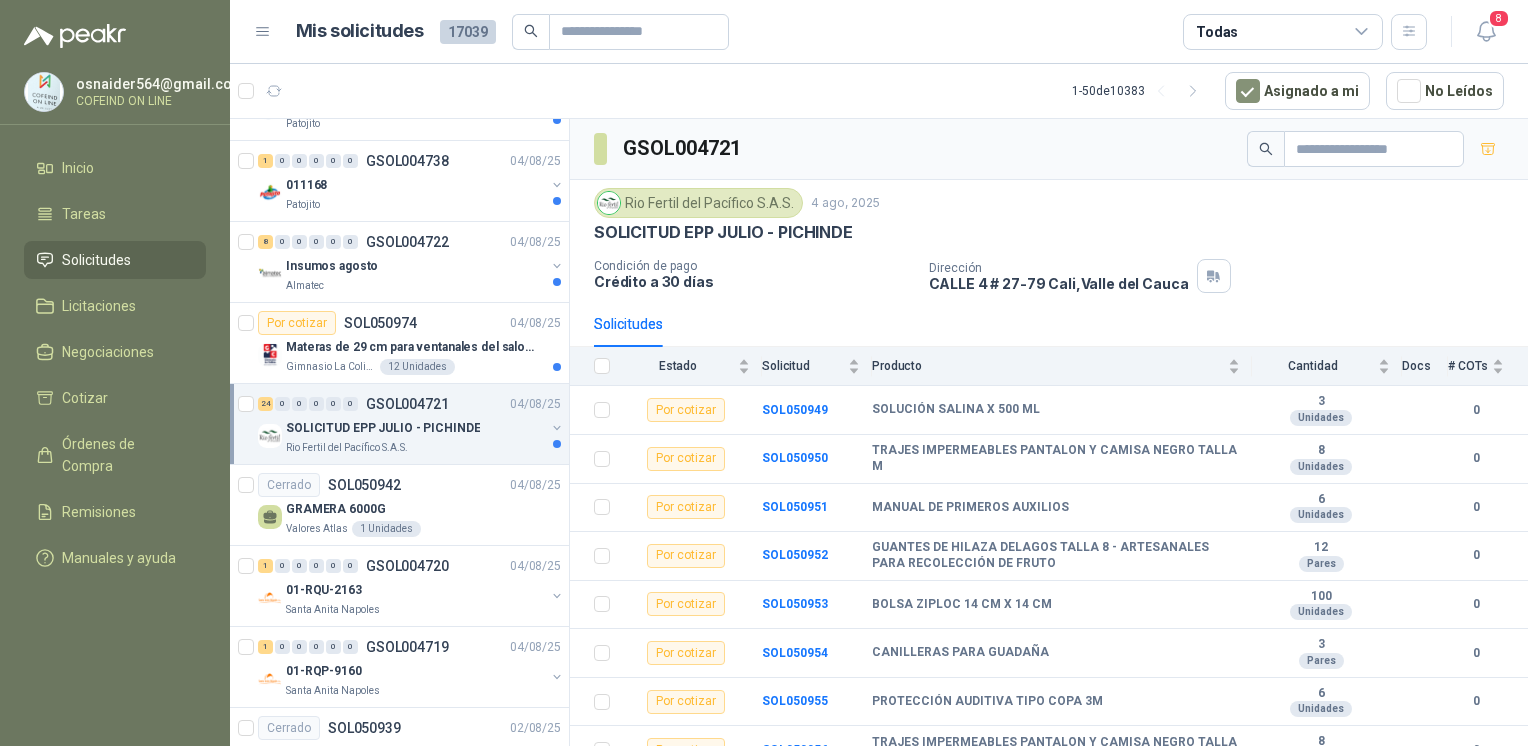 click on "Materas de 29 cm para ventanales del salon de lenguaje y coordinación" at bounding box center (410, 347) 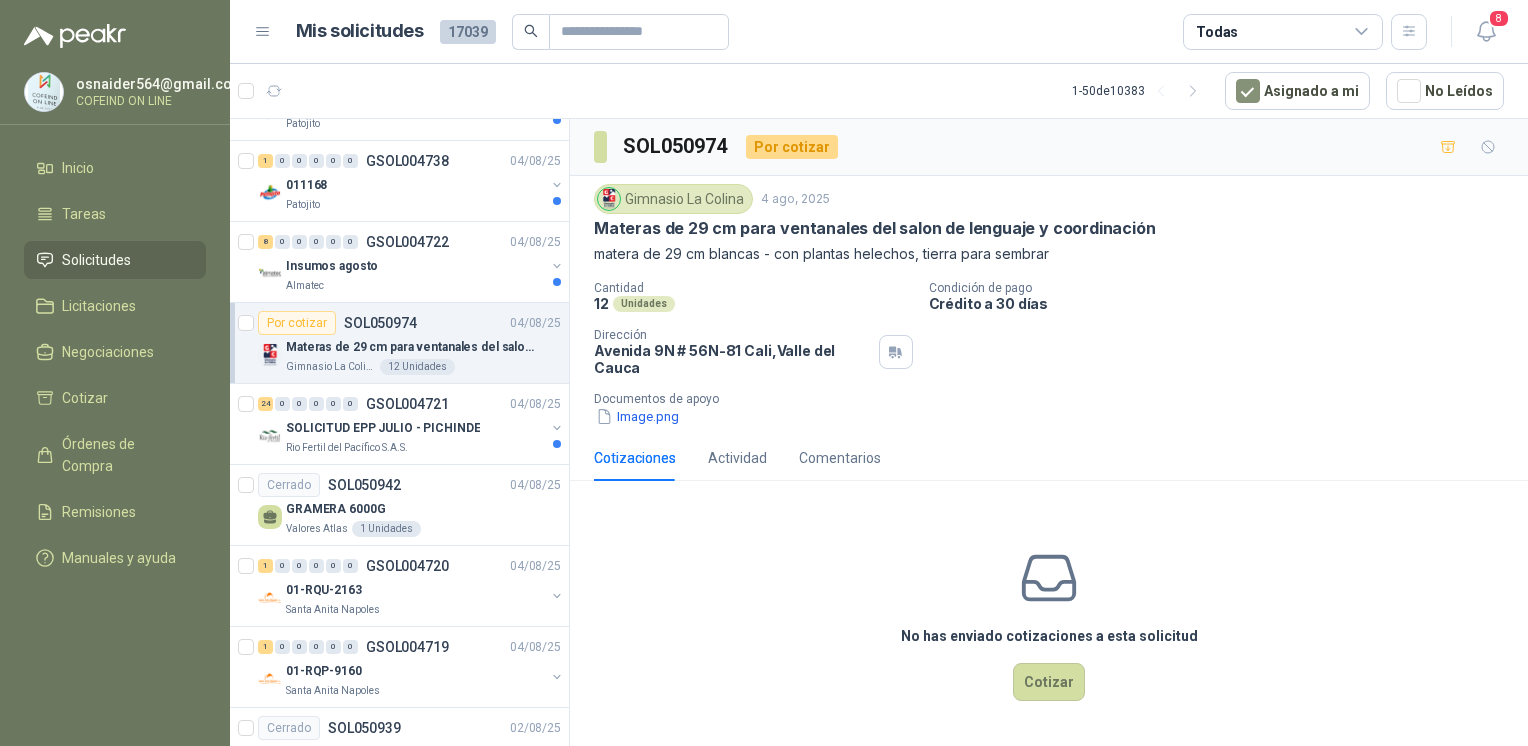 click on "Image.png" at bounding box center [637, 416] 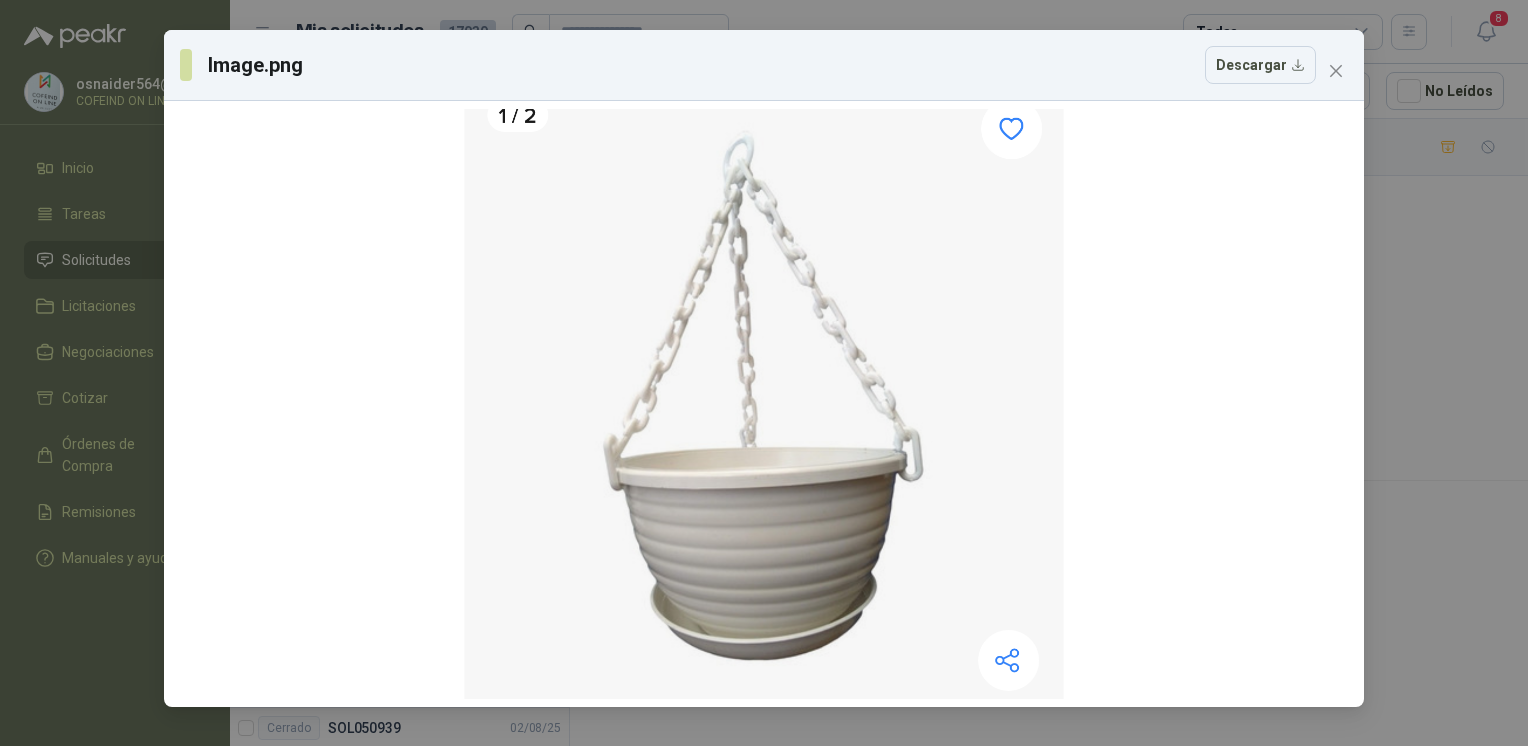 click on "Image.png   Descargar" at bounding box center [764, 373] 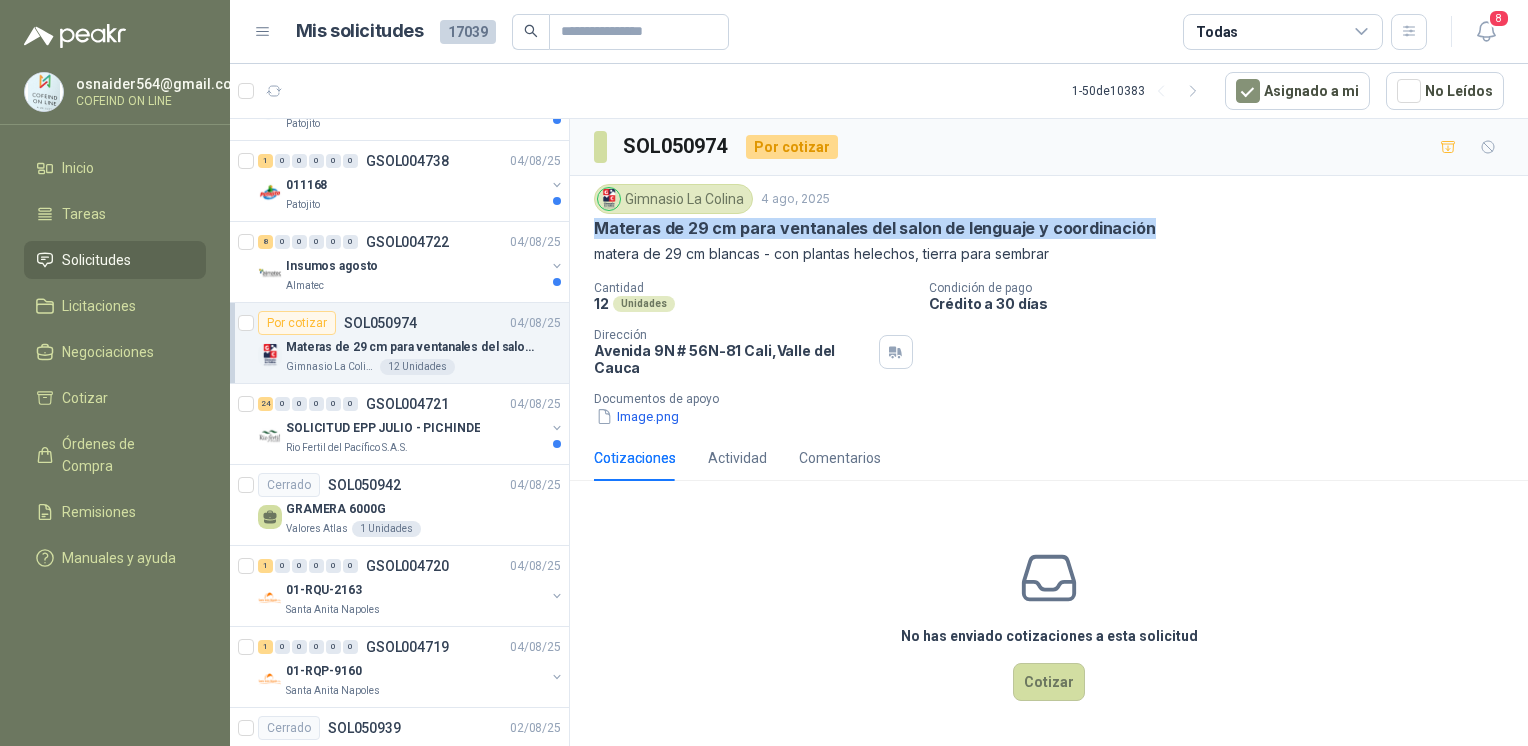 drag, startPoint x: 592, startPoint y: 226, endPoint x: 1154, endPoint y: 238, distance: 562.1281 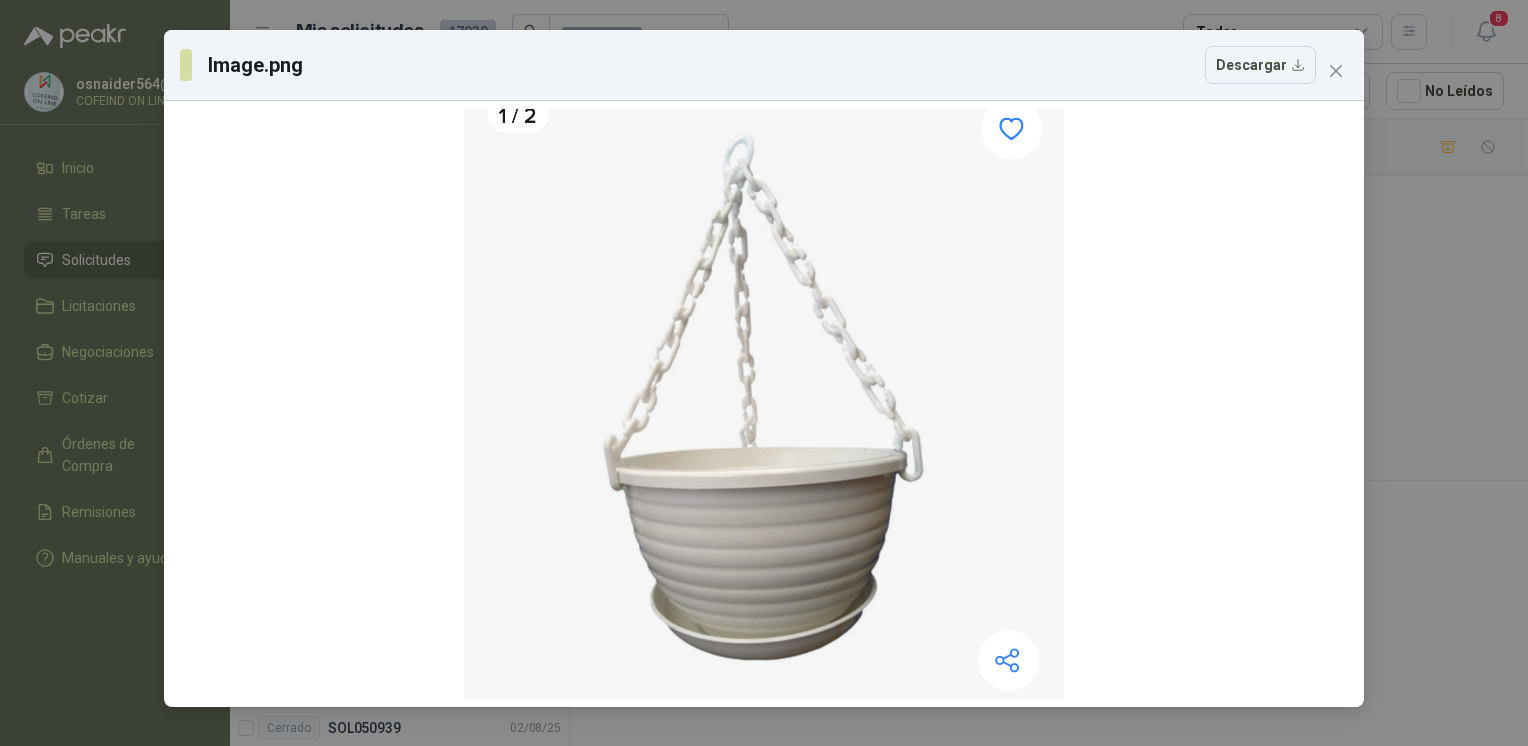 click on "Image.png   Descargar" at bounding box center (764, 373) 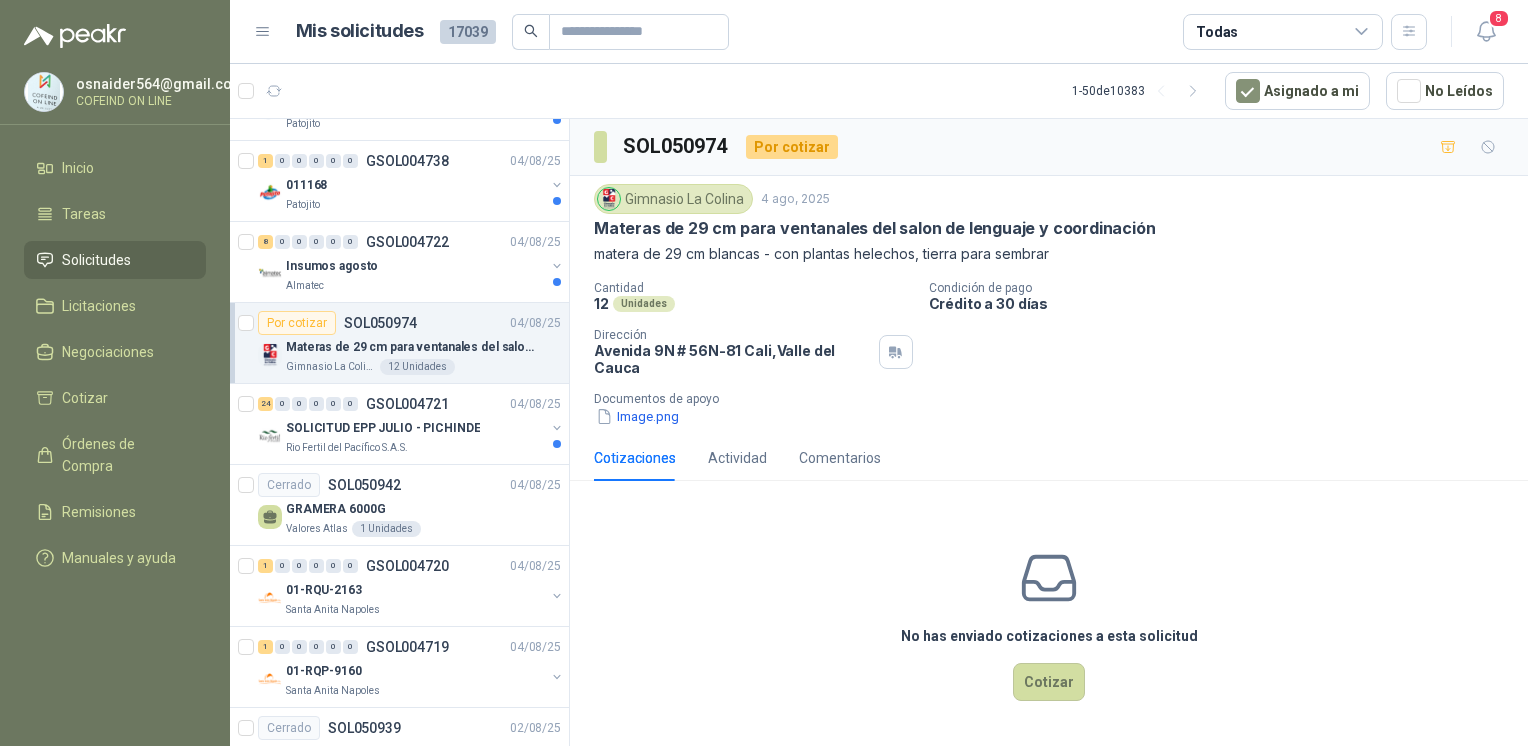 click on "Cotizar" at bounding box center (1049, 682) 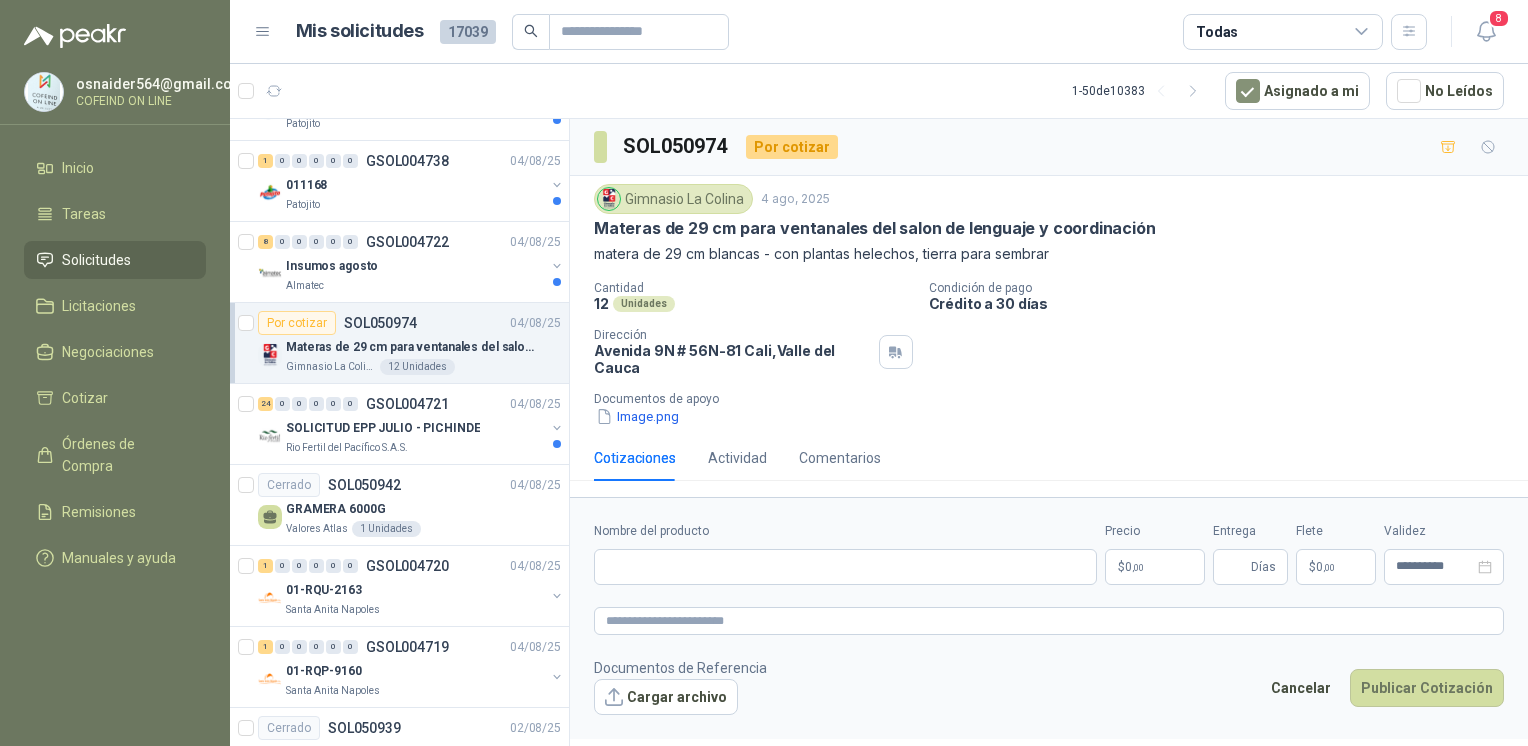 type 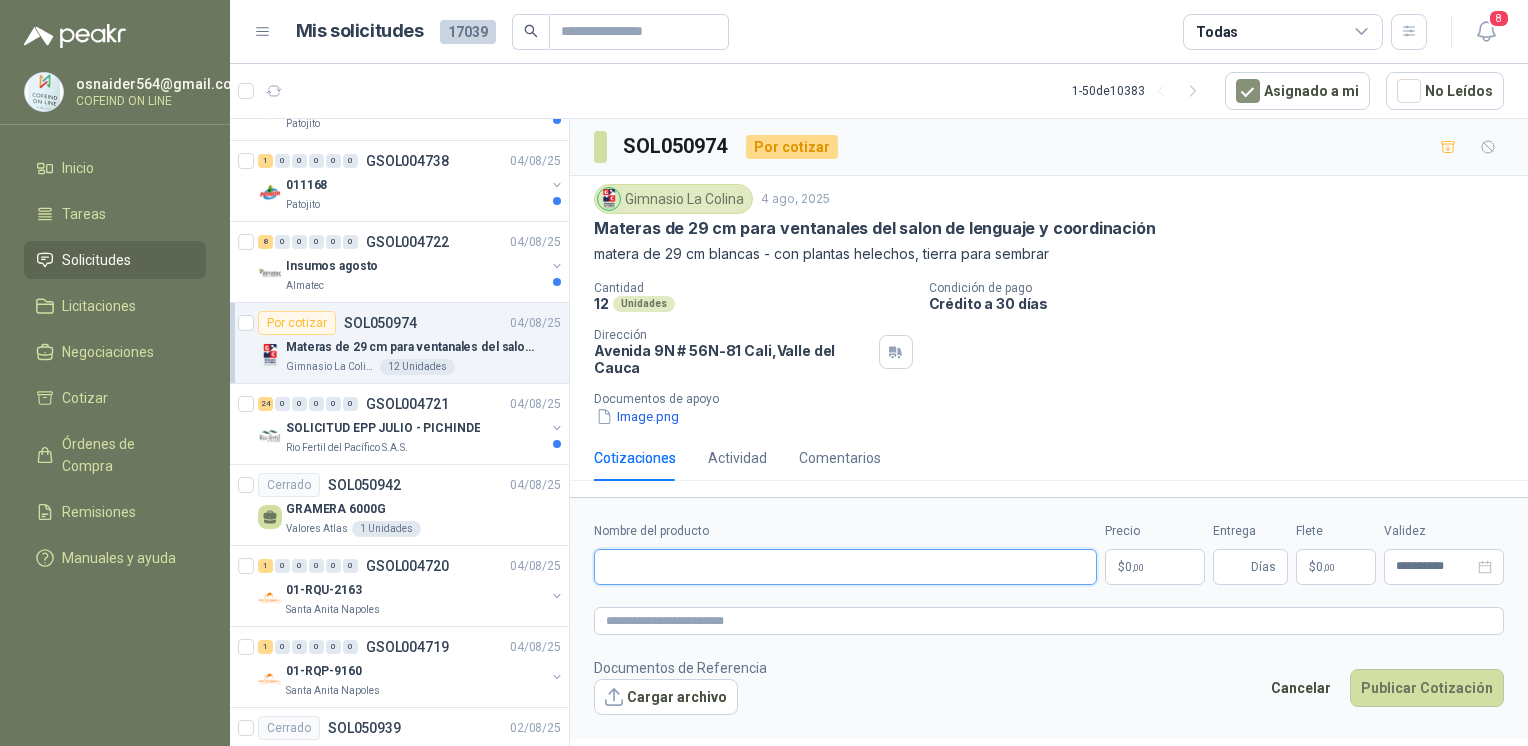 click on "Nombre del producto" at bounding box center [845, 567] 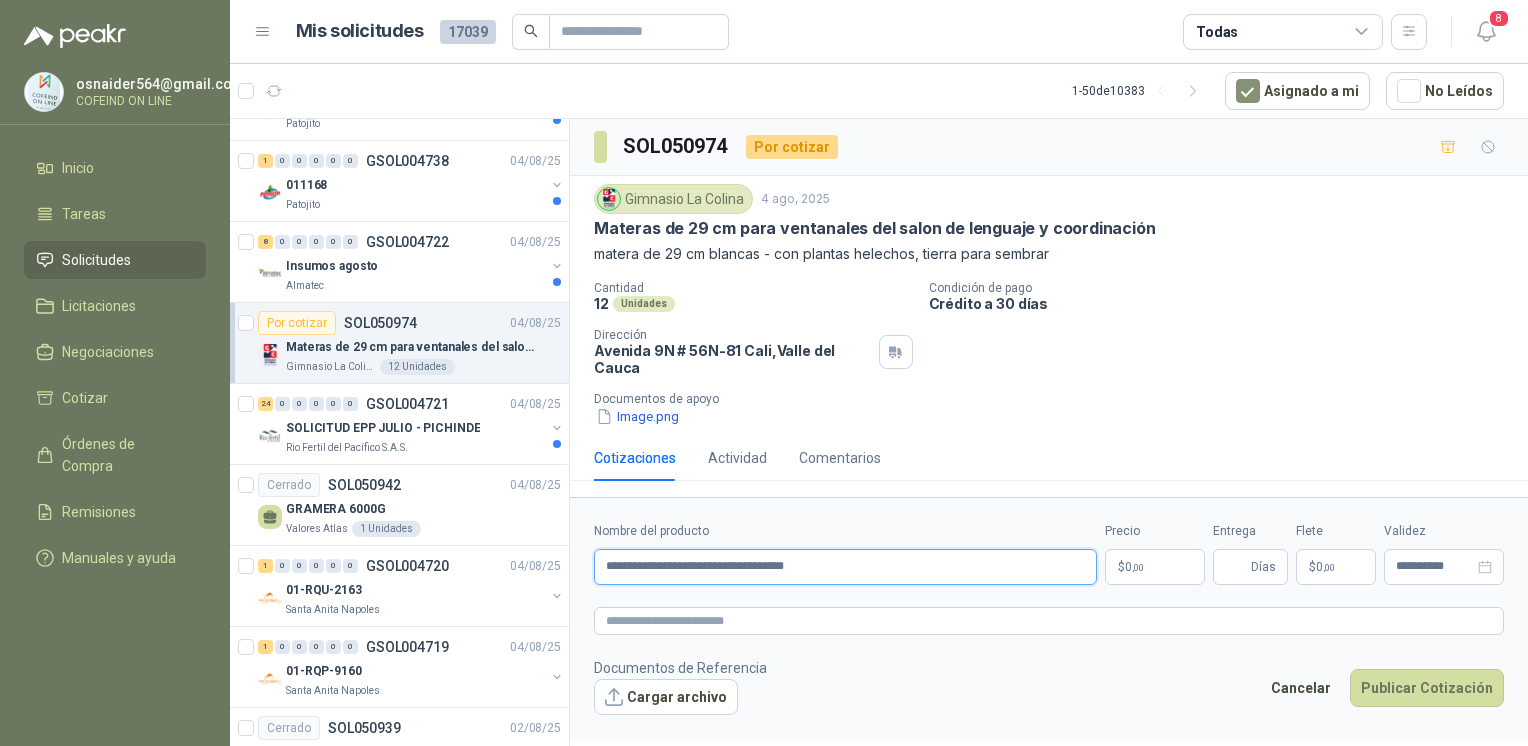 type on "**********" 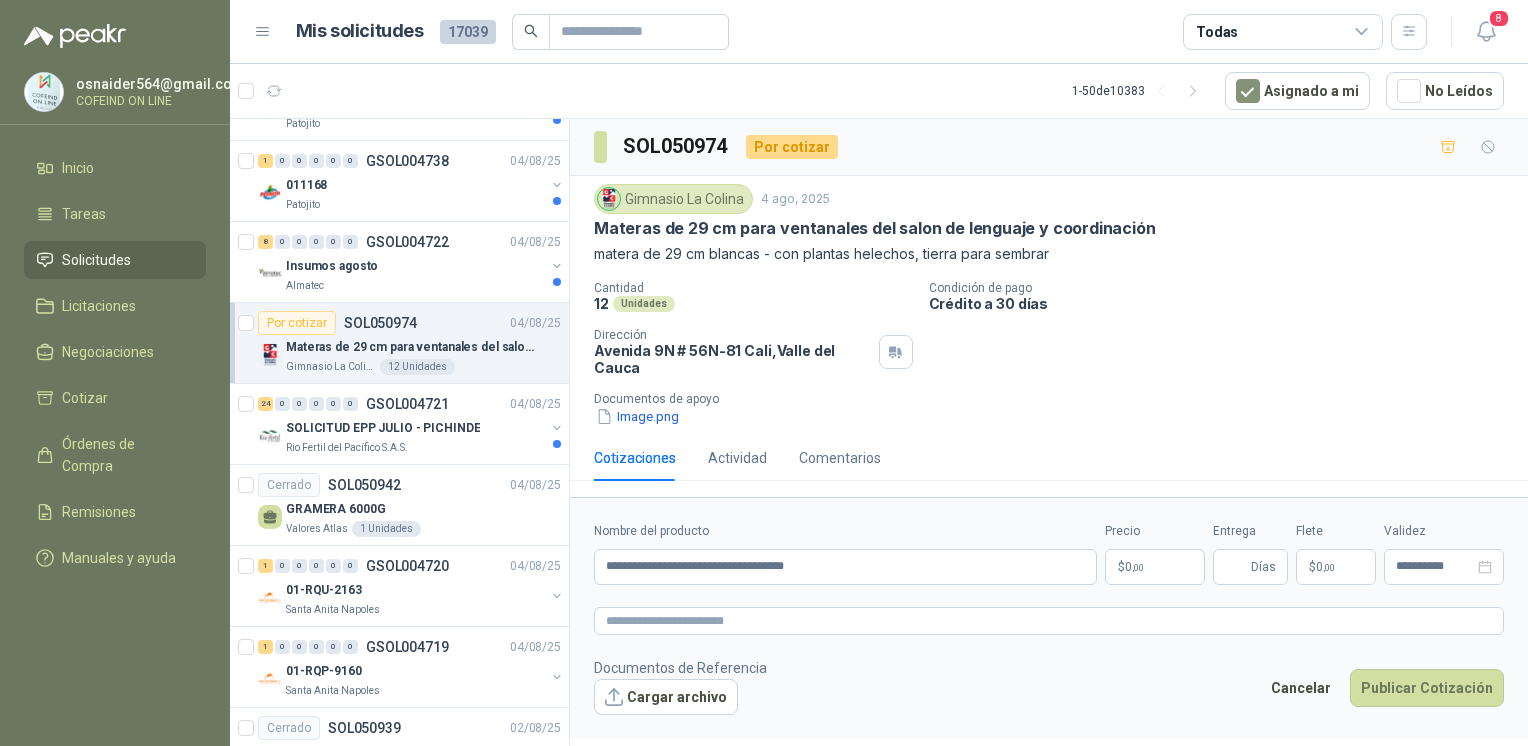 click on "Cargar archivo" at bounding box center [666, 697] 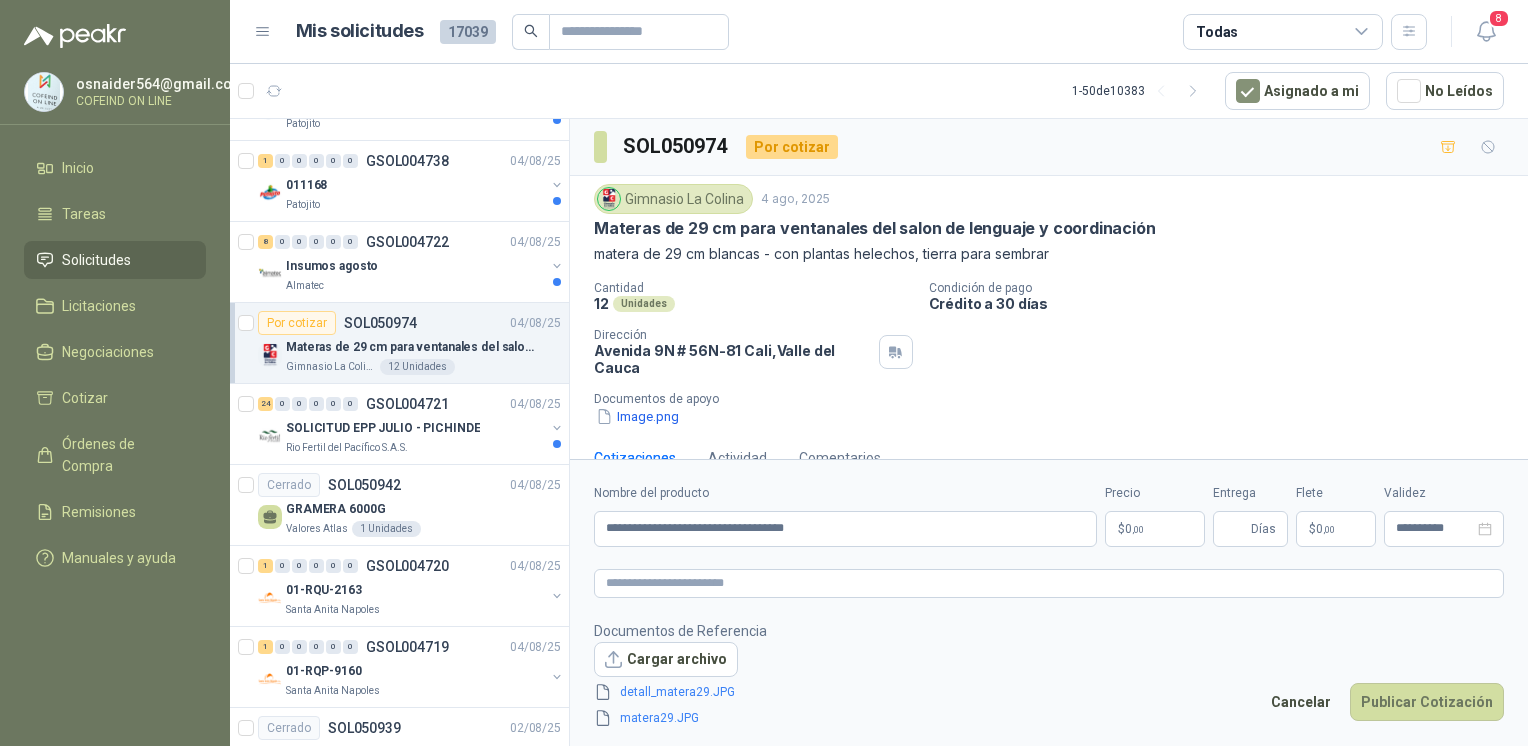 click on "osnaider564@gmail.com   COFEIND ON LINE   Inicio   Tareas   Solicitudes   Licitaciones   Negociaciones   Cotizar   Órdenes de Compra   Remisiones   Manuales y ayuda Mis solicitudes 17039 Todas 8 1 - 50  de  10383 Asignado a mi No Leídos Por cotizar SOL[NUMBER] [DATE]   Monitor  HP 27" pulgadas  527sh FHD plano negro  Fundación Clínica Shaio 1   Unidades Por cotizar SOL[NUMBER] [DATE]   OLLA VAPORERA VASCONIA EN ACERO INOXIDABLE  KLARENS 1   Unidades 1   0   0   0   0   0   GSOL[NUMBER] [DATE]   SOLICITUD DE COMPRA 2174 Panela El Trébol   6   0   0   0   0   0   GSOL[NUMBER] [DATE]   SOLICITUD DE COMPRA 2172-2173 Panela El Trébol   37   0   0   0   0   0   GSOL[NUMBER] [DATE]   SOLICITUD DE COMPRA 2169 Panela El Trébol   Por cotizar SOL[NUMBER] [DATE]   extintores de carro tipo bola o esféricos. Eficacia 21A - 113B Grupo Normandía 1   Unidades 6   0   0   0   0   0   GSOL[NUMBER] [DATE]   Pedido de hierro CONSTRUCTORA GRUPO FIP   0   1   0   0   0   0   GSOL[NUMBER] [DATE]     Por adjudicar SOL[NUMBER]" at bounding box center (764, 373) 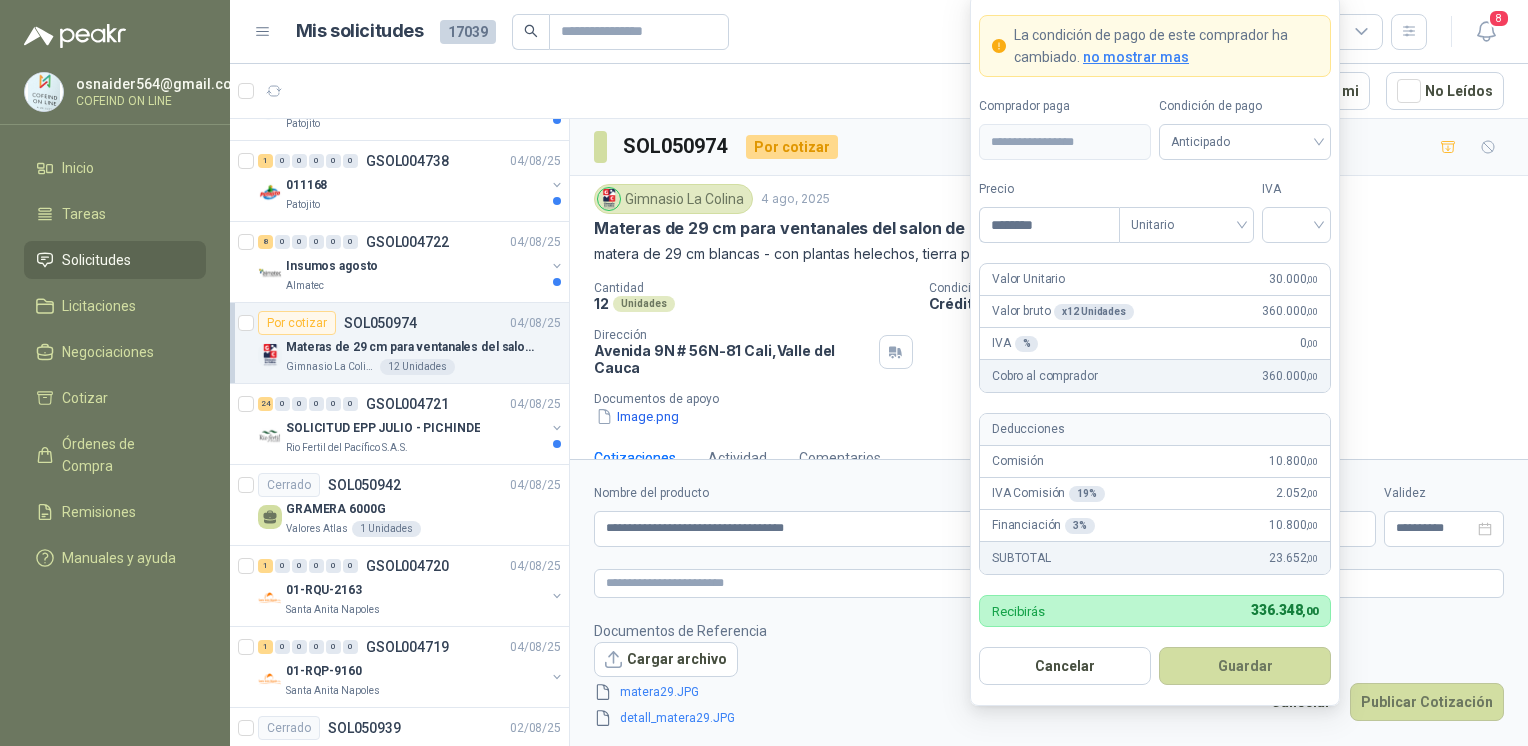type on "********" 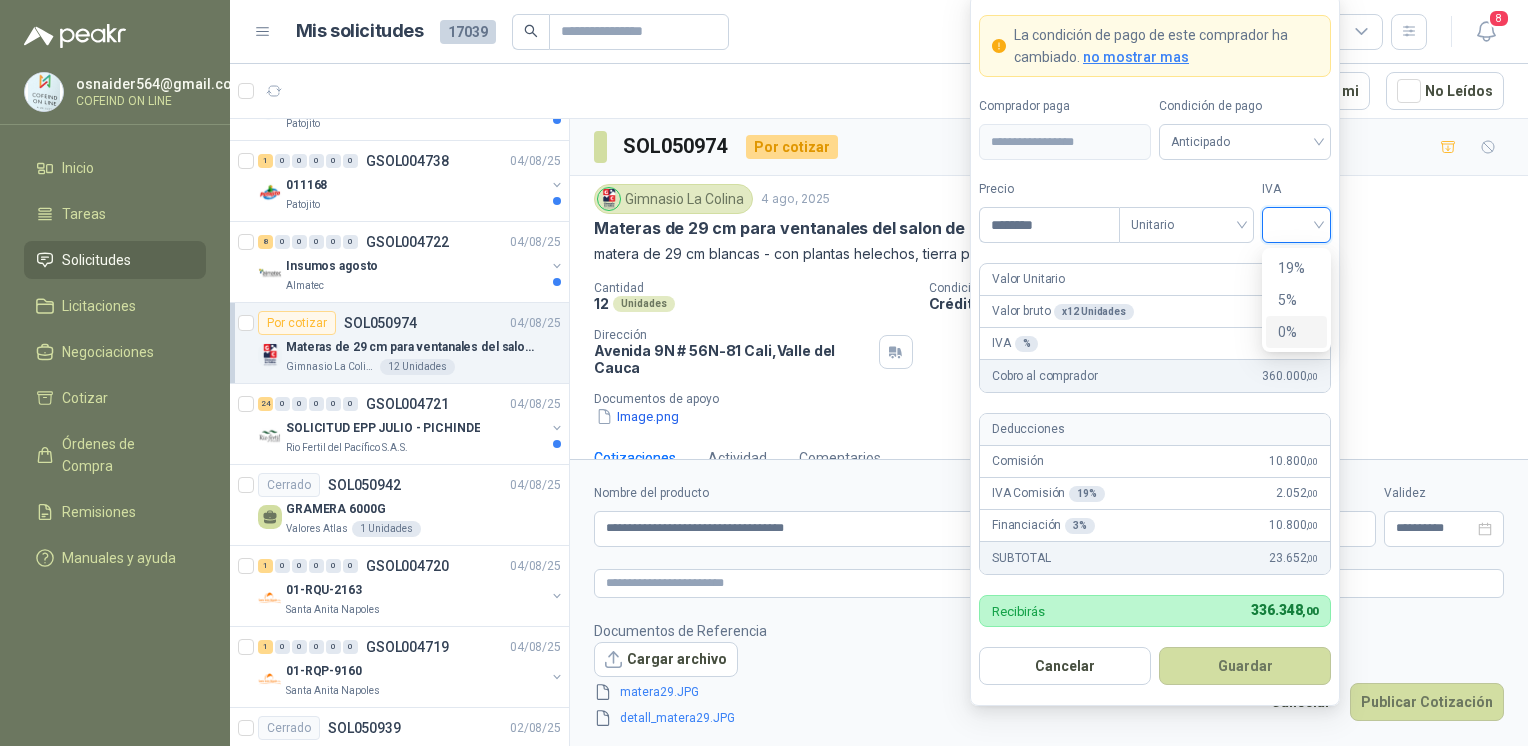 click on "0%" at bounding box center (1296, 332) 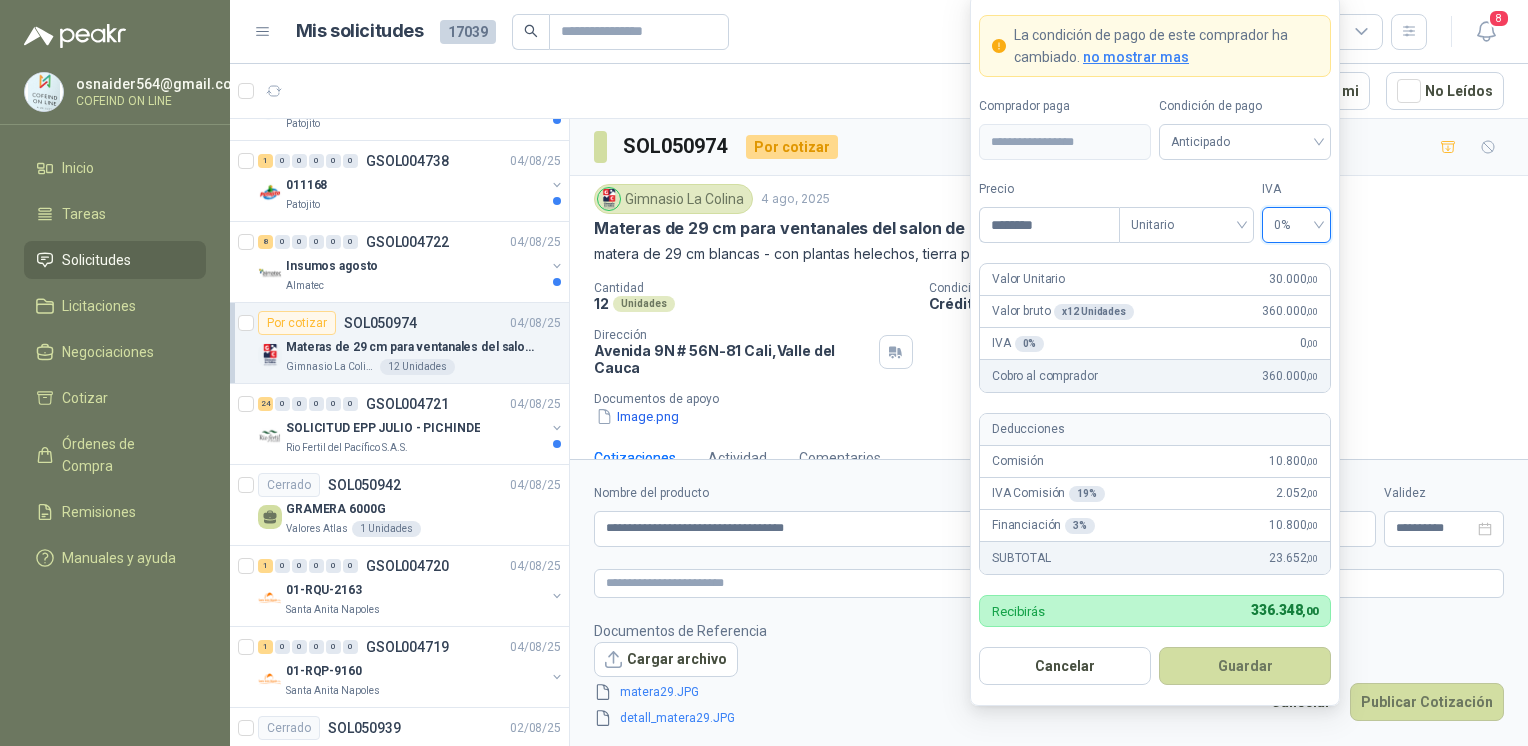 click on "Guardar" at bounding box center [1245, 666] 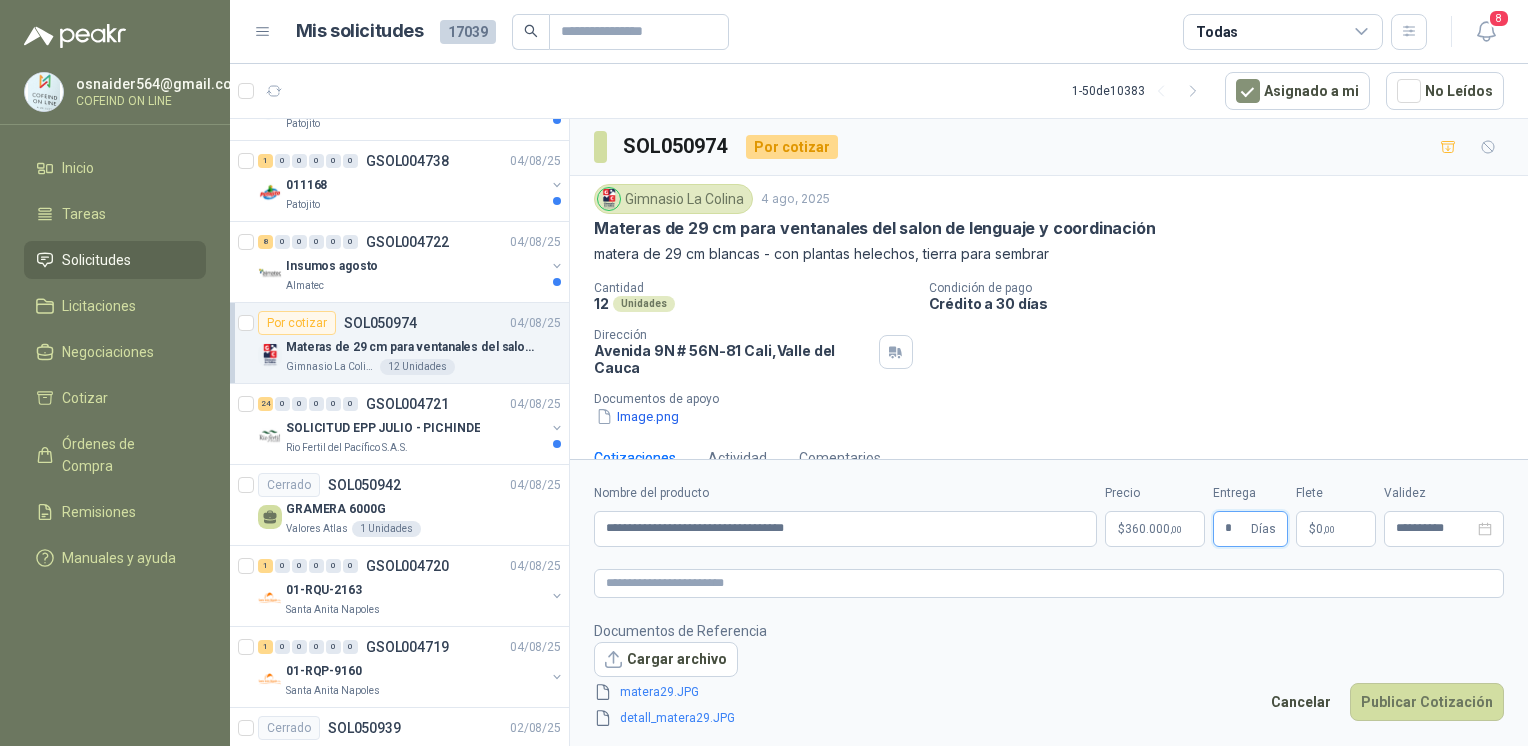 type on "*" 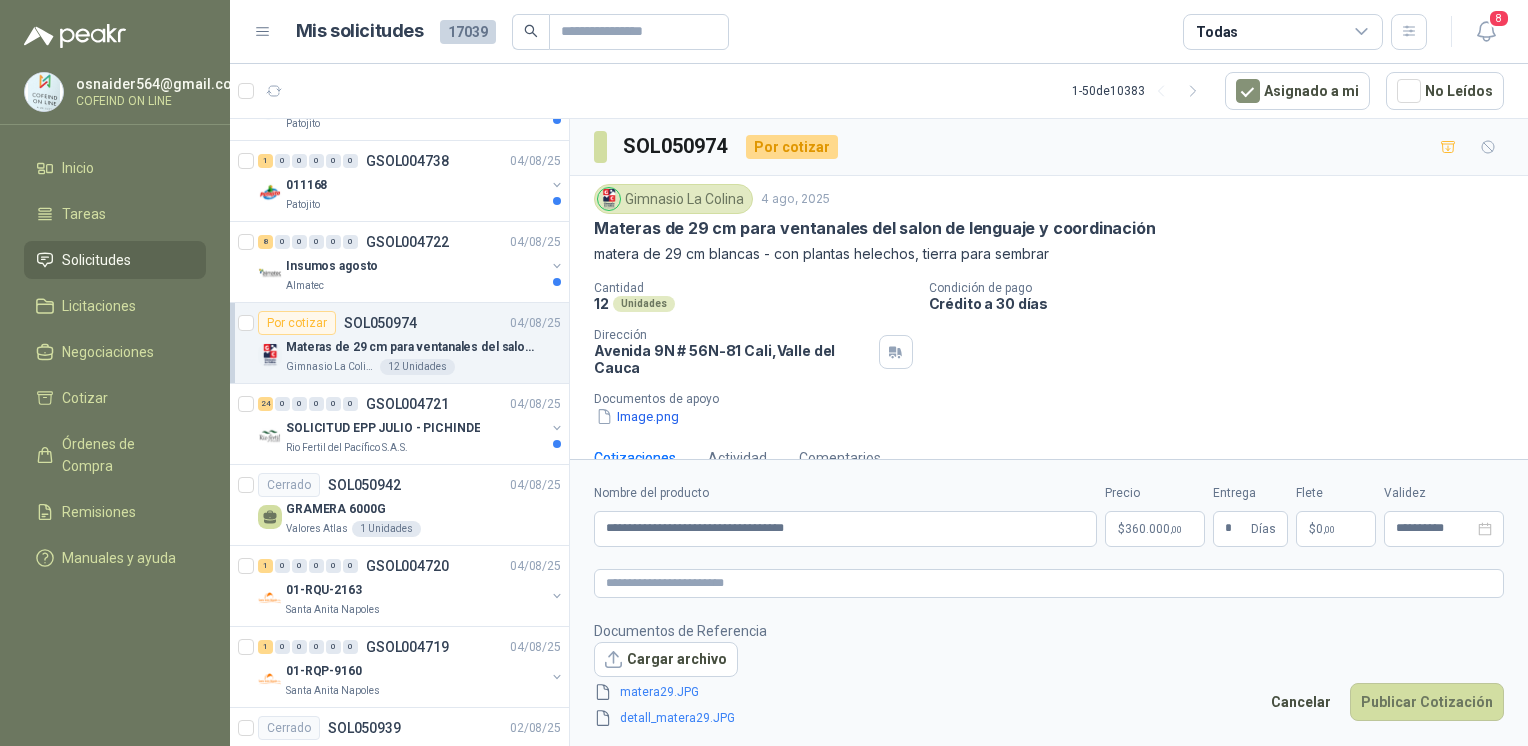 click on "Publicar Cotización" at bounding box center (1427, 702) 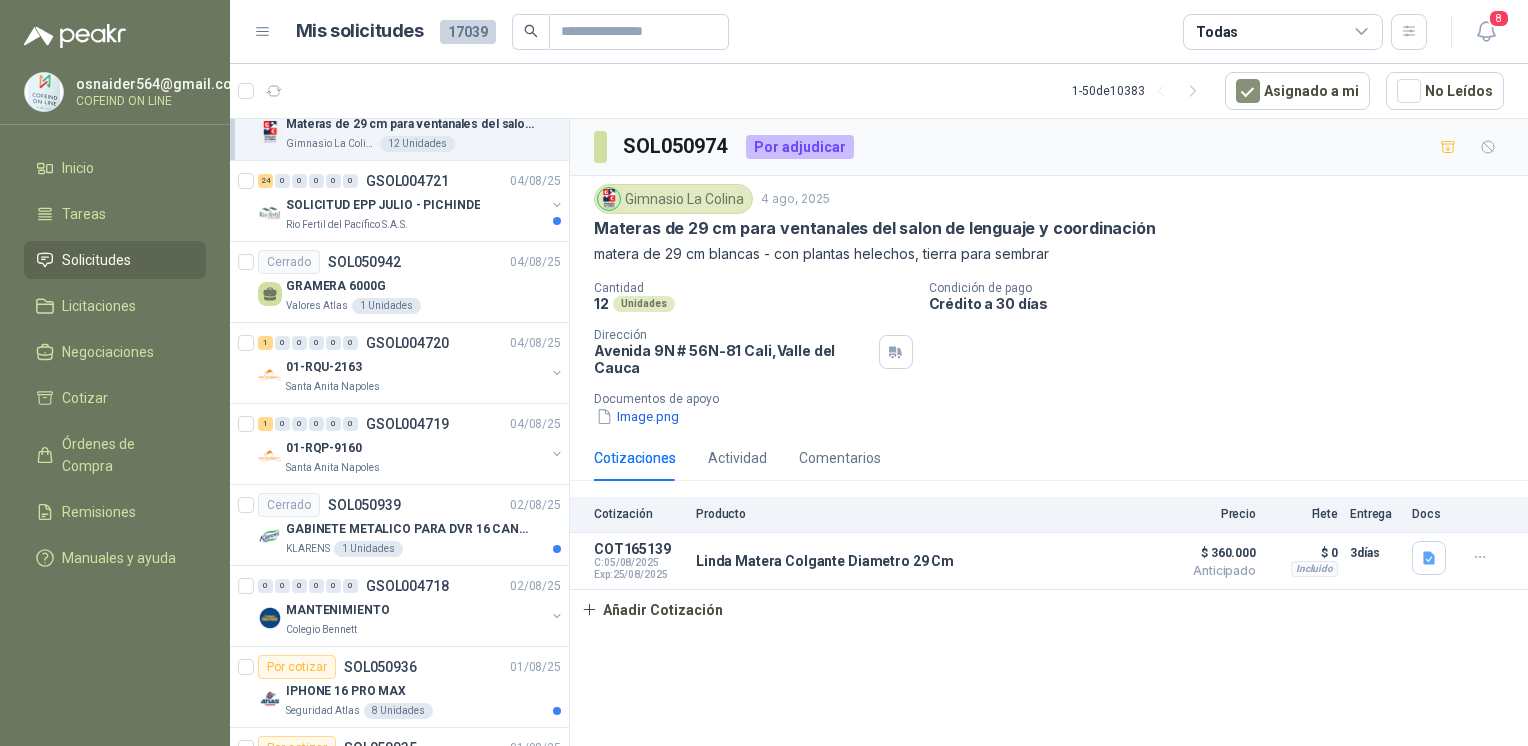 scroll, scrollTop: 3788, scrollLeft: 0, axis: vertical 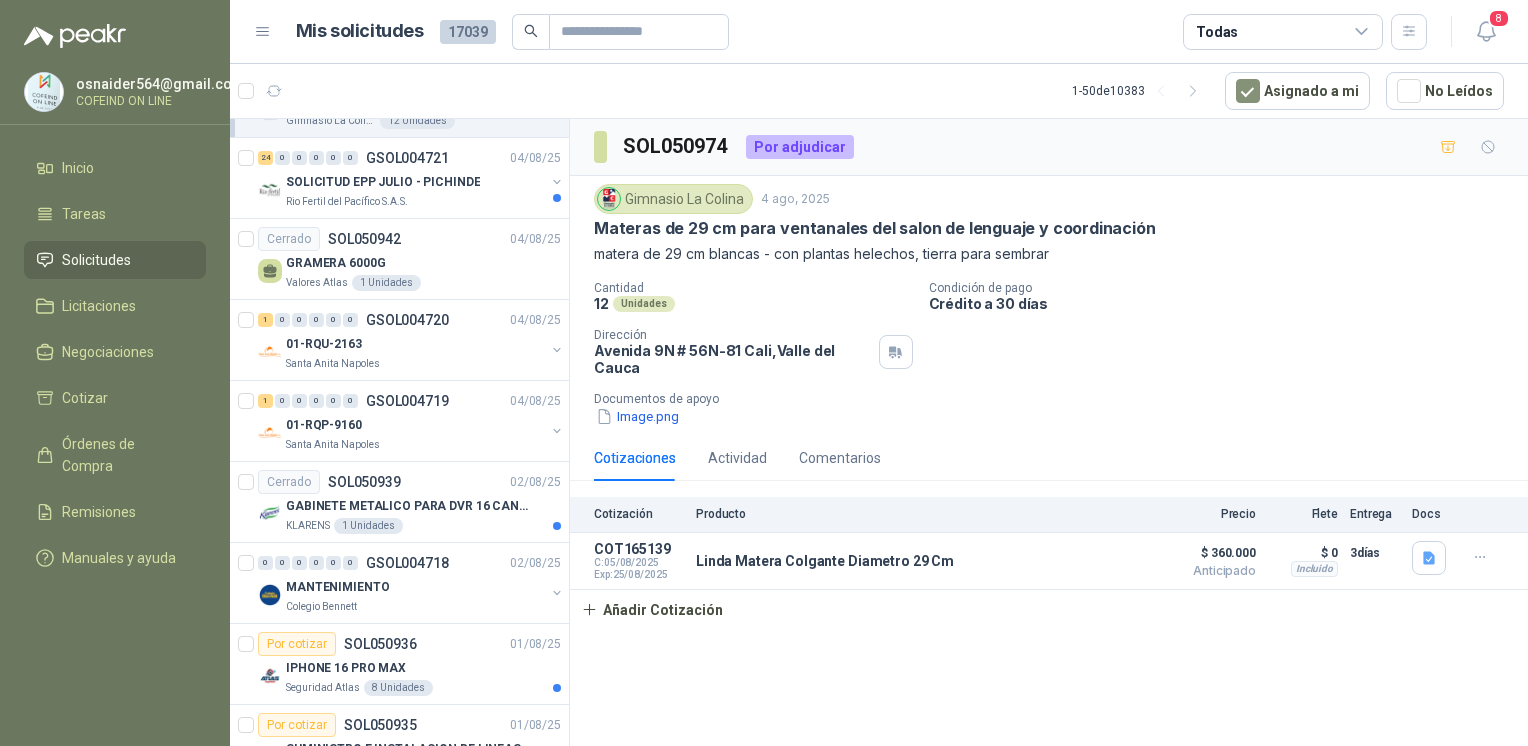 click on "GABINETE METALICO PARA DVR 16 CANALES" at bounding box center (410, 506) 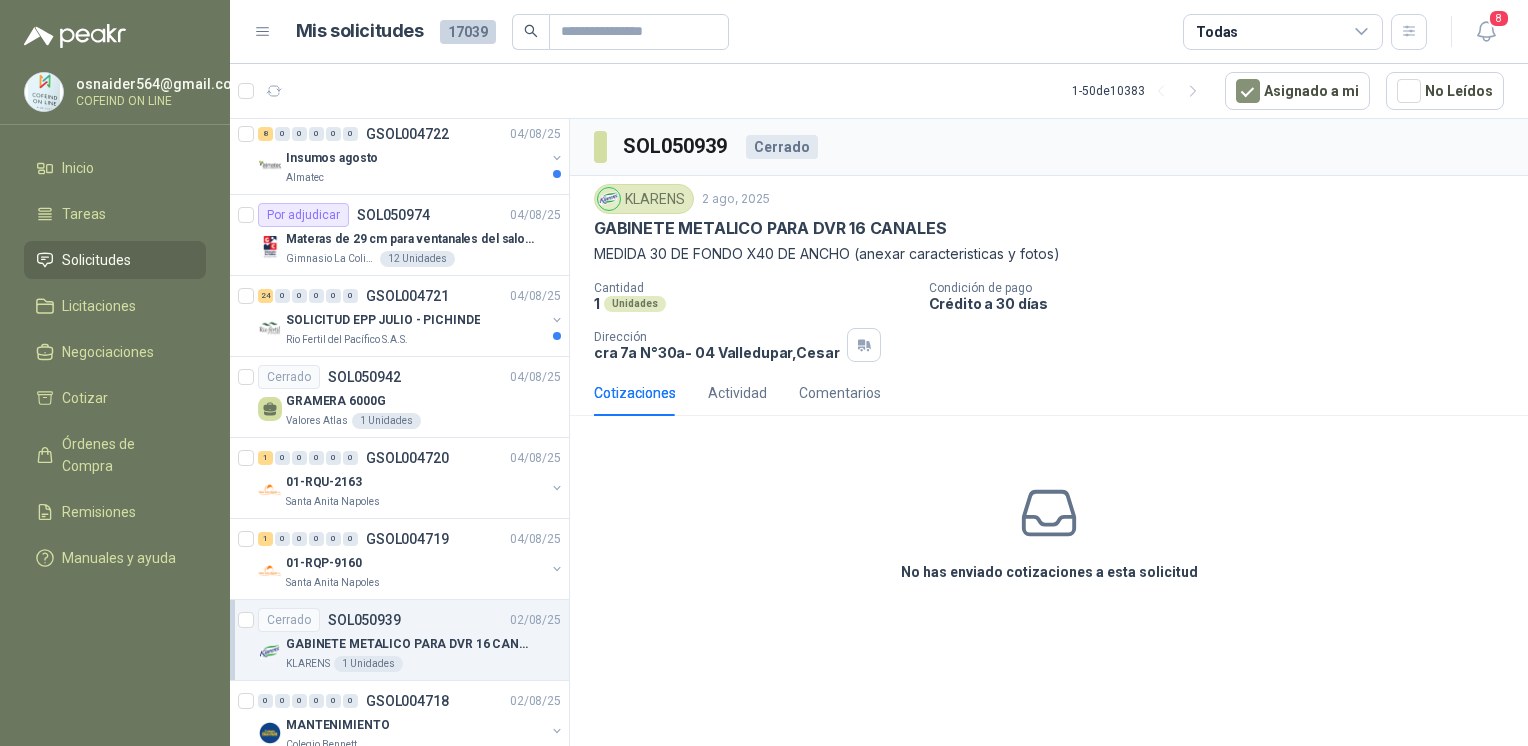 scroll, scrollTop: 3637, scrollLeft: 0, axis: vertical 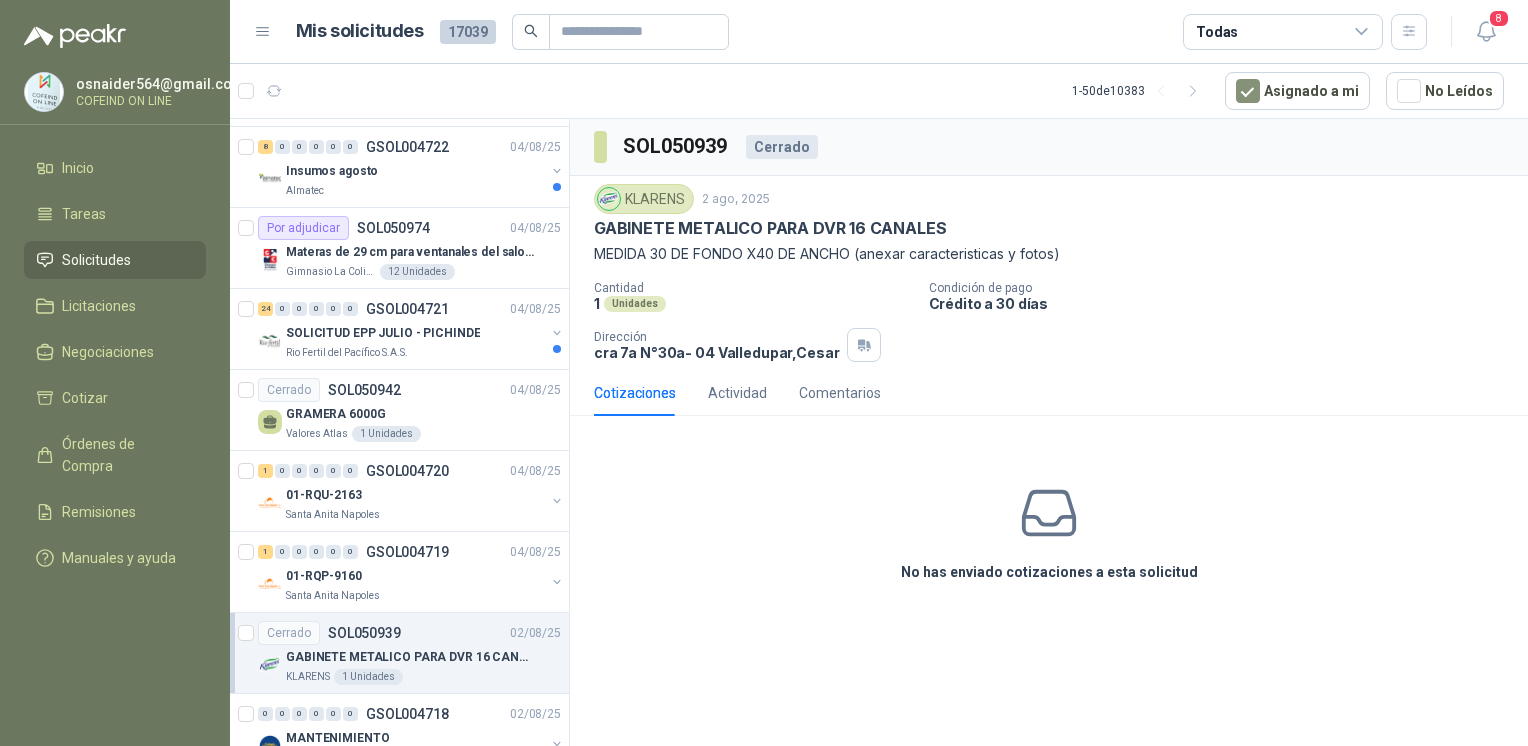 click on "SOLICITUD EPP JULIO - PICHINDE" at bounding box center [415, 333] 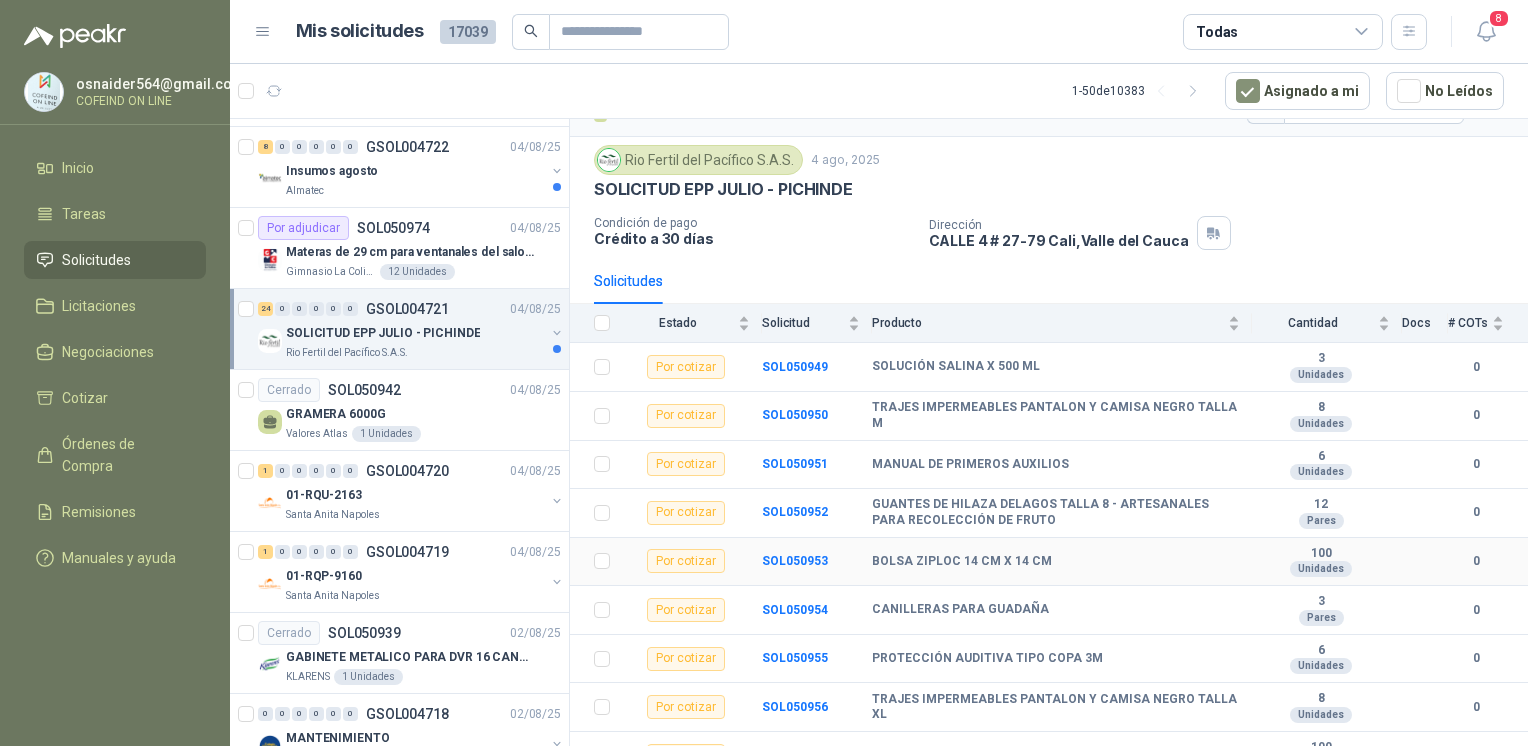 scroll, scrollTop: 44, scrollLeft: 0, axis: vertical 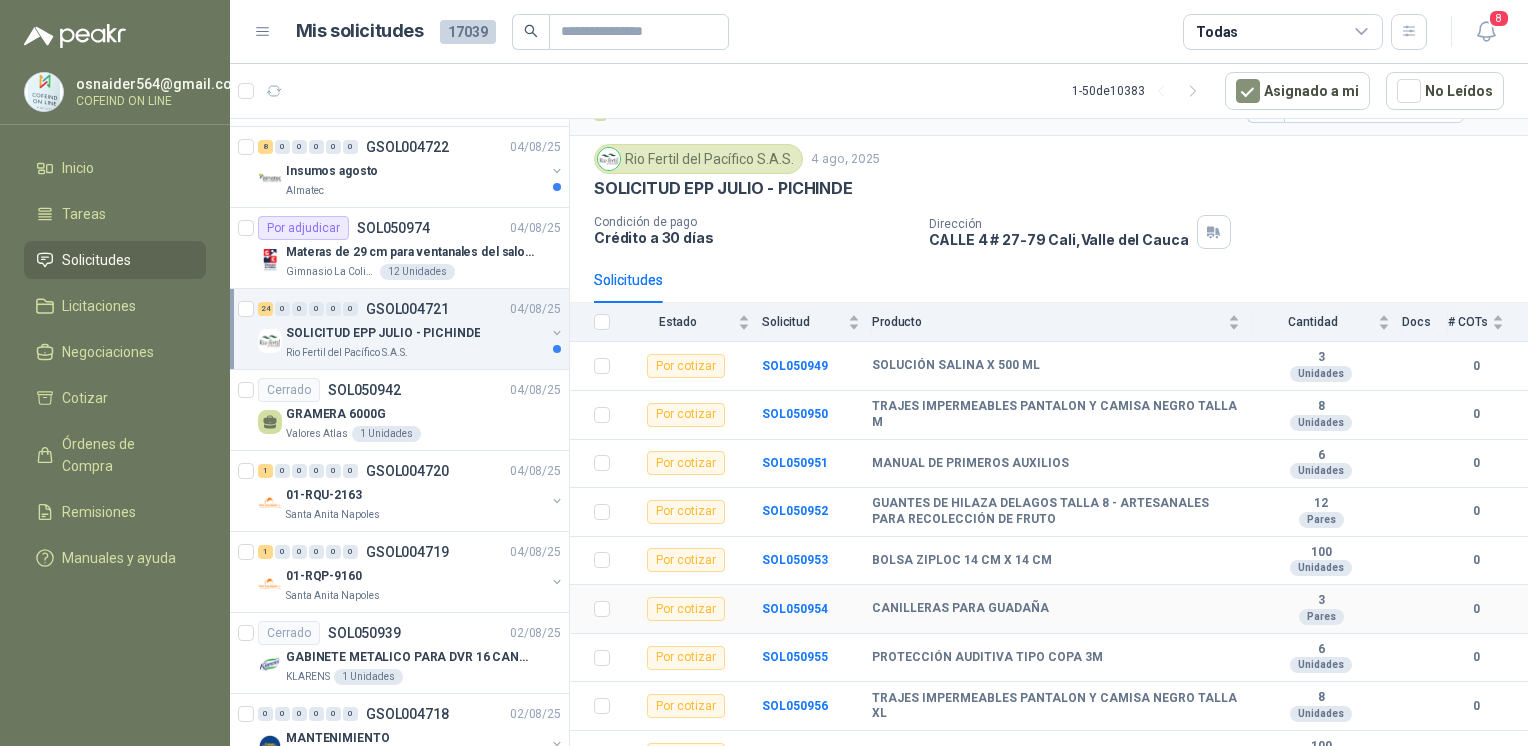 click on "SOL050954" at bounding box center [795, 609] 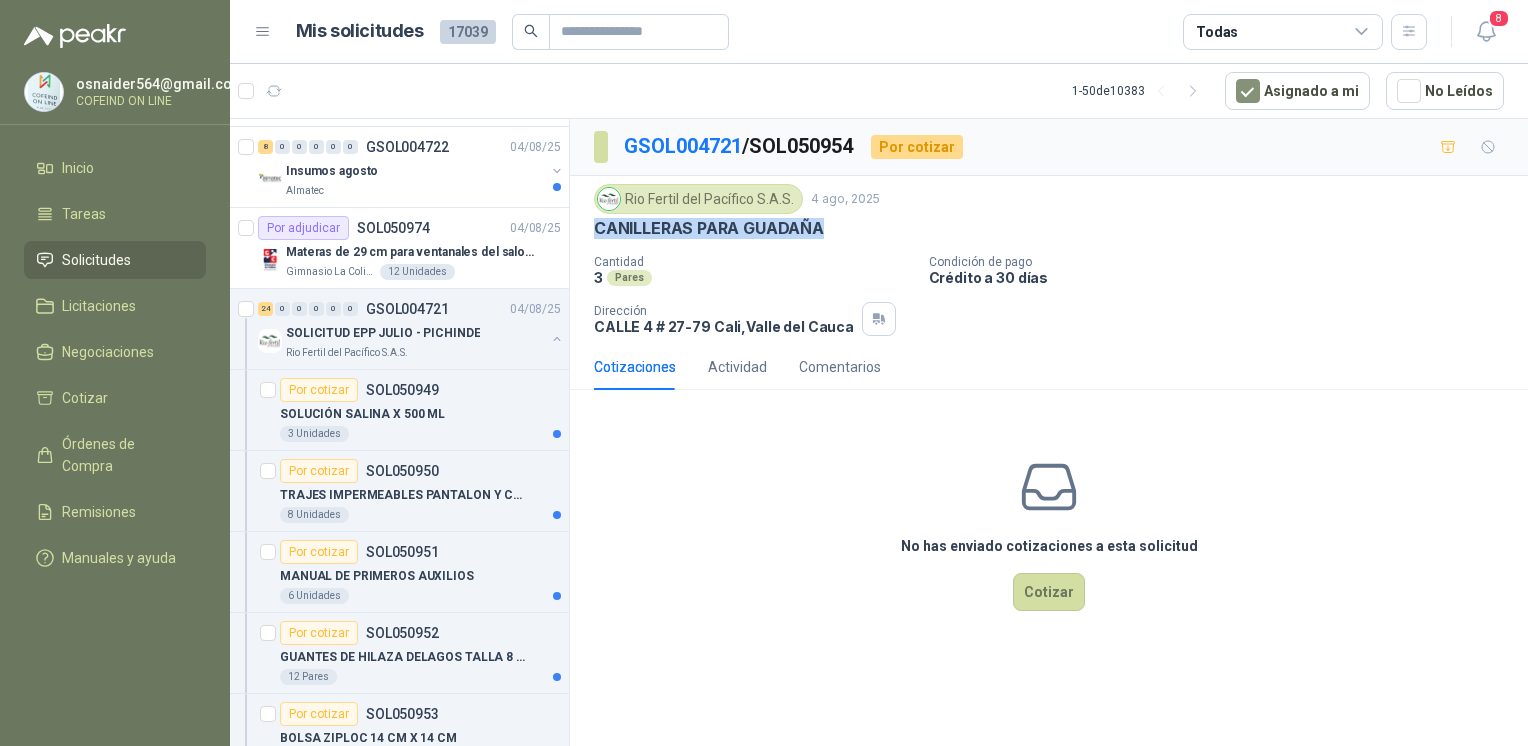 drag, startPoint x: 666, startPoint y: 235, endPoint x: 589, endPoint y: 238, distance: 77.05842 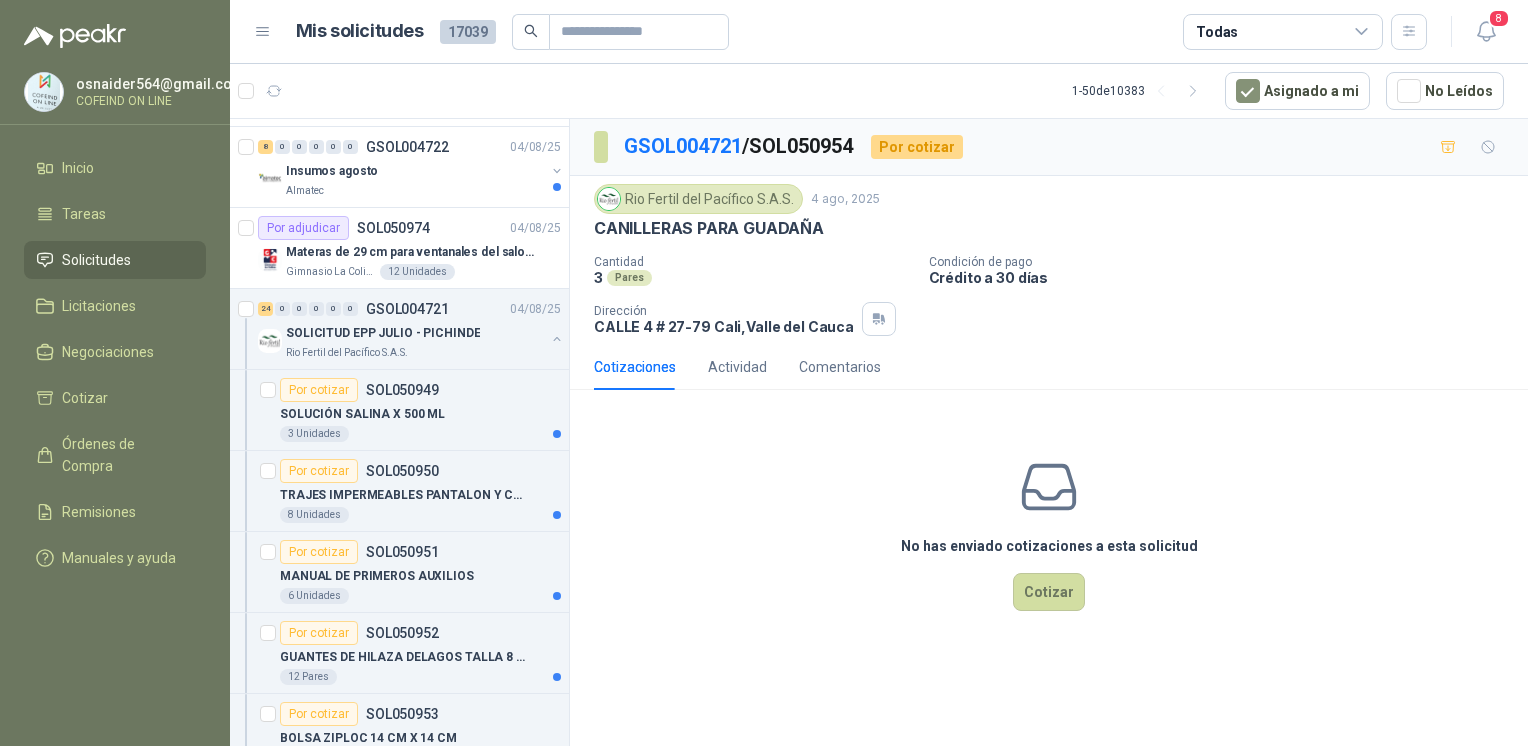 click on "No has enviado cotizaciones a esta solicitud Cotizar" at bounding box center [1049, 533] 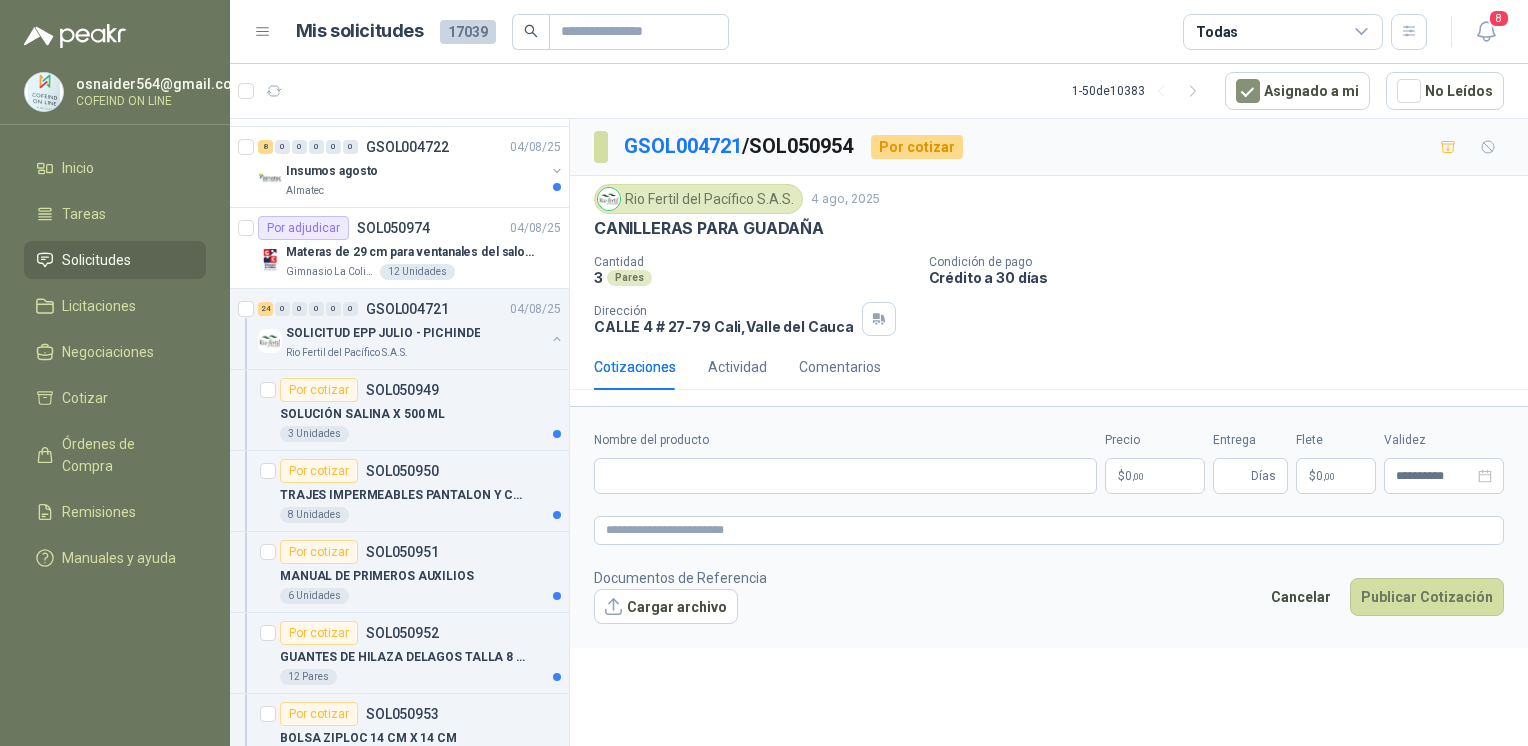 type 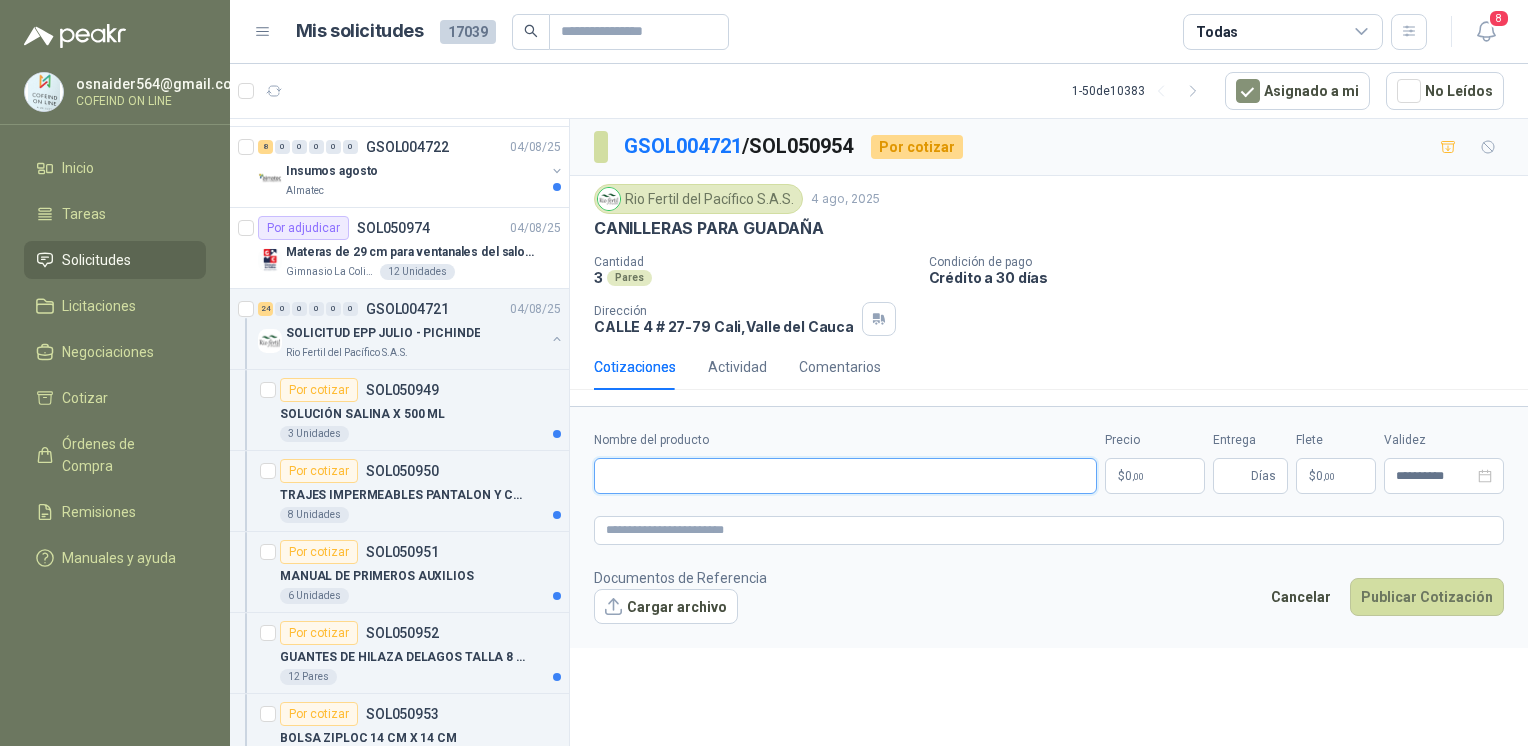 click on "Nombre del producto" at bounding box center [845, 476] 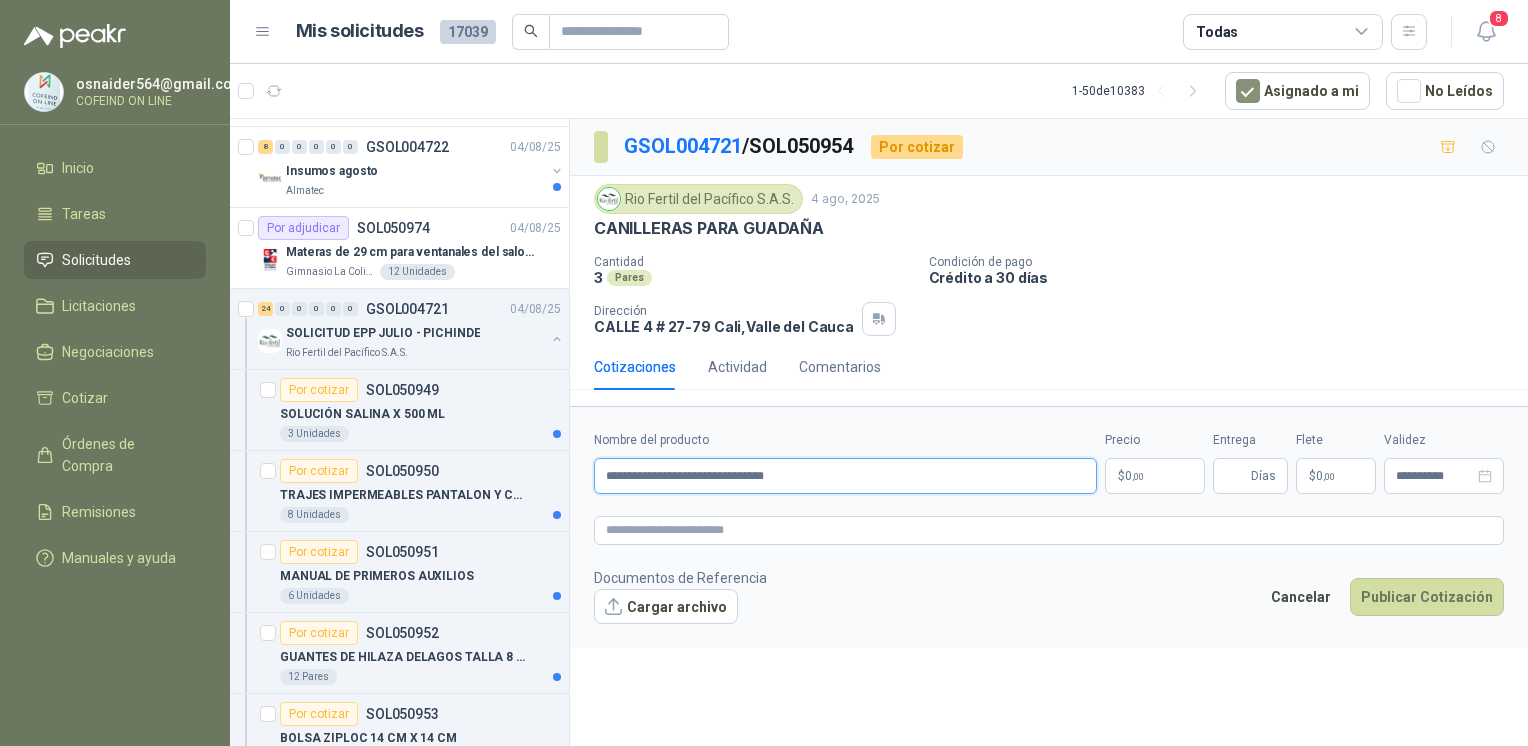 drag, startPoint x: 808, startPoint y: 484, endPoint x: 240, endPoint y: 486, distance: 568.00354 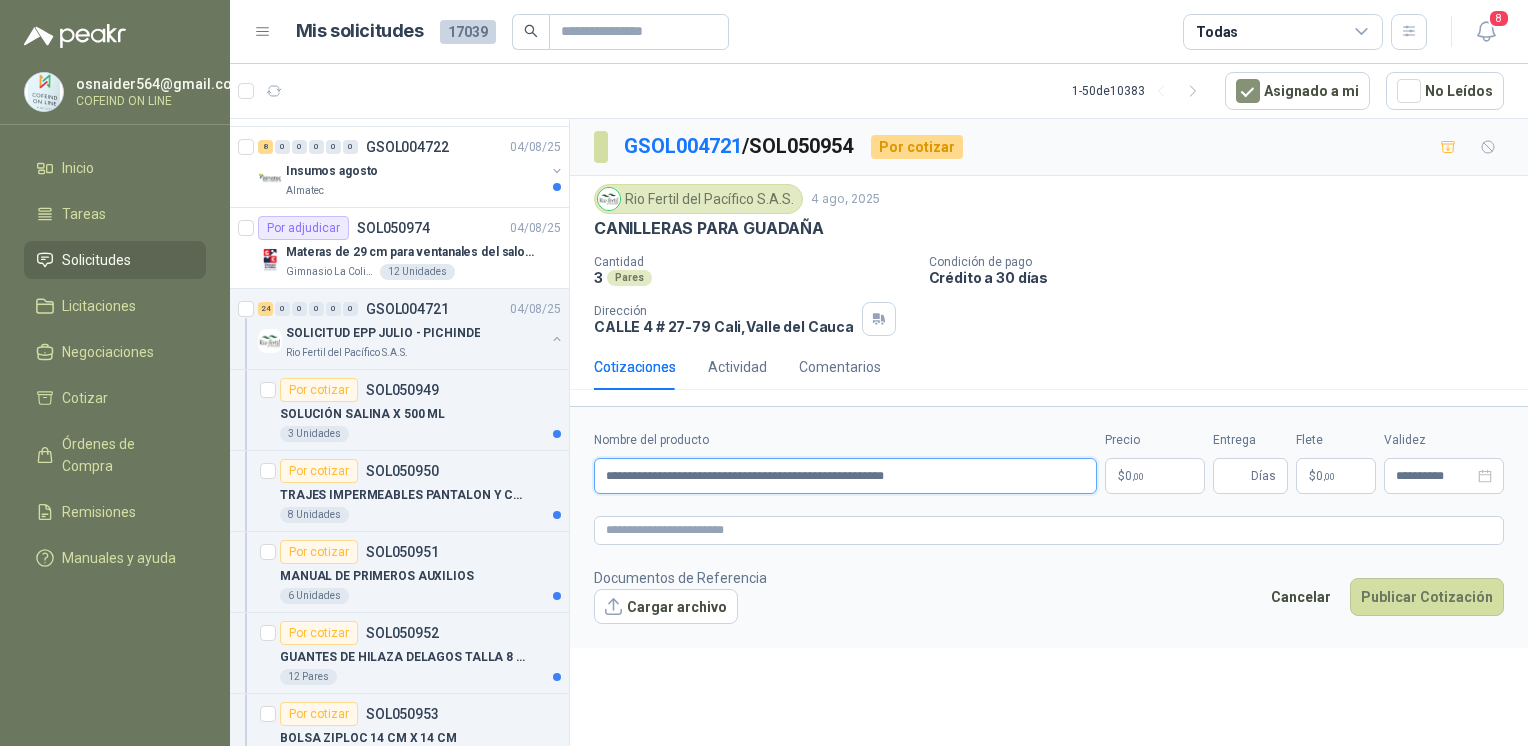 type on "**********" 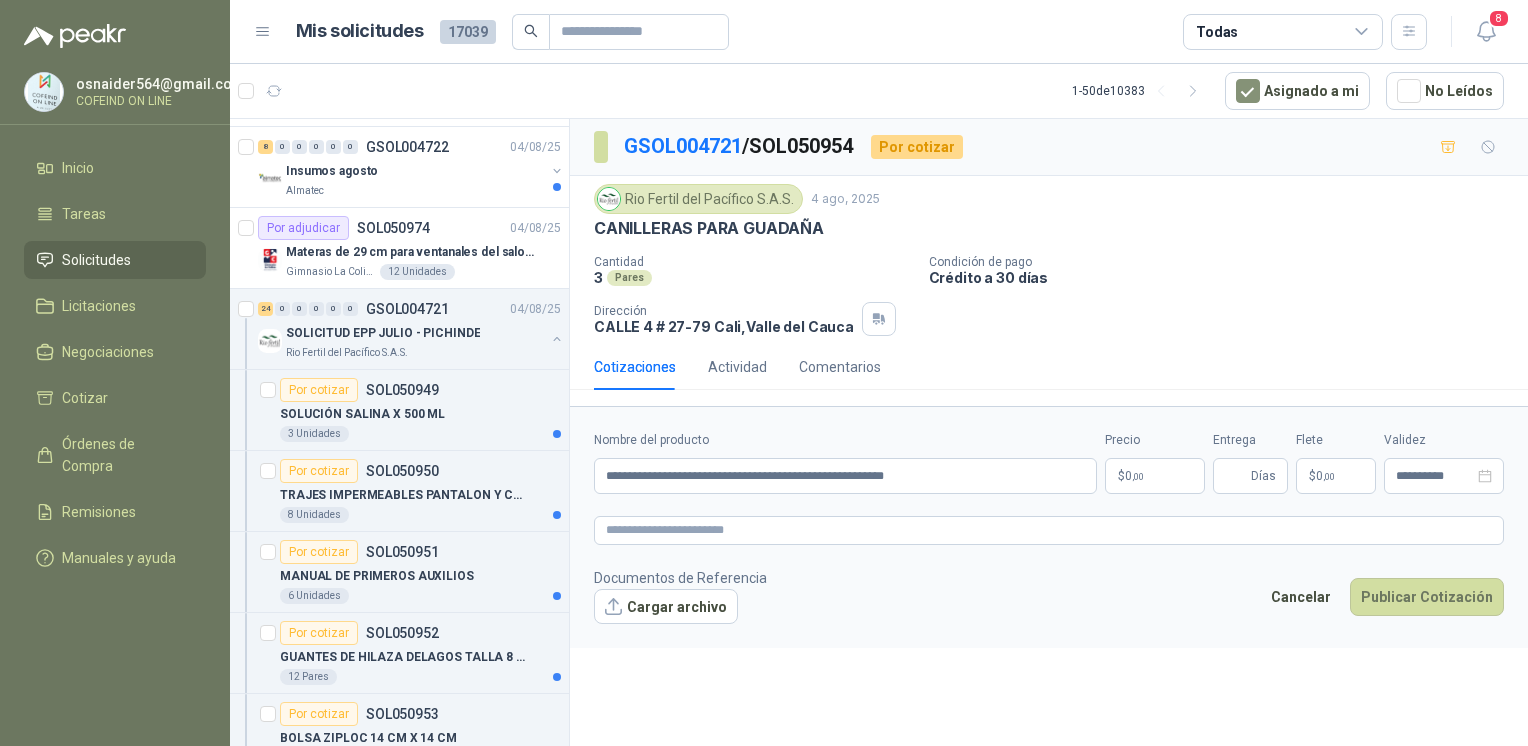 click on "Cargar archivo" at bounding box center (666, 607) 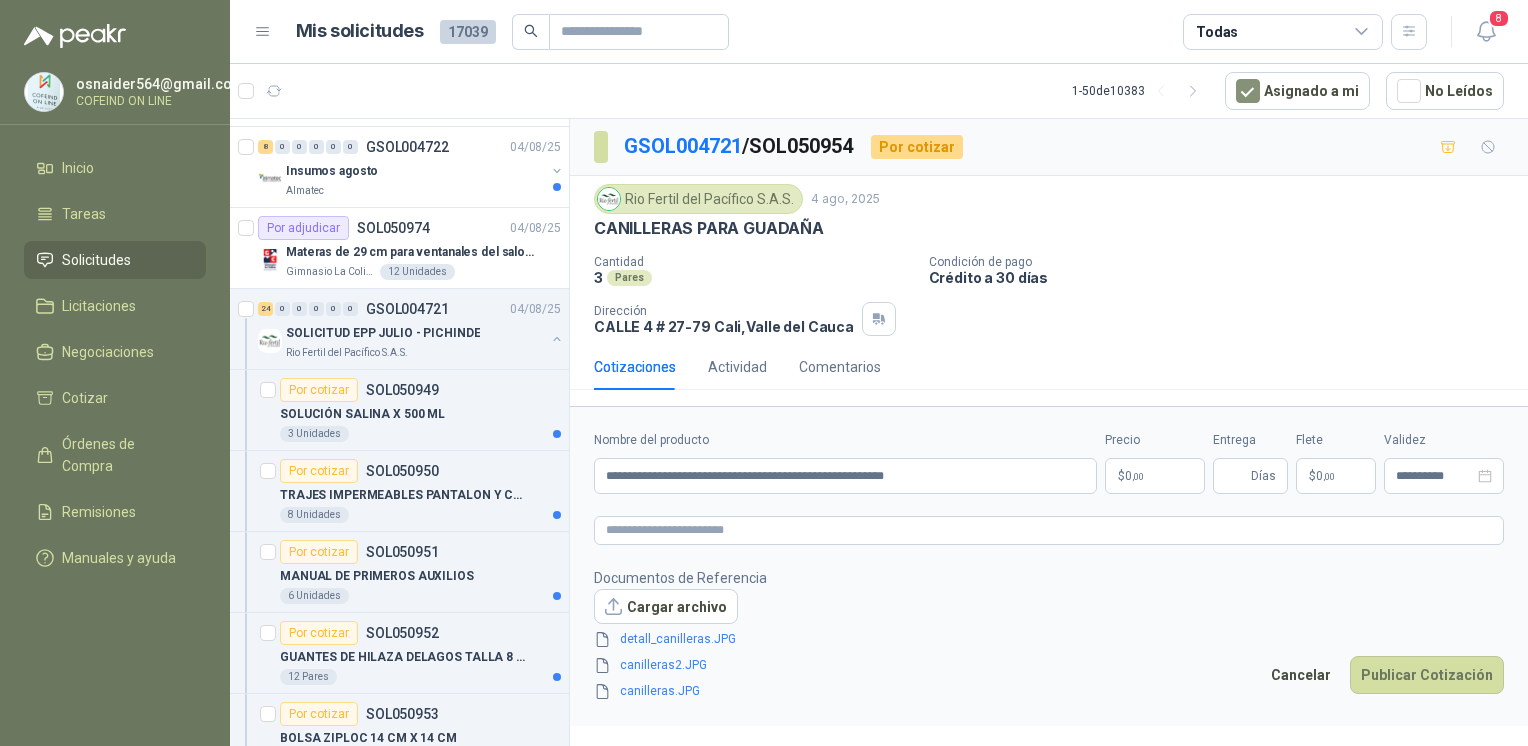 click on "osnaider564@gmail.com   COFEIND ON LINE   Inicio   Tareas   Solicitudes   Licitaciones   Negociaciones   Cotizar   Órdenes de Compra   Remisiones   Manuales y ayuda Mis solicitudes 17039 Todas 8 1 - 50  de  10383 Asignado a mi No Leídos Por cotizar SOL[NUMBER] [DATE]   Monitor  HP 27" pulgadas  527sh FHD plano negro  Fundación Clínica Shaio 1   Unidades Por cotizar SOL[NUMBER] [DATE]   OLLA VAPORERA VASCONIA EN ACERO INOXIDABLE  KLARENS 1   Unidades 1   0   0   0   0   0   GSOL[NUMBER] [DATE]   SOLICITUD DE COMPRA 2174 Panela El Trébol   6   0   0   0   0   0   GSOL[NUMBER] [DATE]   SOLICITUD DE COMPRA 2172-2173 Panela El Trébol   37   0   0   0   0   0   GSOL[NUMBER] [DATE]   SOLICITUD DE COMPRA 2169 Panela El Trébol   Por cotizar SOL[NUMBER] [DATE]   extintores de carro tipo bola o esféricos. Eficacia 21A - 113B Grupo Normandía 1   Unidades 6   0   0   0   0   0   GSOL[NUMBER] [DATE]   Pedido de hierro CONSTRUCTORA GRUPO FIP   0   1   0   0   0   0   GSOL[NUMBER] [DATE]     Por adjudicar SOL[NUMBER]" at bounding box center (764, 373) 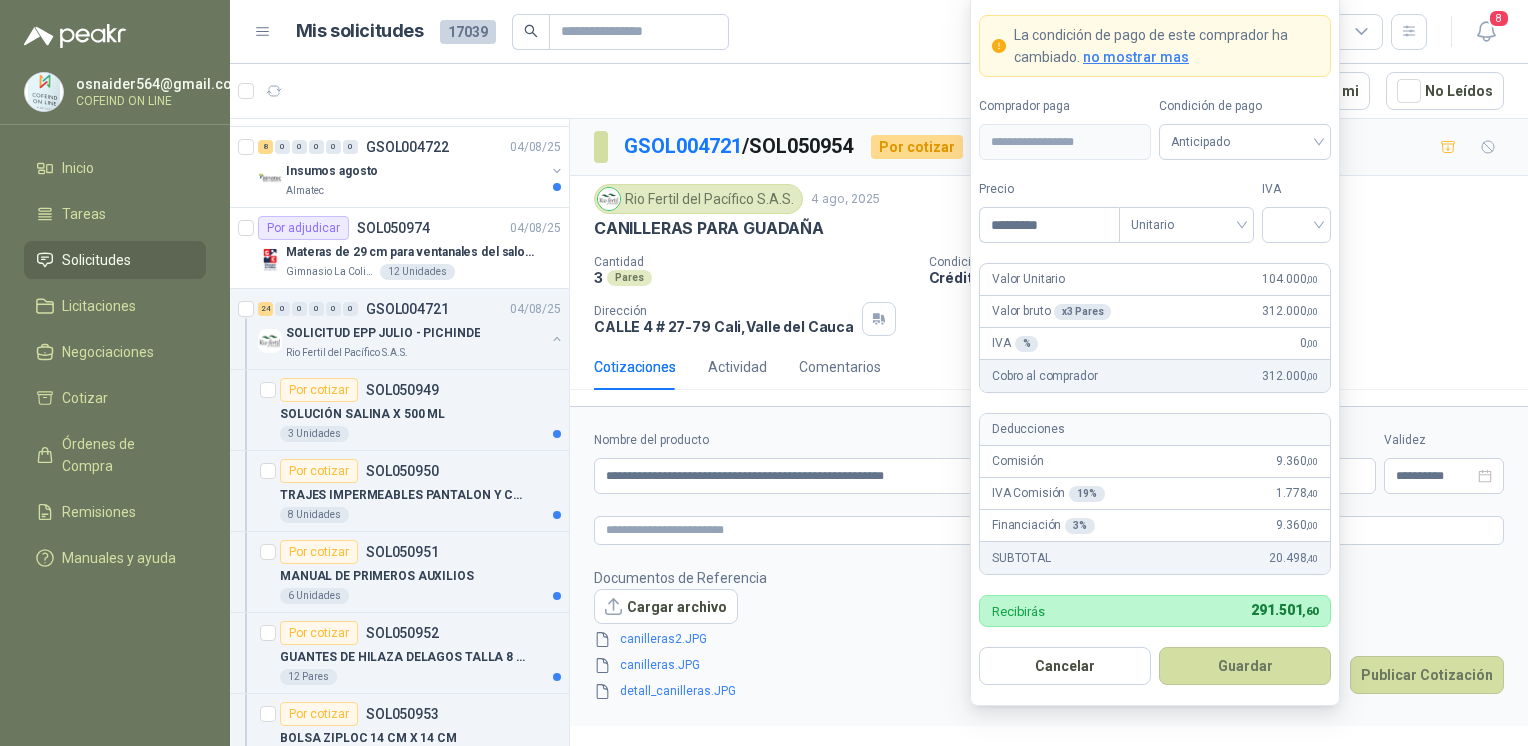type on "*********" 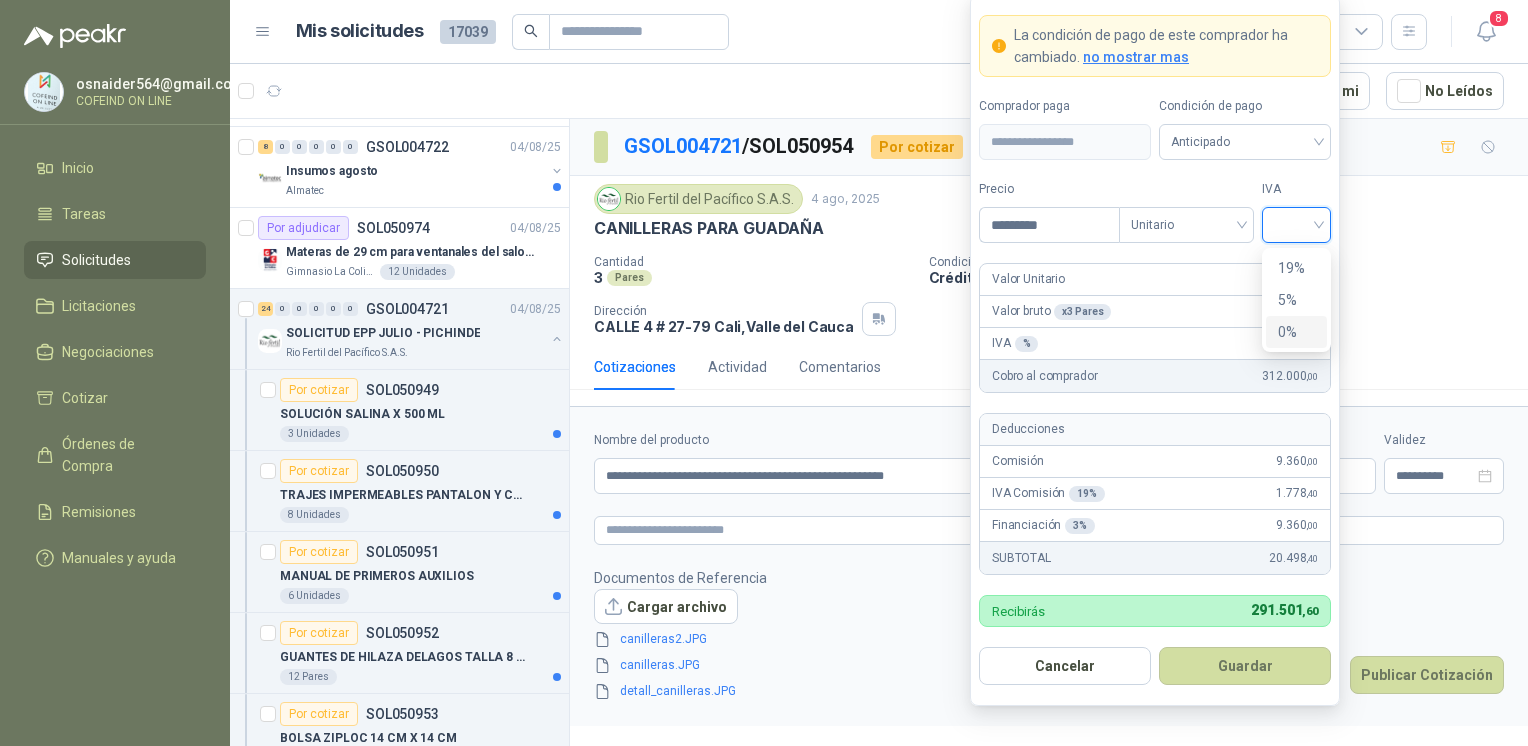 click on "0%" at bounding box center (1296, 332) 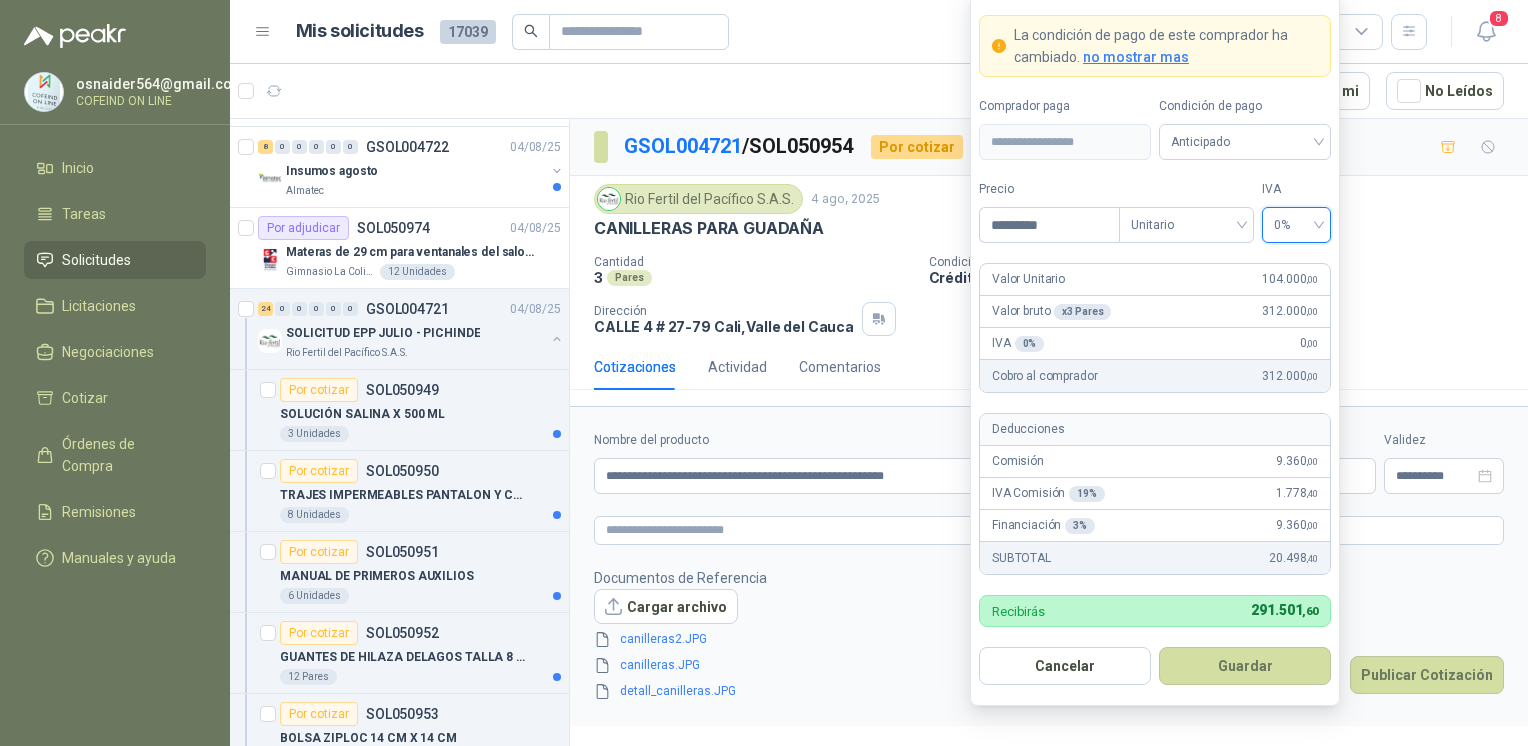 click on "Guardar" at bounding box center [1245, 666] 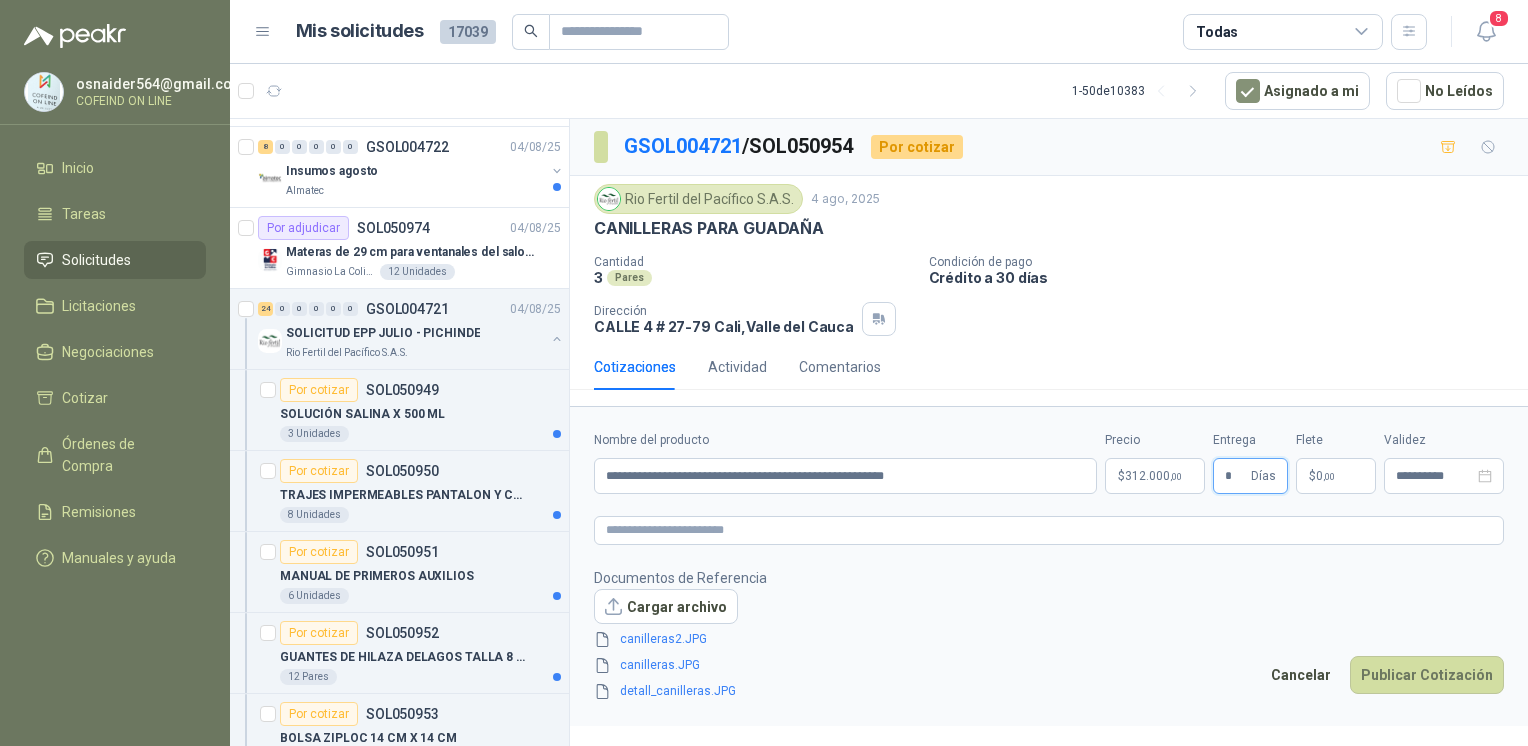 type on "*" 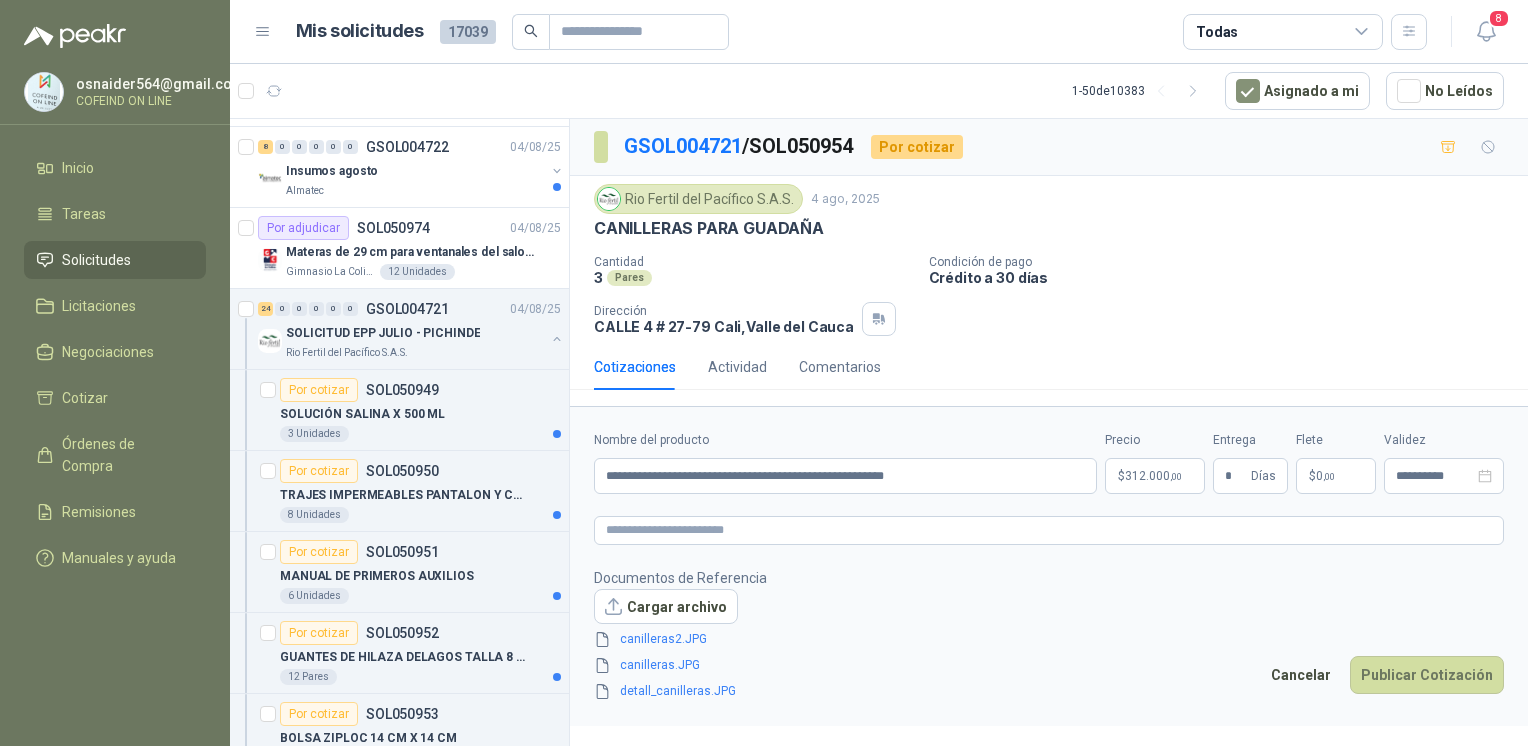 click on "Publicar Cotización" at bounding box center (1427, 675) 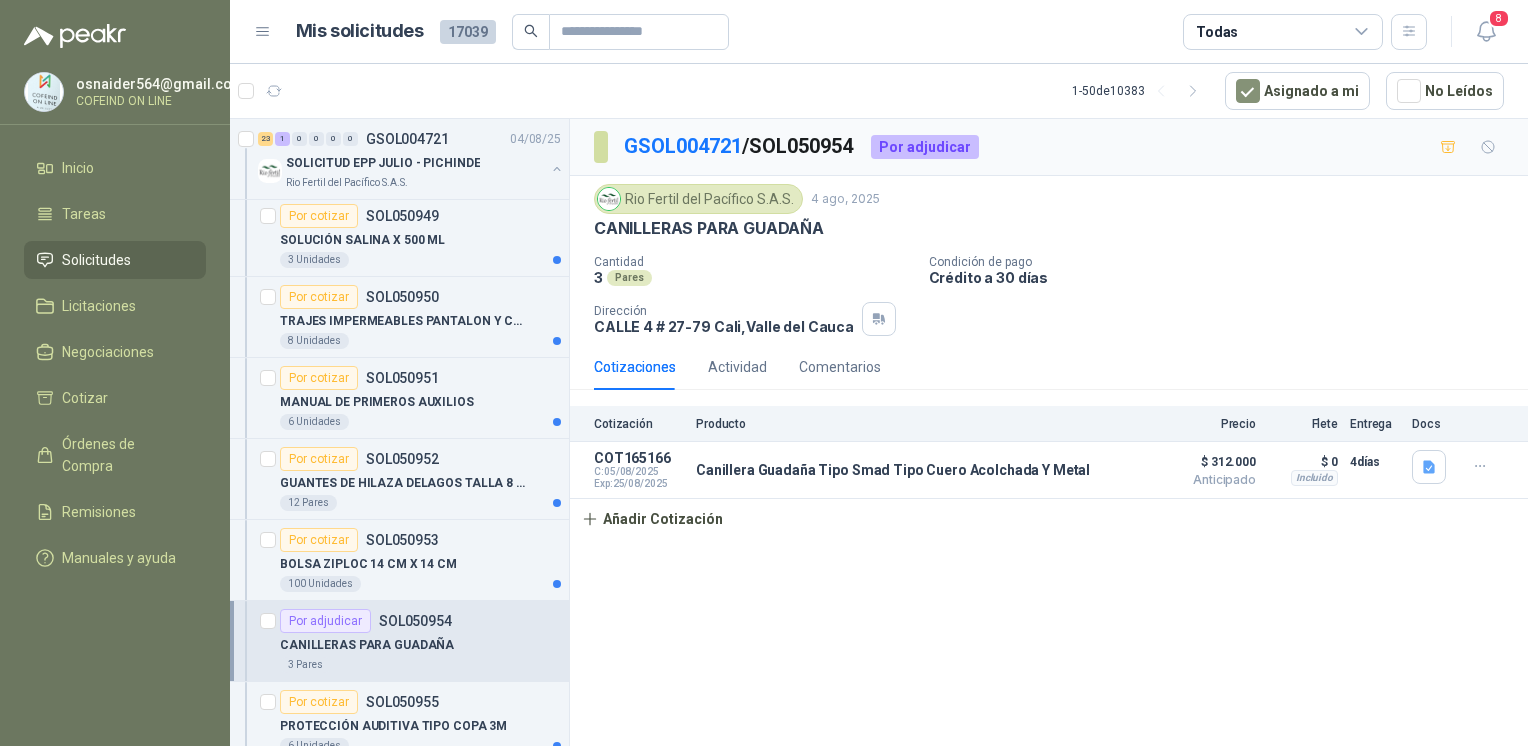scroll, scrollTop: 3812, scrollLeft: 0, axis: vertical 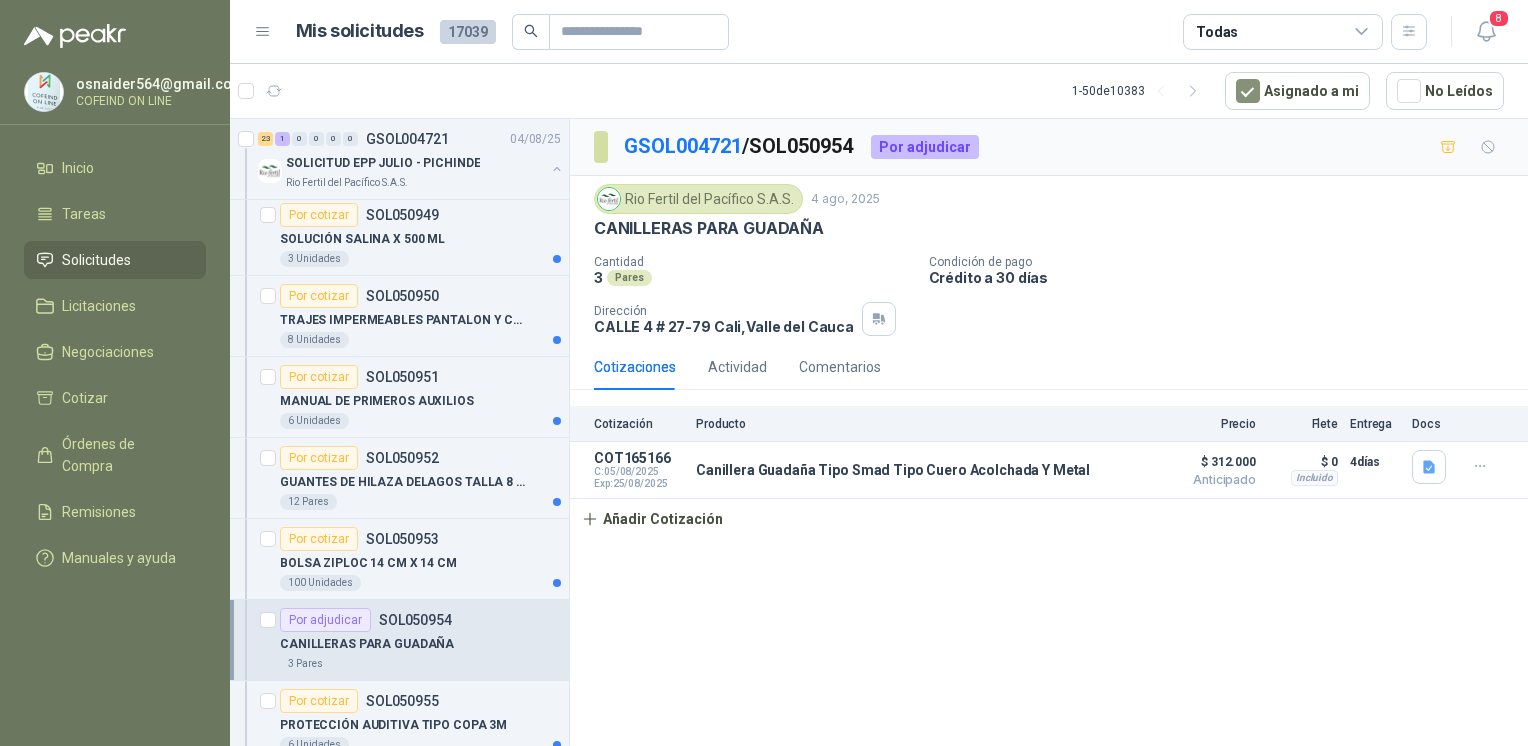 click on "GUANTES DE HILAZA DELAGOS TALLA 8 - ARTESANALES PARA RECOLECCIÓN DE FRUTO" at bounding box center (404, 482) 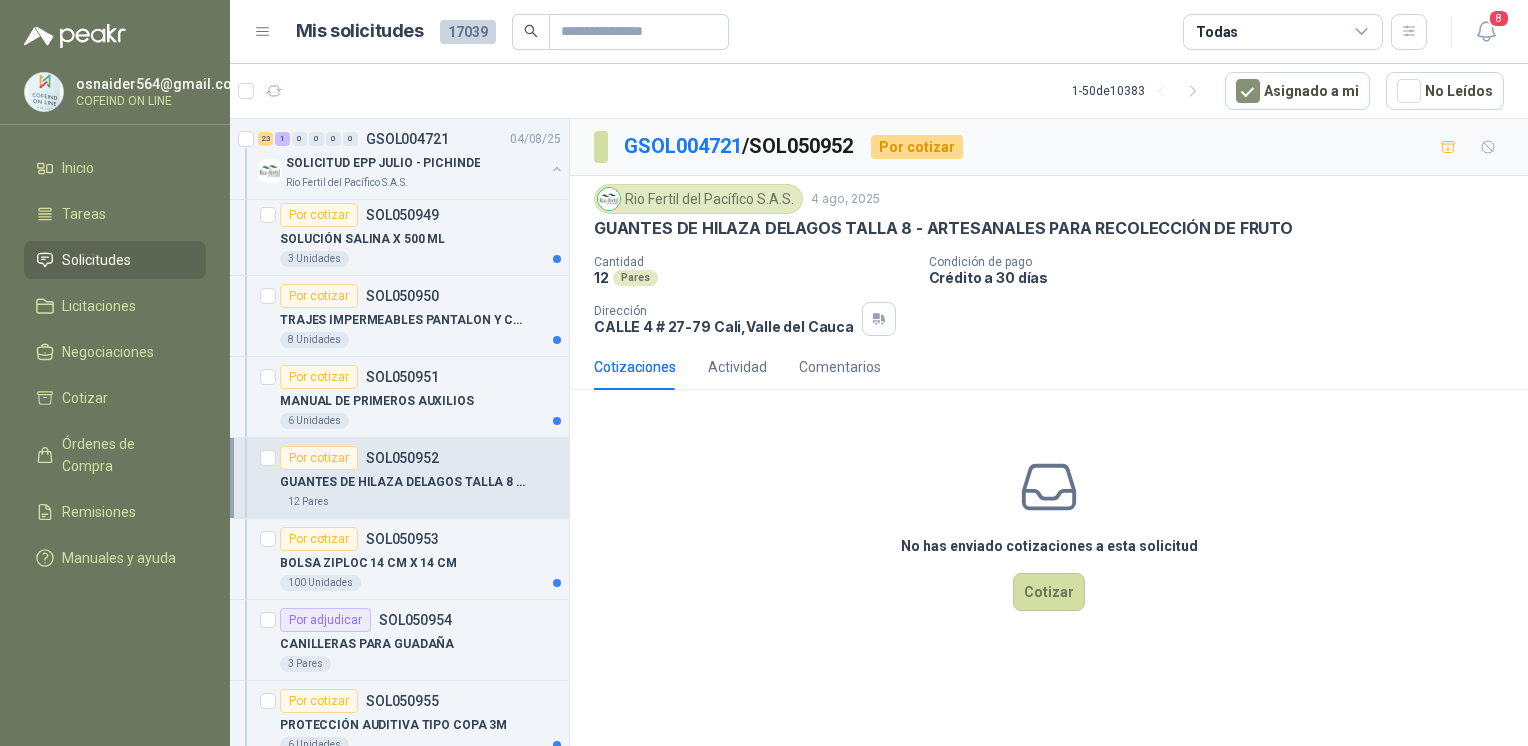 click on "SOL050953" at bounding box center [402, 539] 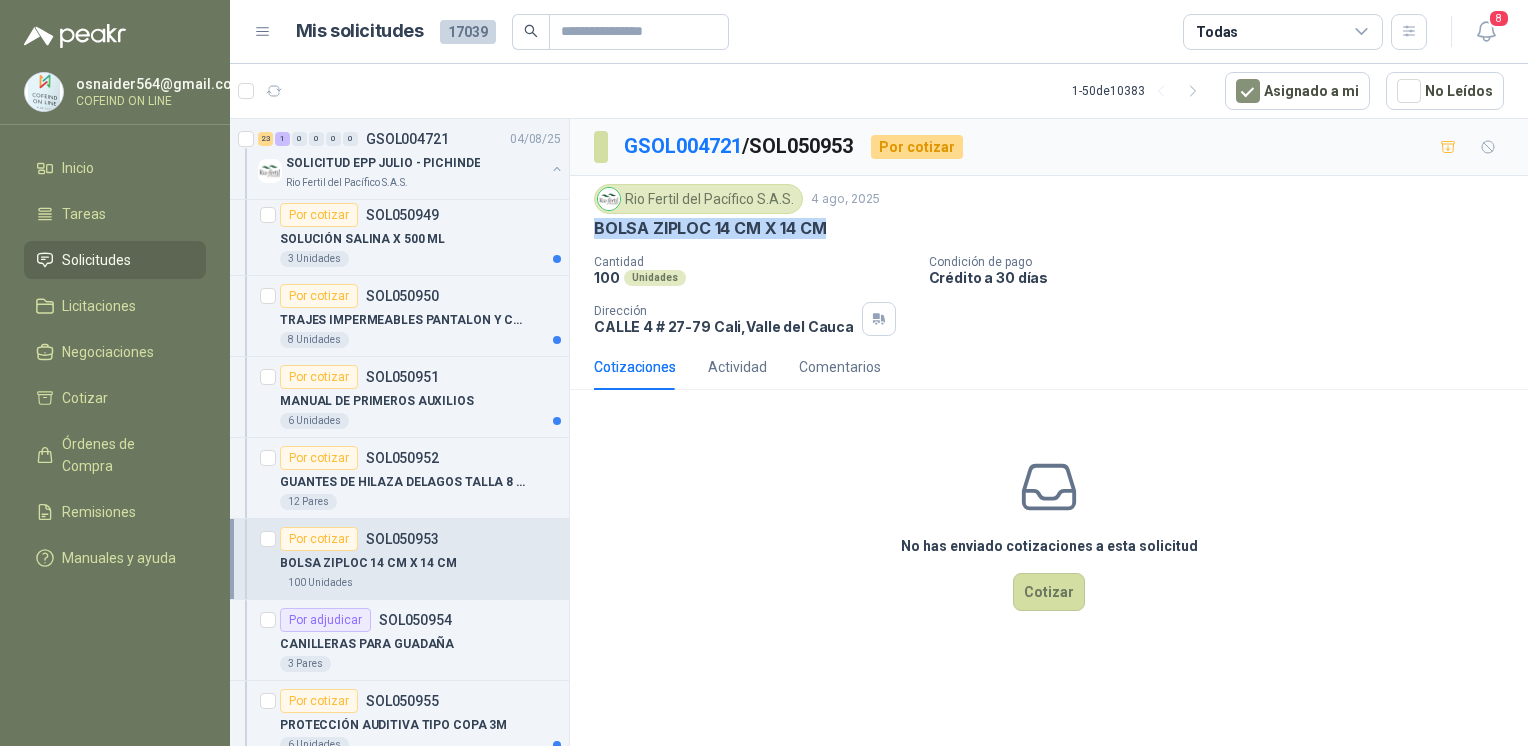 drag, startPoint x: 680, startPoint y: 247, endPoint x: 591, endPoint y: 232, distance: 90.255196 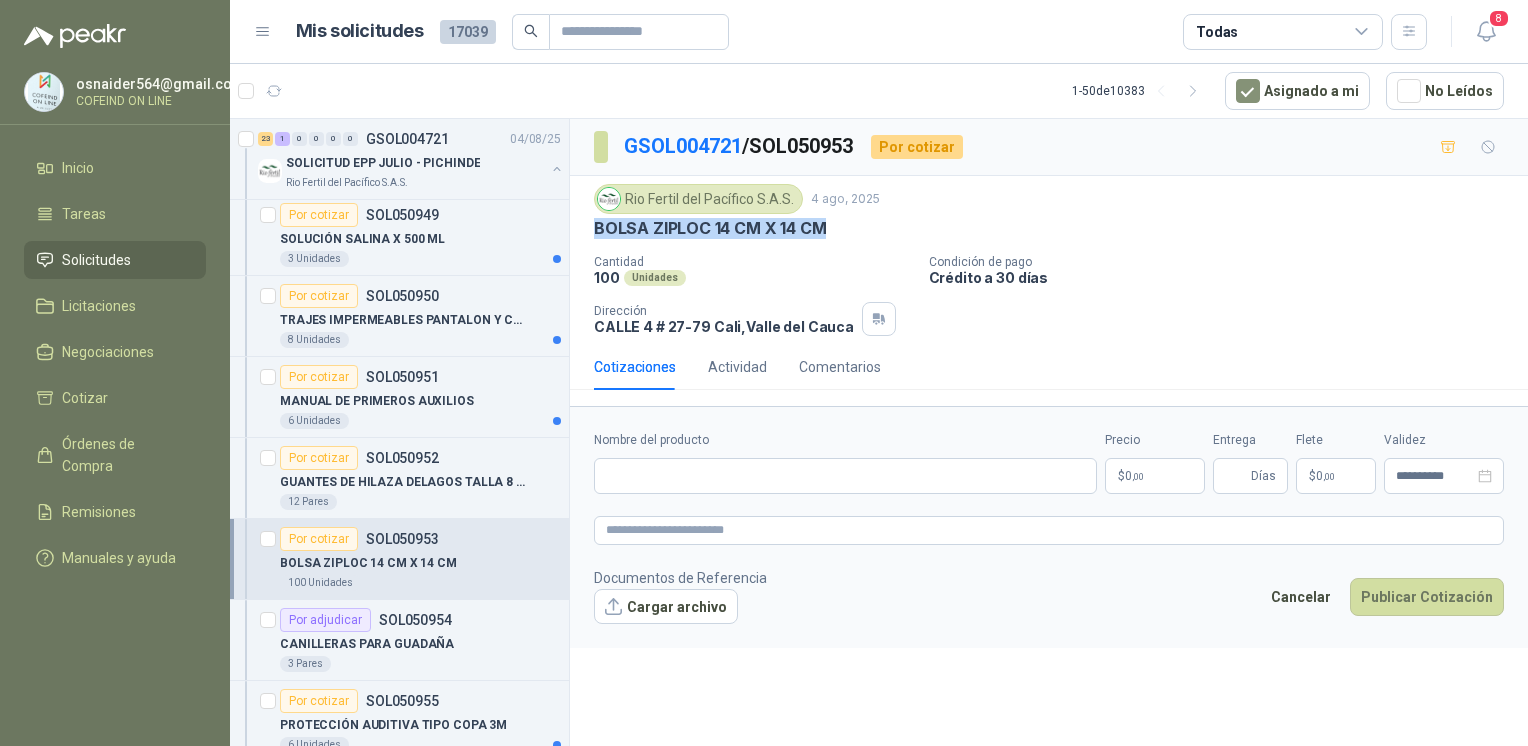 type 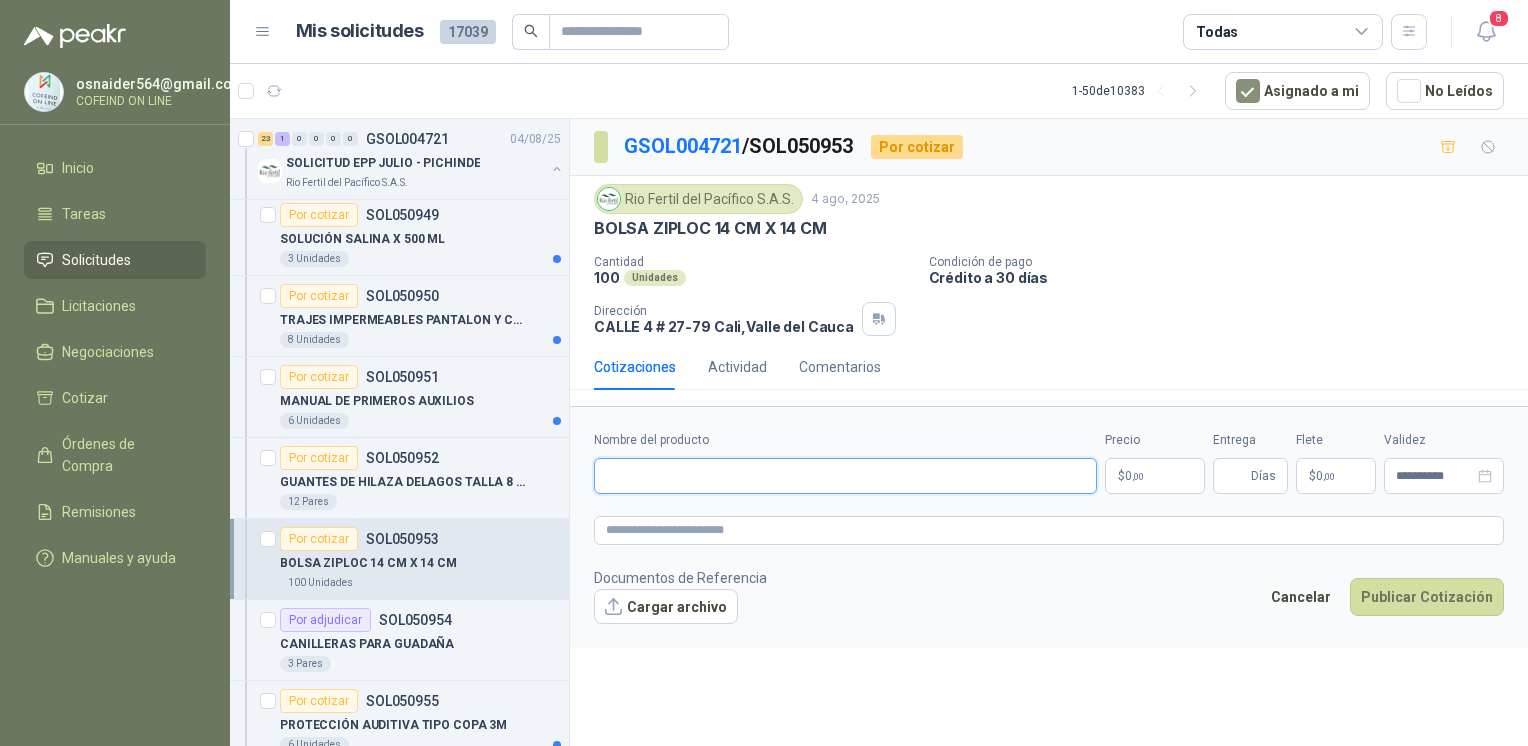 click on "Nombre del producto" at bounding box center [845, 476] 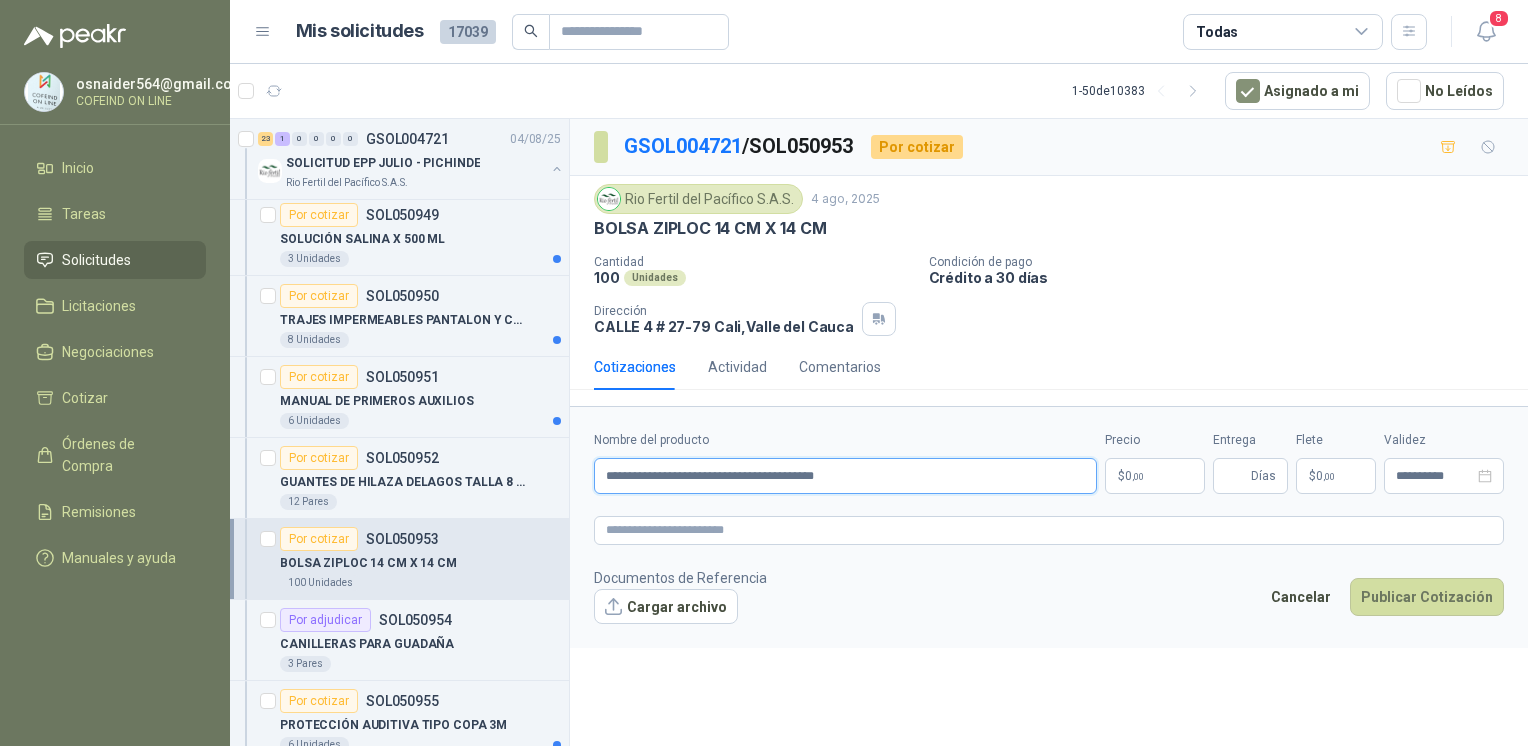 type on "**********" 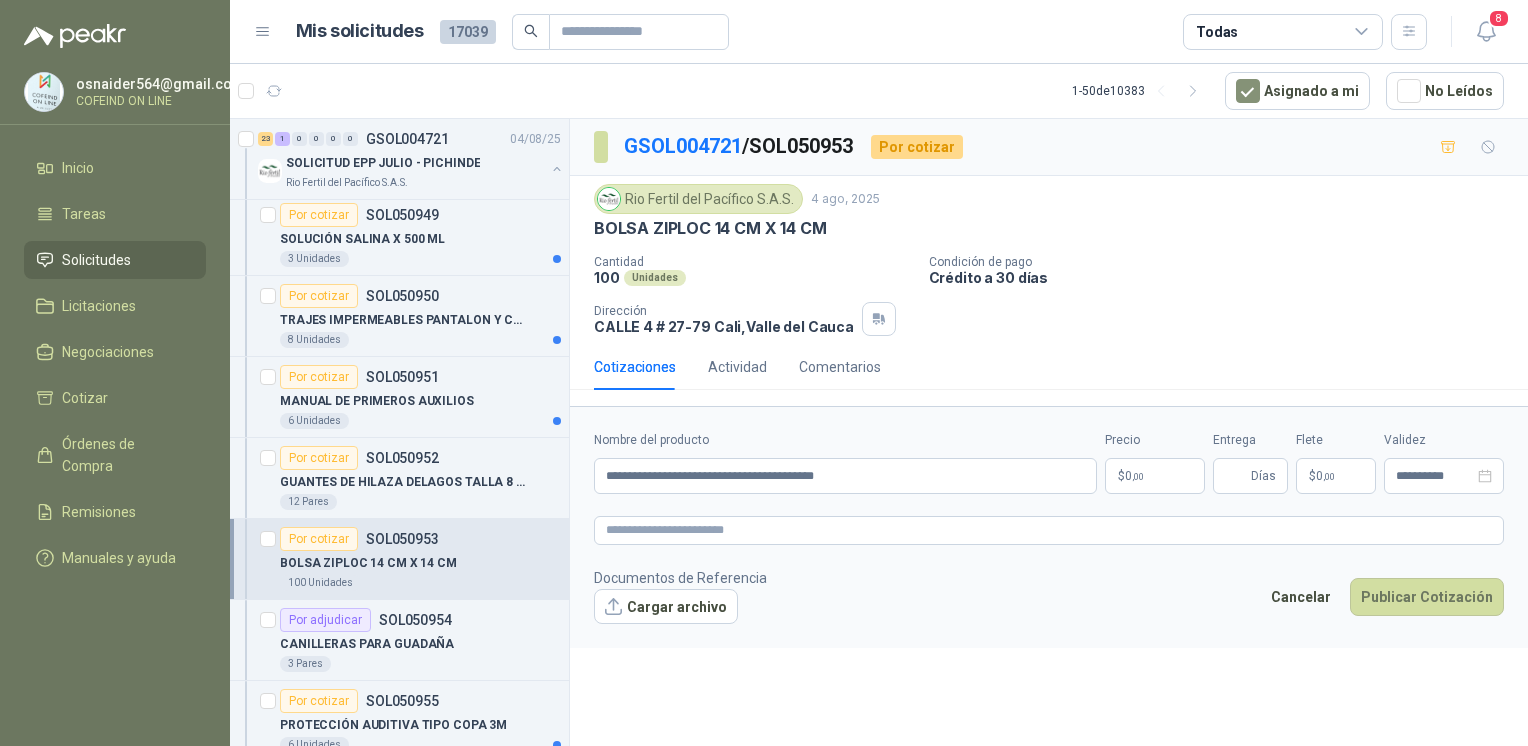 click on "Cargar archivo" at bounding box center (666, 607) 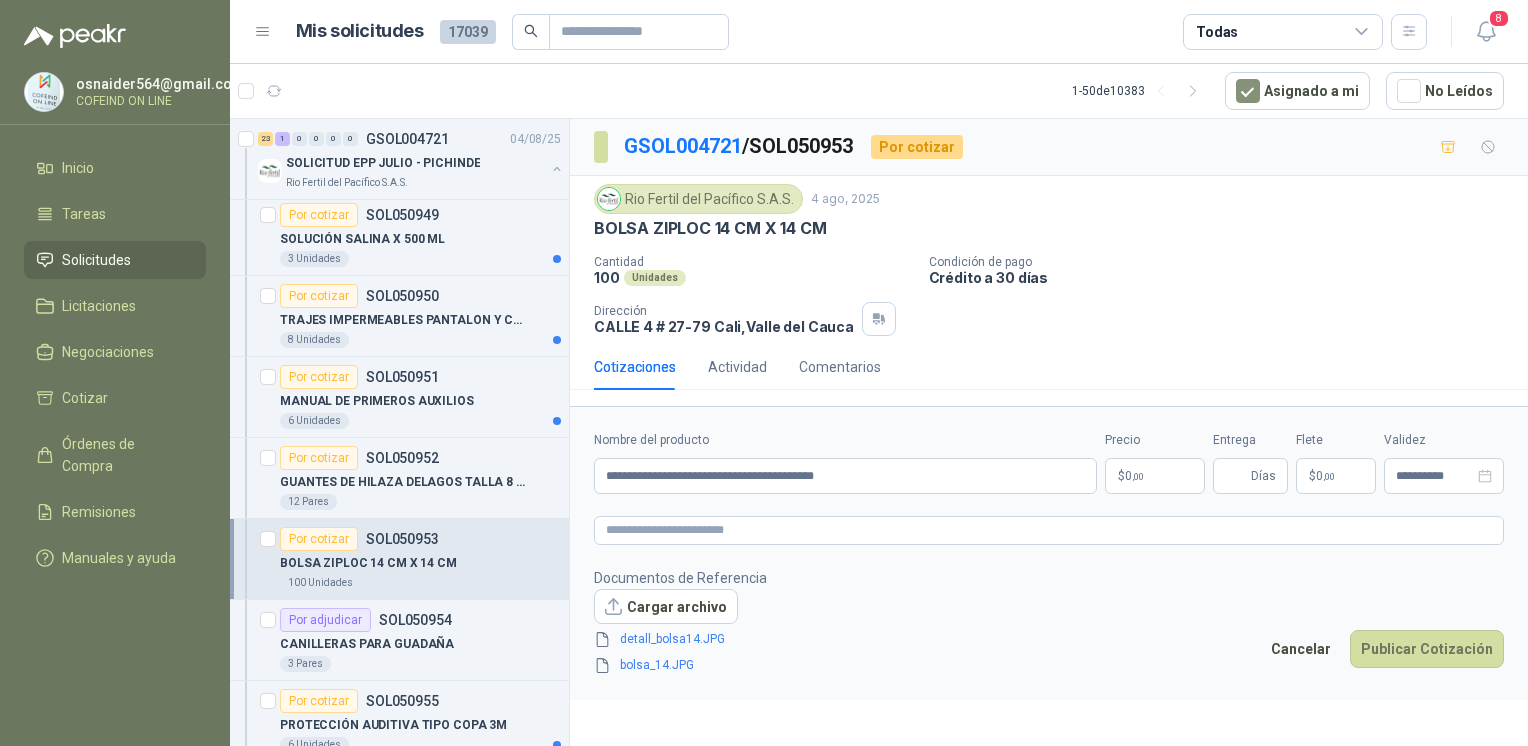 click on "osnaider564@gmail.com   COFEIND ON LINE   Inicio   Tareas   Solicitudes   Licitaciones   Negociaciones   Cotizar   Órdenes de Compra   Remisiones   Manuales y ayuda Mis solicitudes 17039 Todas 8 1 - 50  de  10383 Asignado a mi No Leídos Por cotizar SOL[NUMBER] [DATE]   Monitor  HP 27" pulgadas  527sh FHD plano negro  Fundación Clínica Shaio 1   Unidades Por cotizar SOL[NUMBER] [DATE]   OLLA VAPORERA VASCONIA EN ACERO INOXIDABLE  KLARENS 1   Unidades 1   0   0   0   0   0   GSOL[NUMBER] [DATE]   SOLICITUD DE COMPRA 2174 Panela El Trébol   6   0   0   0   0   0   GSOL[NUMBER] [DATE]   SOLICITUD DE COMPRA 2172-2173 Panela El Trébol   37   0   0   0   0   0   GSOL[NUMBER] [DATE]   SOLICITUD DE COMPRA 2169 Panela El Trébol   Por cotizar SOL[NUMBER] [DATE]   extintores de carro tipo bola o esféricos. Eficacia 21A - 113B Grupo Normandía 1   Unidades 6   0   0   0   0   0   GSOL[NUMBER] [DATE]   Pedido de hierro CONSTRUCTORA GRUPO FIP   0   1   0   0   0   0   GSOL[NUMBER] [DATE]     Por adjudicar SOL[NUMBER]" at bounding box center [764, 373] 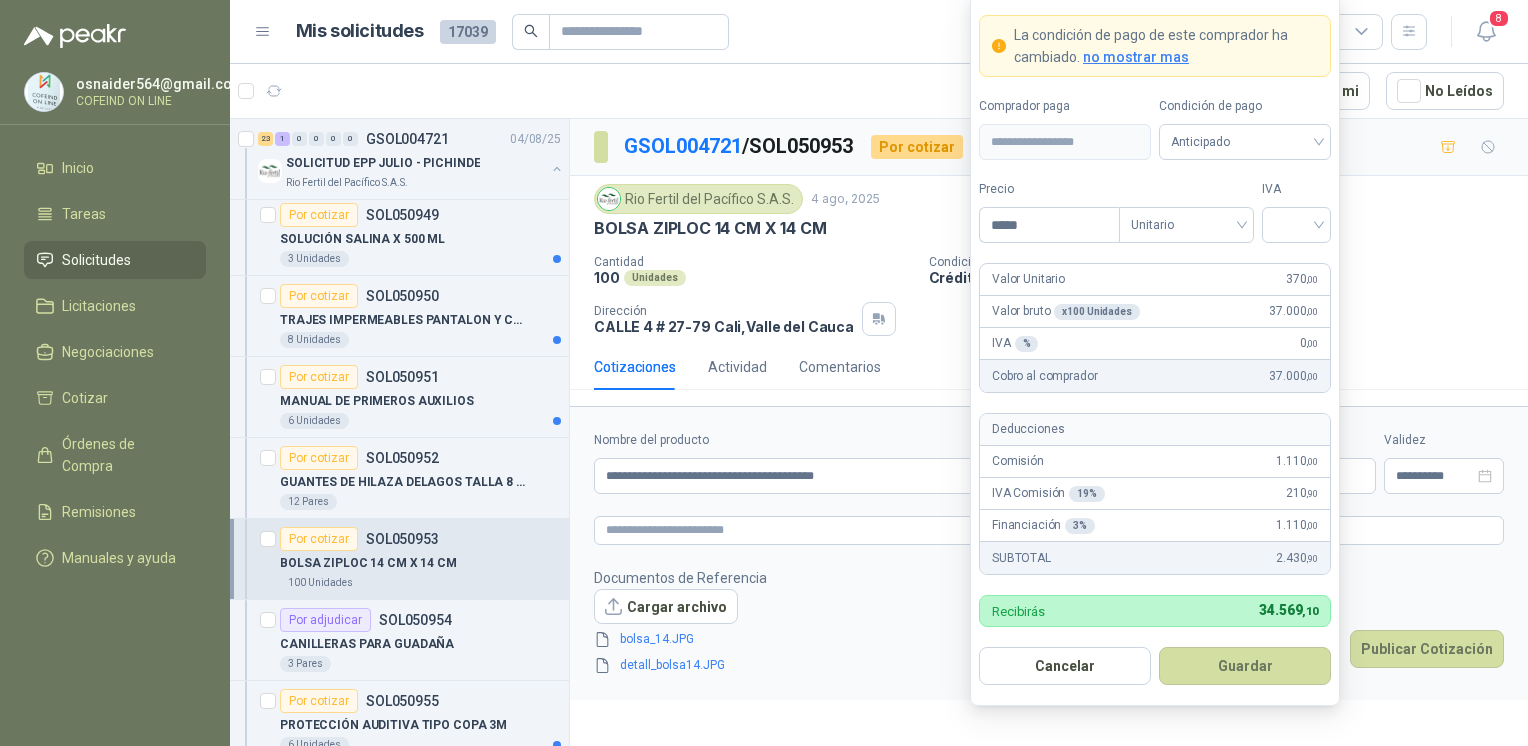 type on "*****" 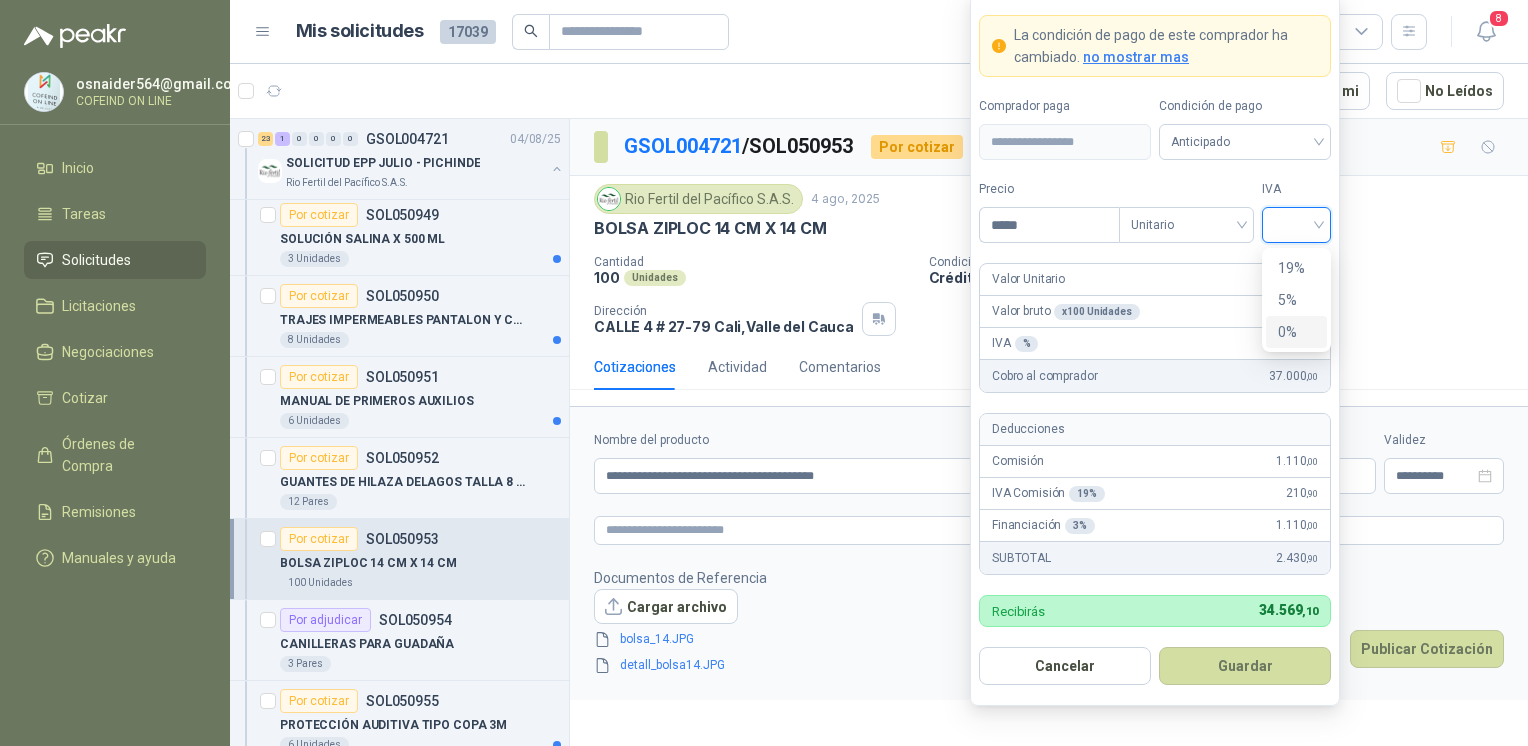 click on "0%" at bounding box center (1296, 332) 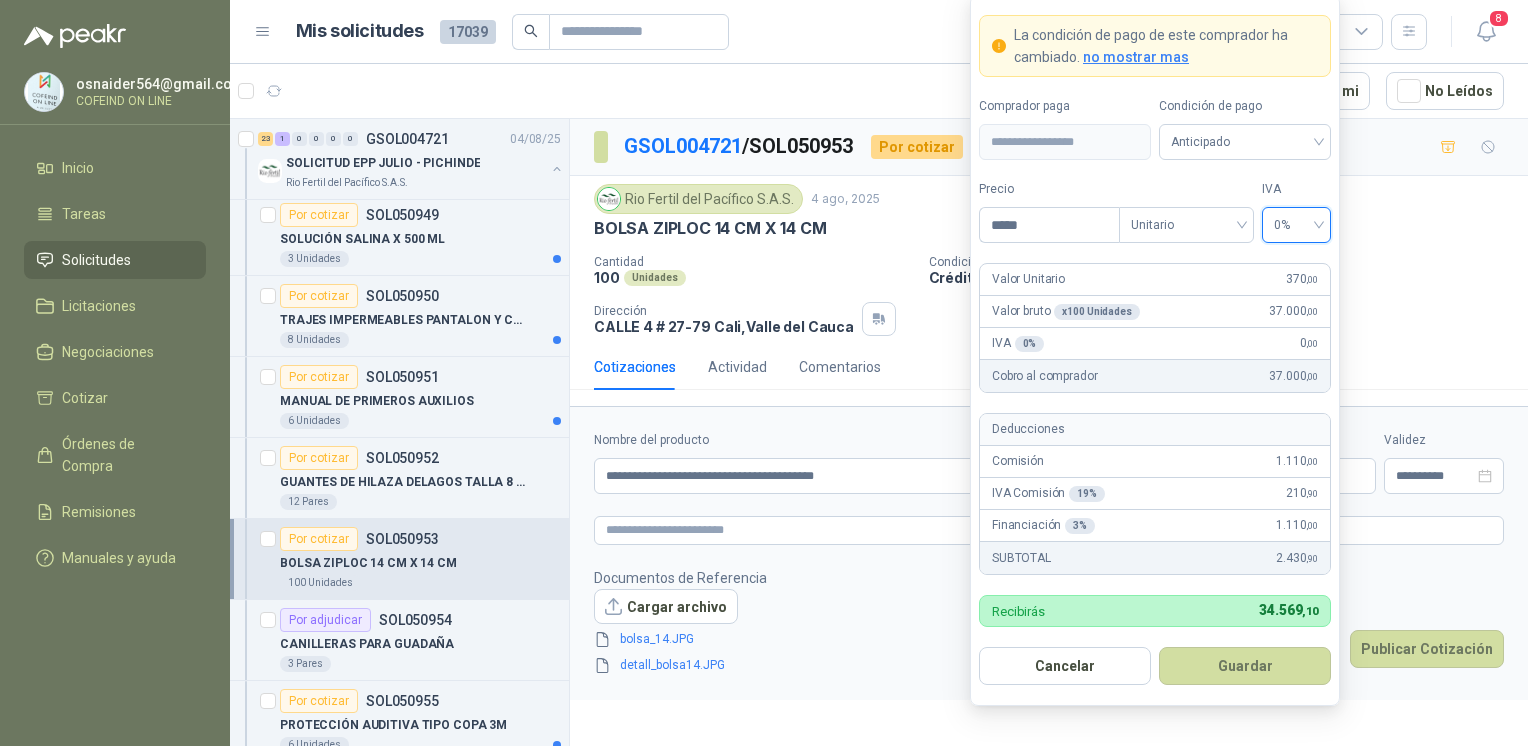 click on "Guardar" at bounding box center [1245, 666] 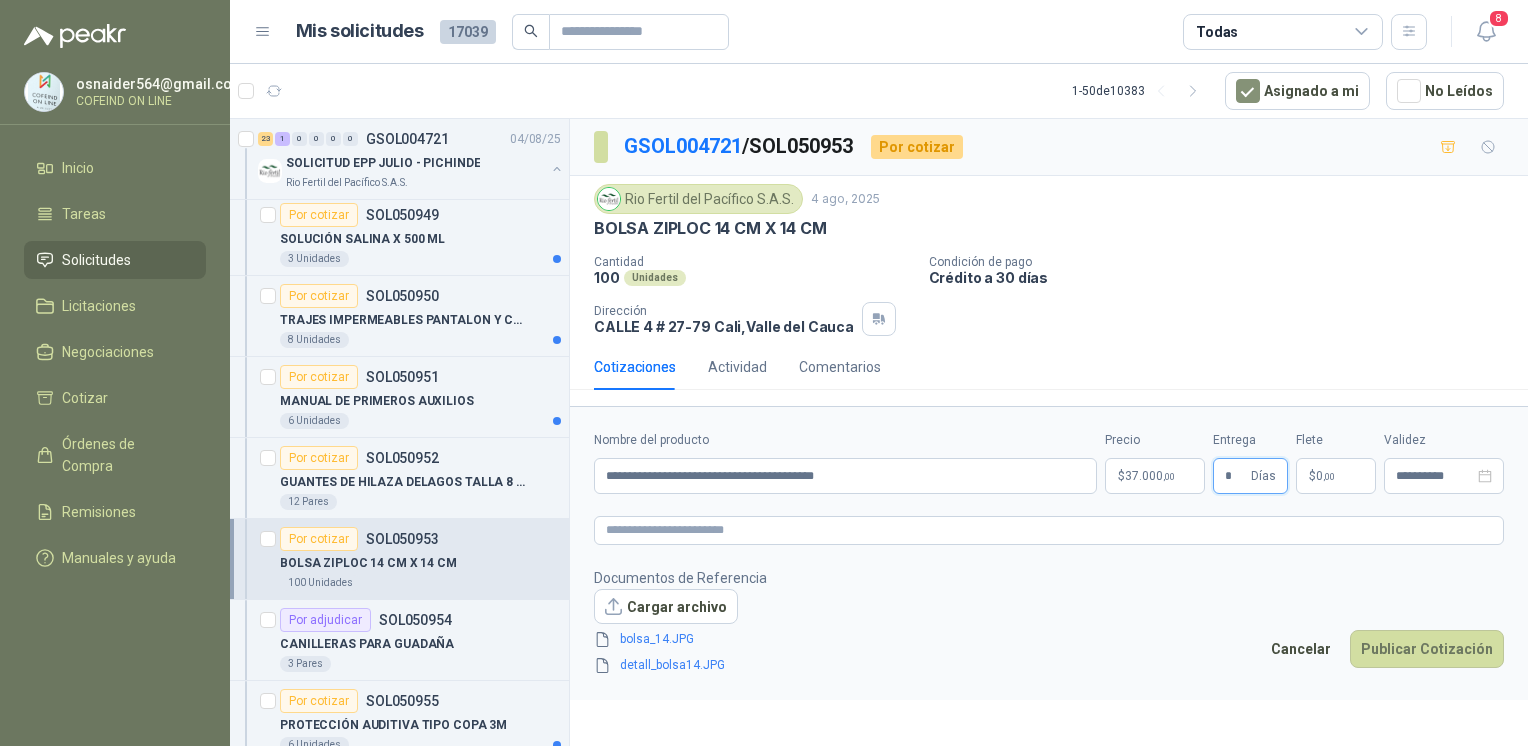 type on "*" 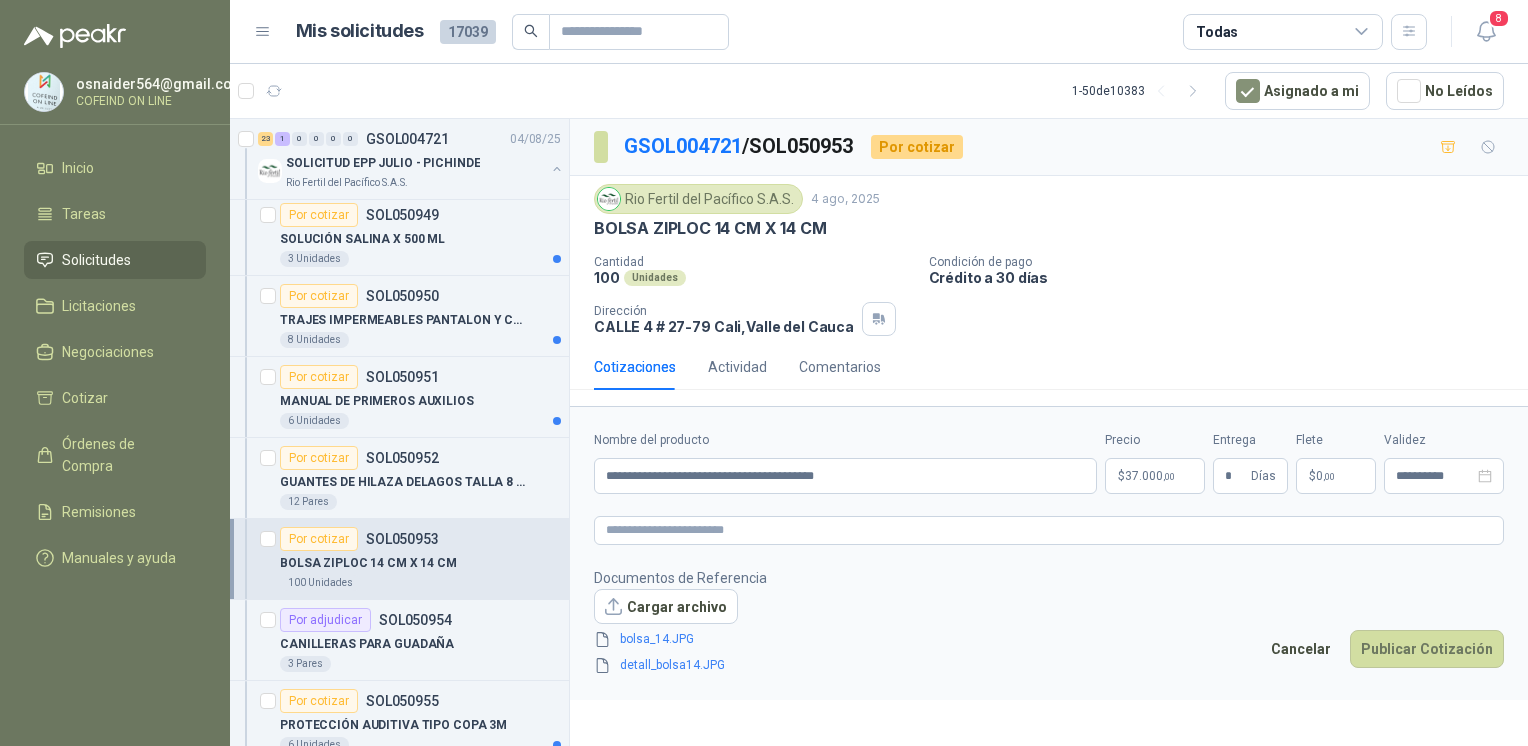 click on "Publicar Cotización" at bounding box center [1427, 649] 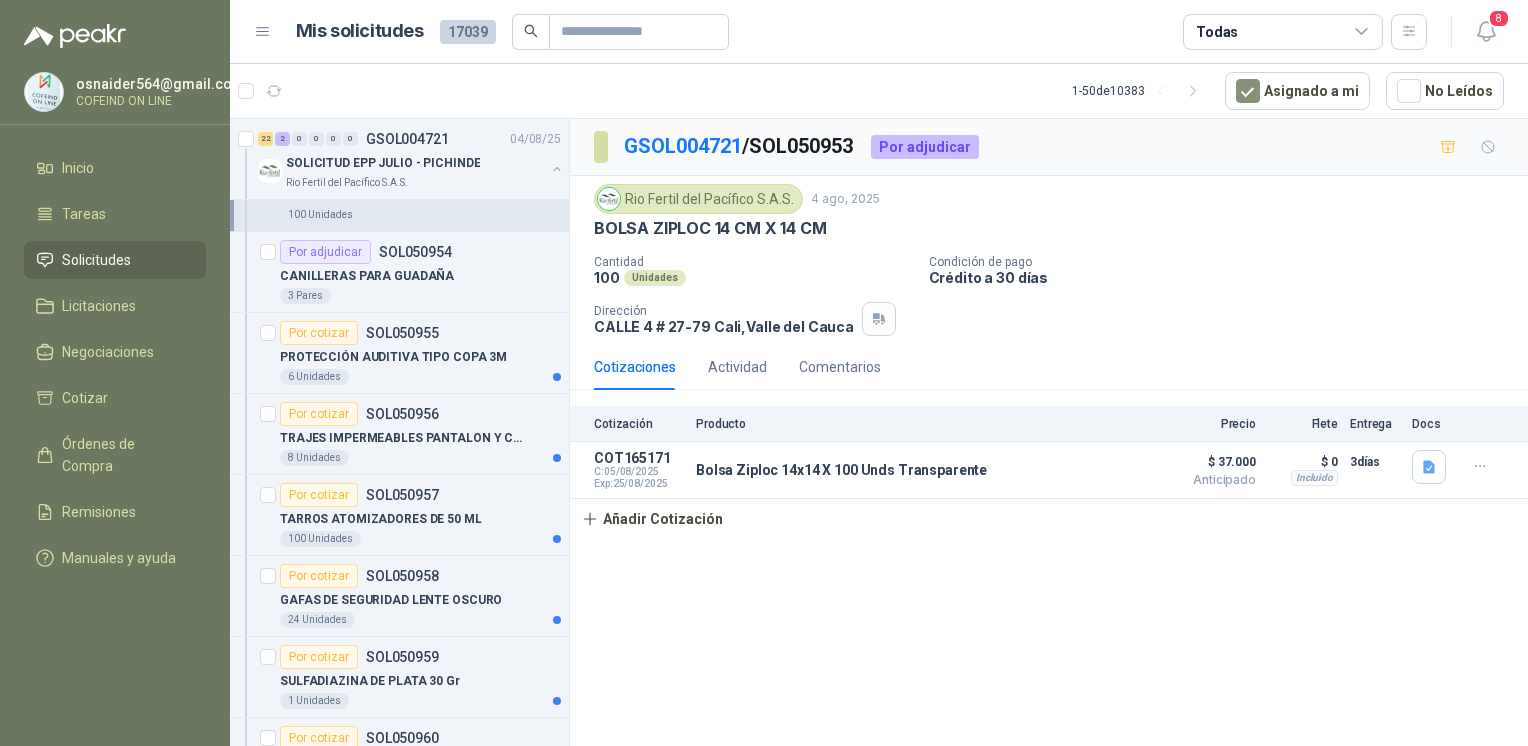 scroll, scrollTop: 4180, scrollLeft: 0, axis: vertical 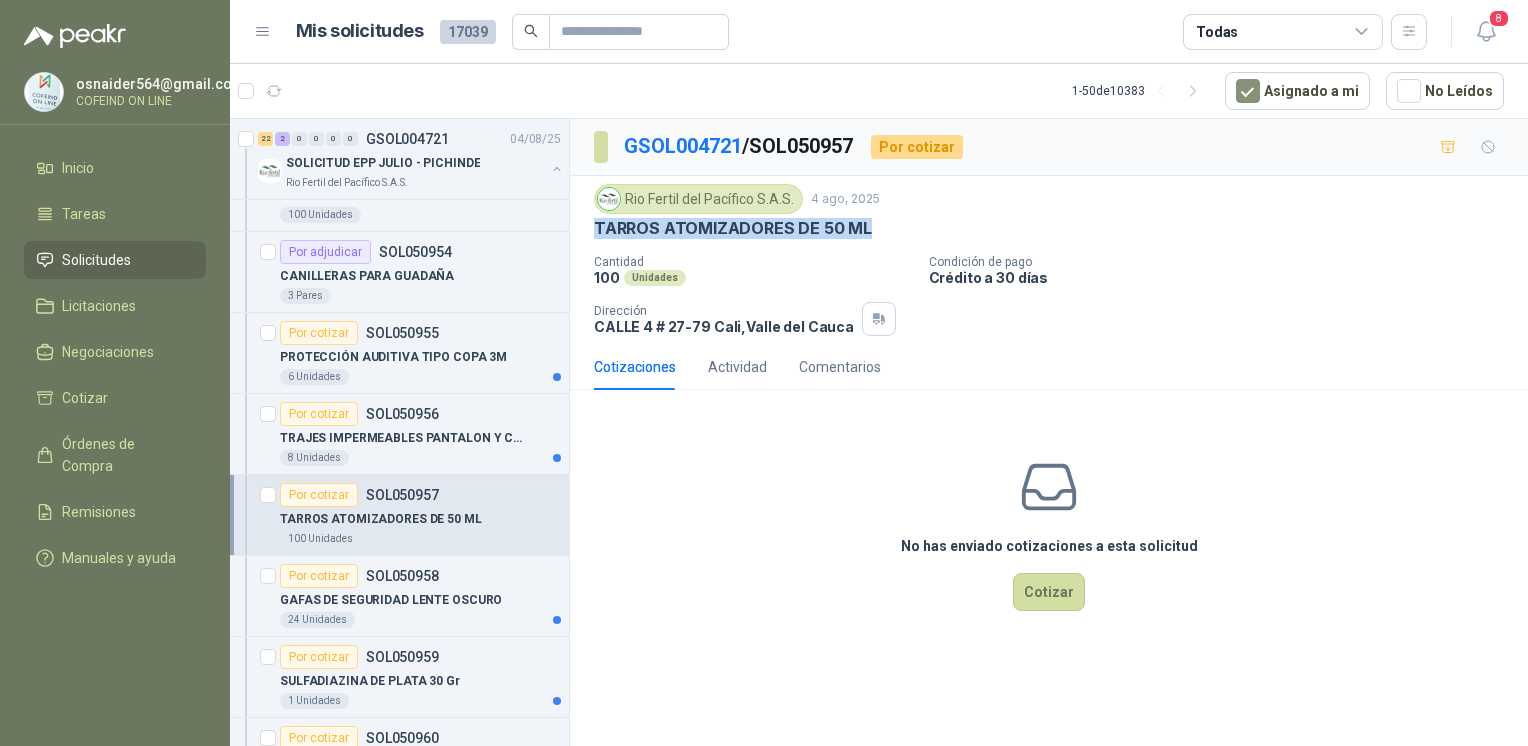 drag, startPoint x: 732, startPoint y: 230, endPoint x: 572, endPoint y: 225, distance: 160.07811 